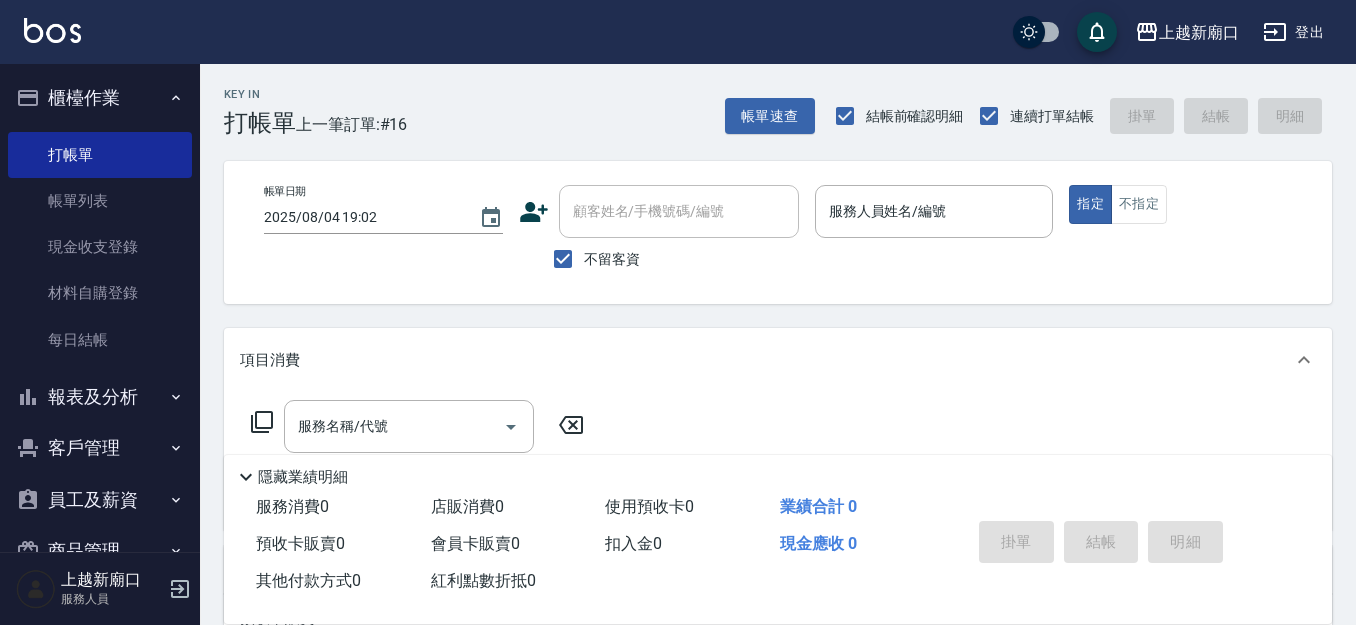drag, startPoint x: 0, startPoint y: 0, endPoint x: 888, endPoint y: 219, distance: 914.60645 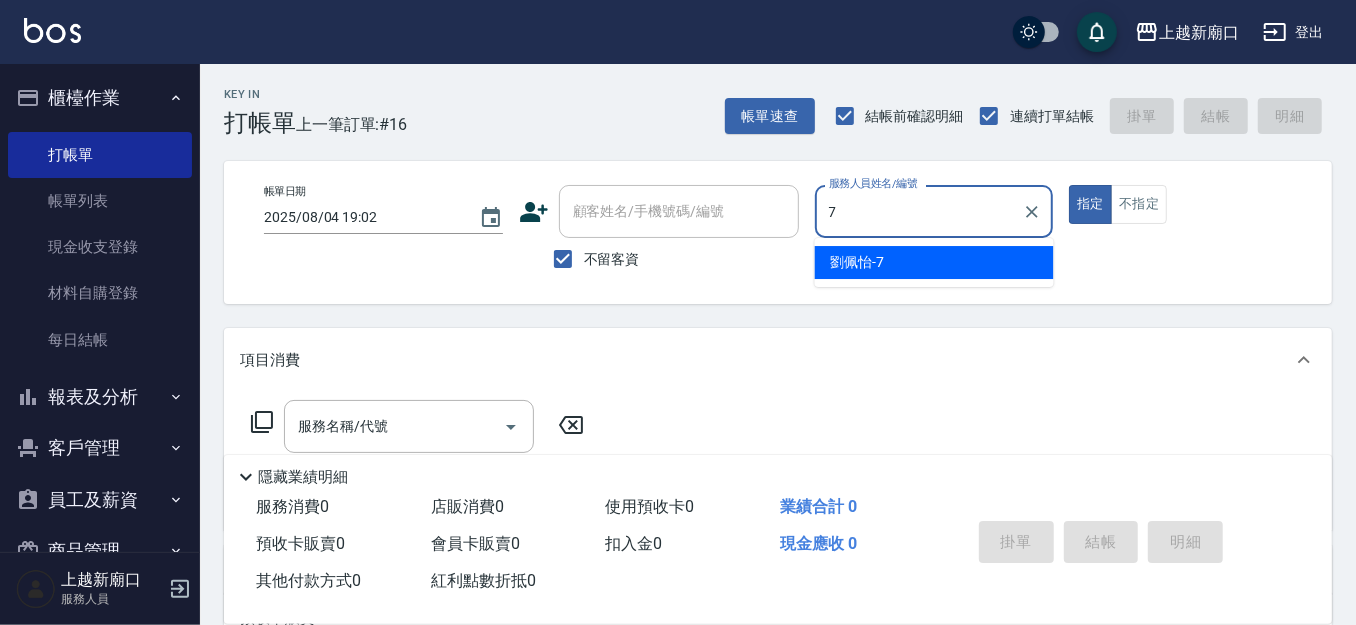 type on "劉佩怡-7" 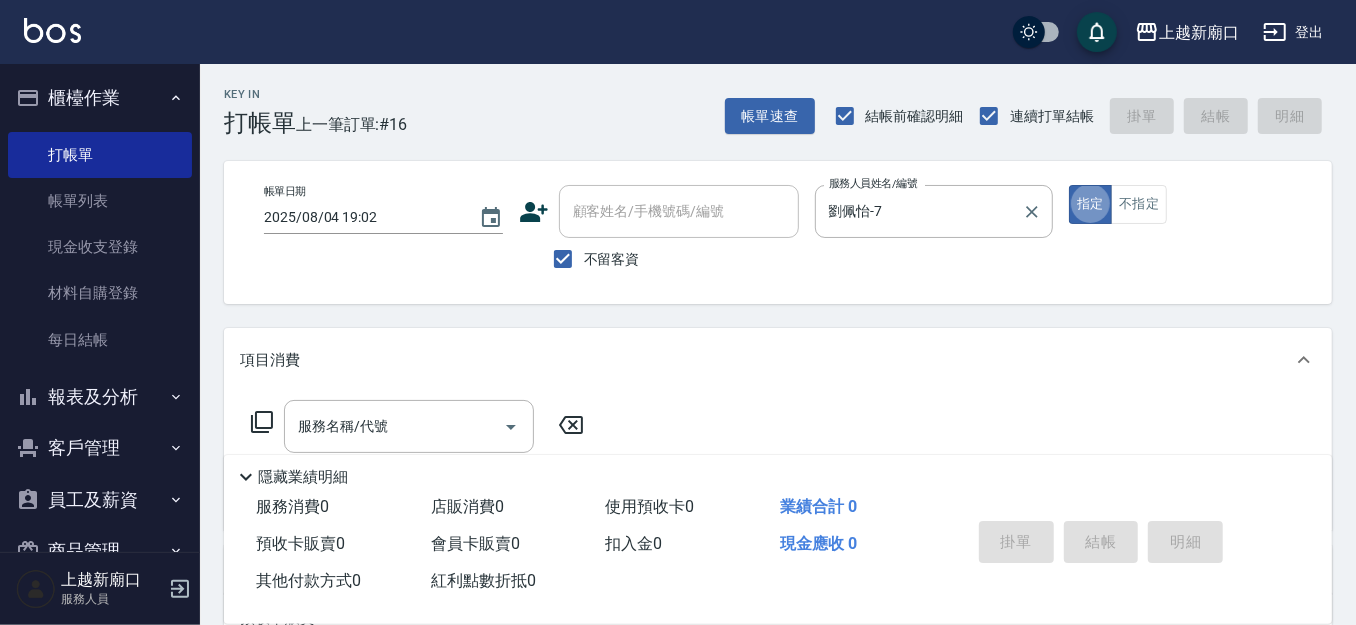 type on "true" 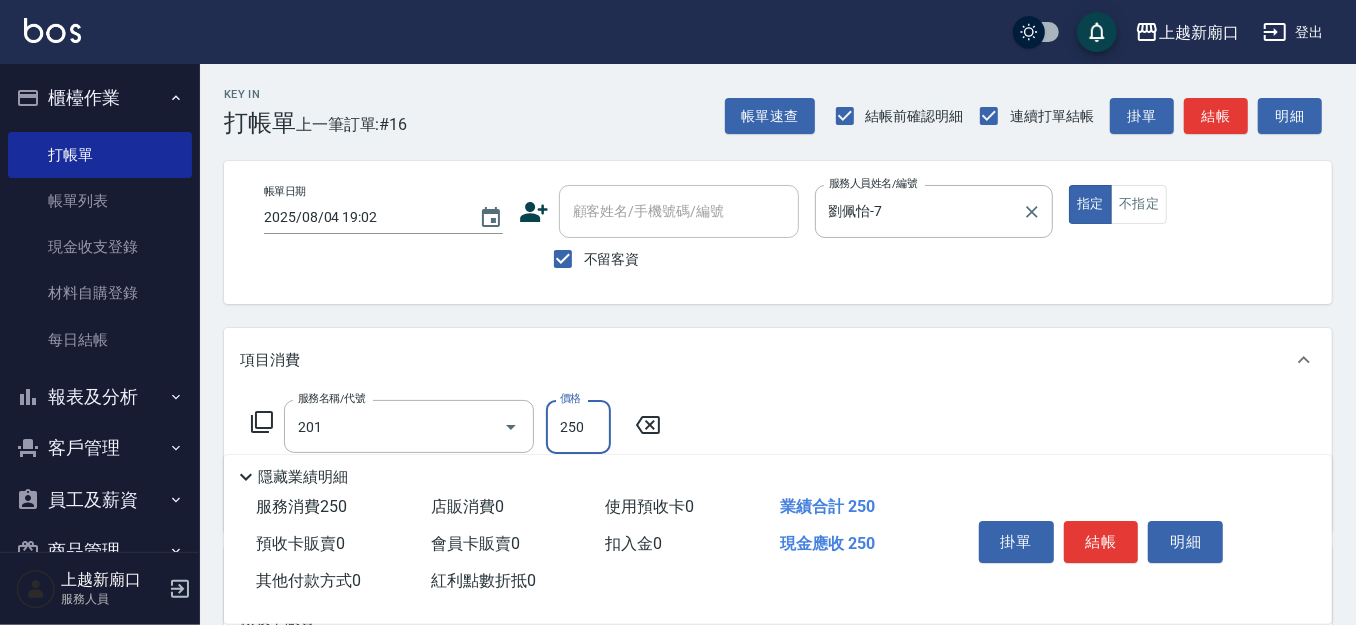 type on "洗髮(201)" 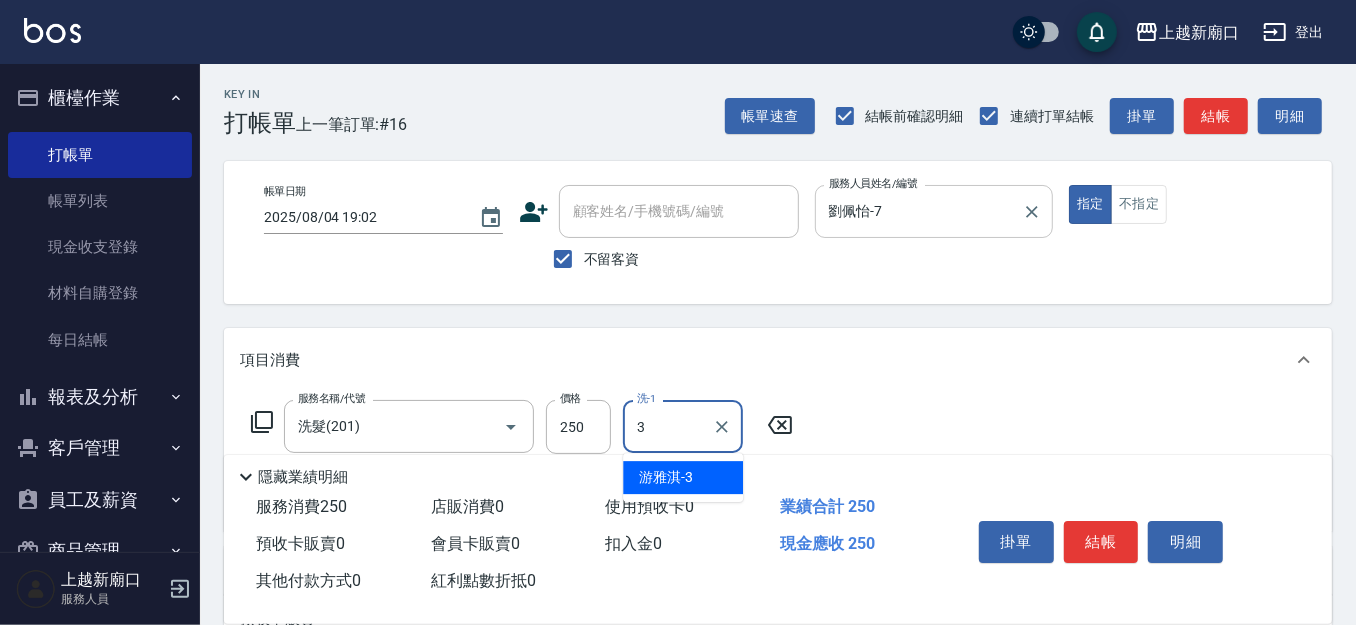 type on "游雅淇-3" 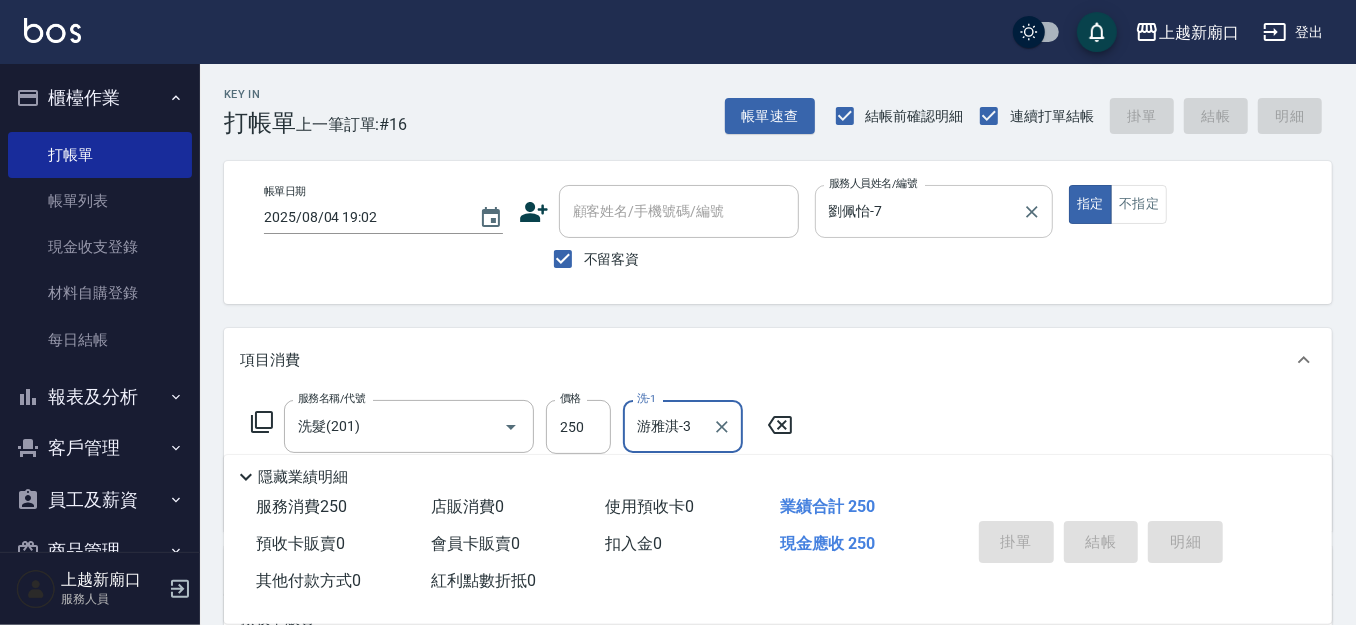 type on "2025/08/04 19:49" 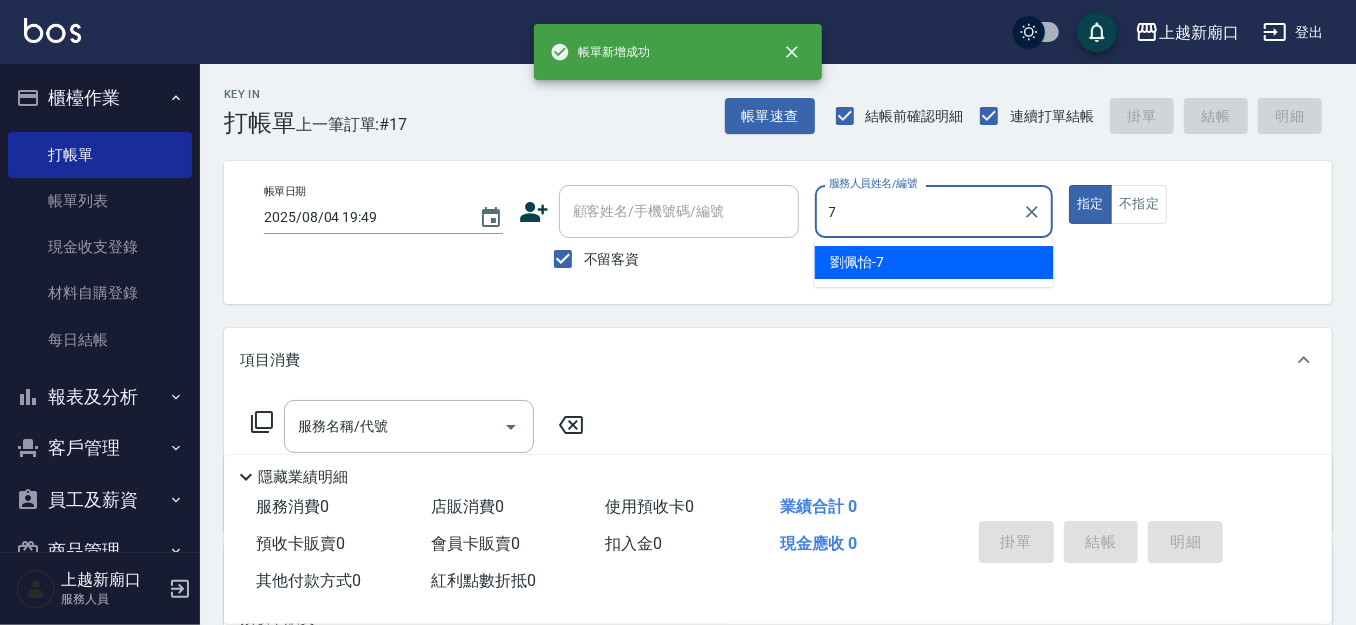 type on "劉佩怡-7" 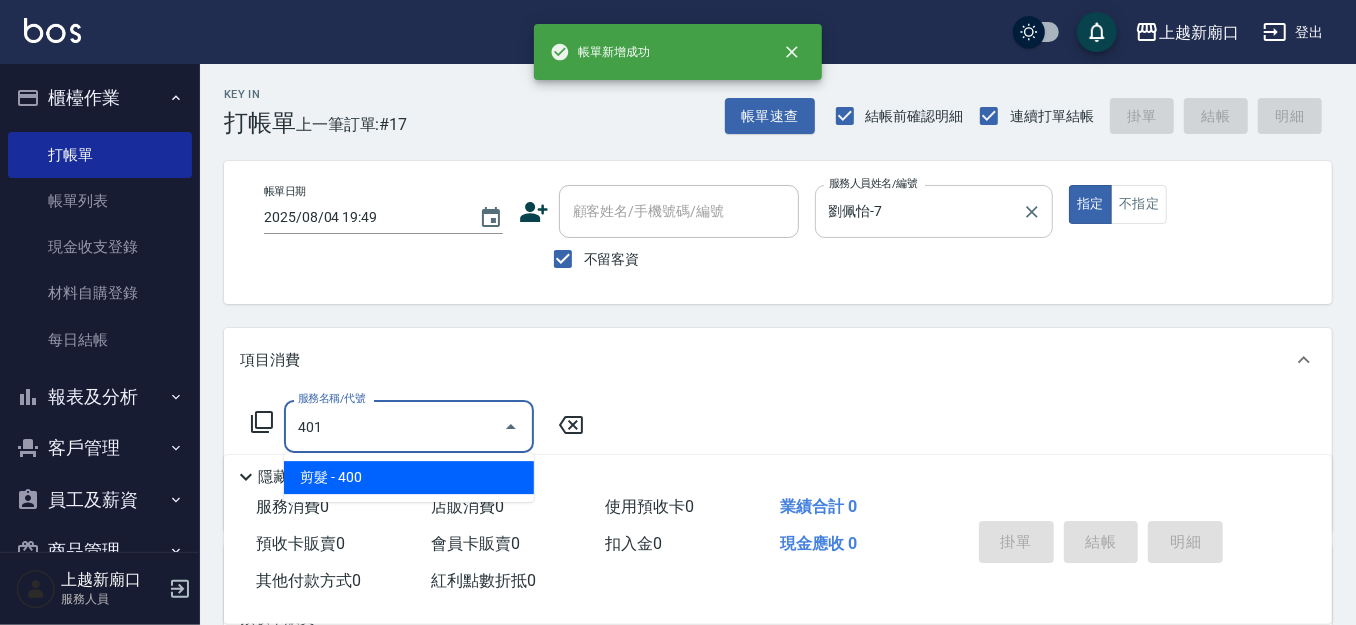 type on "剪髮(401)" 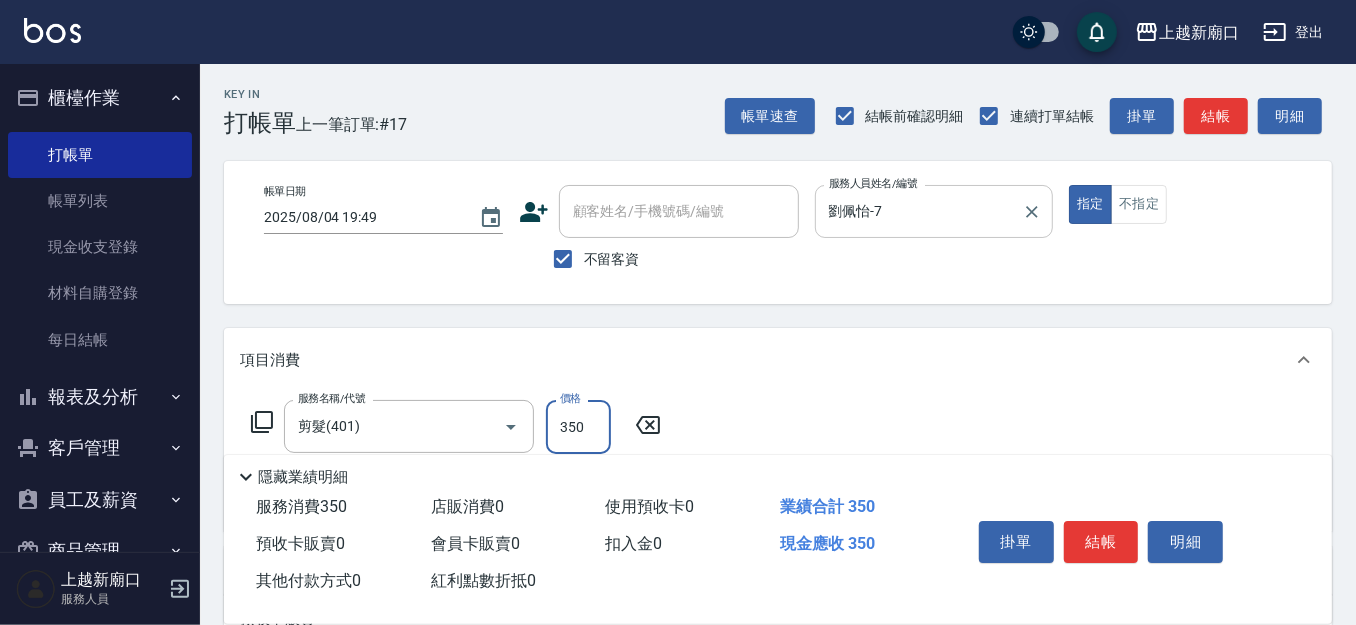 type on "350" 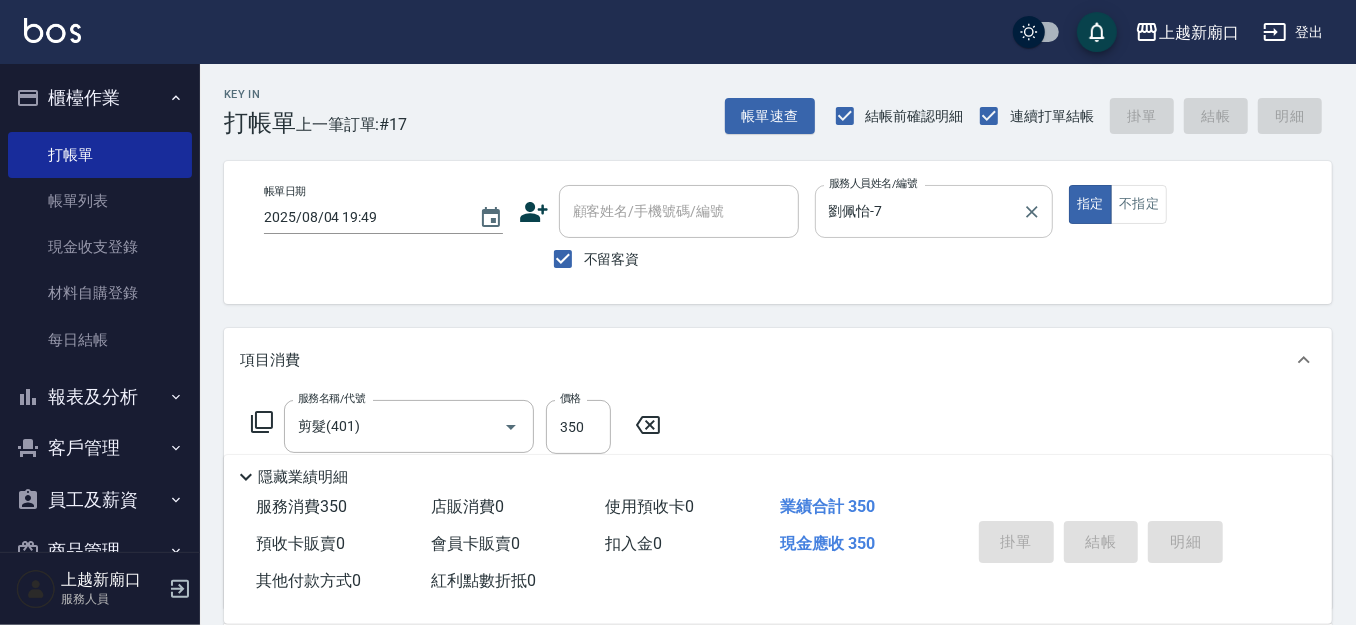 type 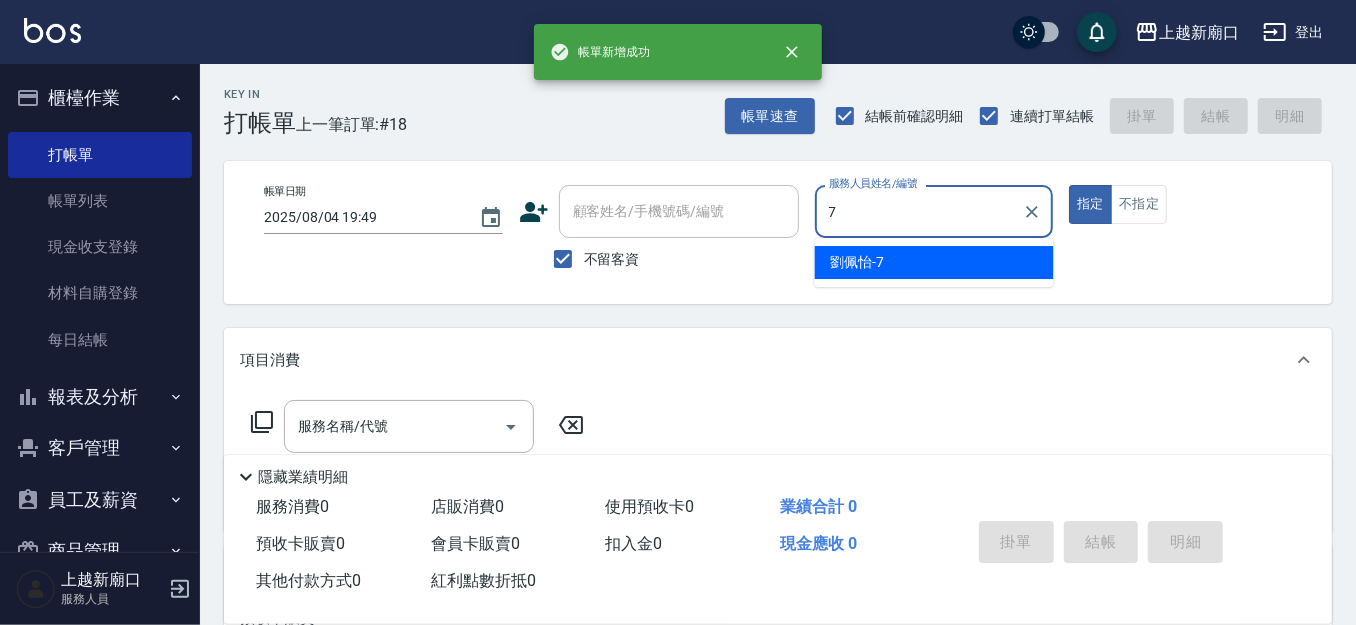 type on "劉佩怡-7" 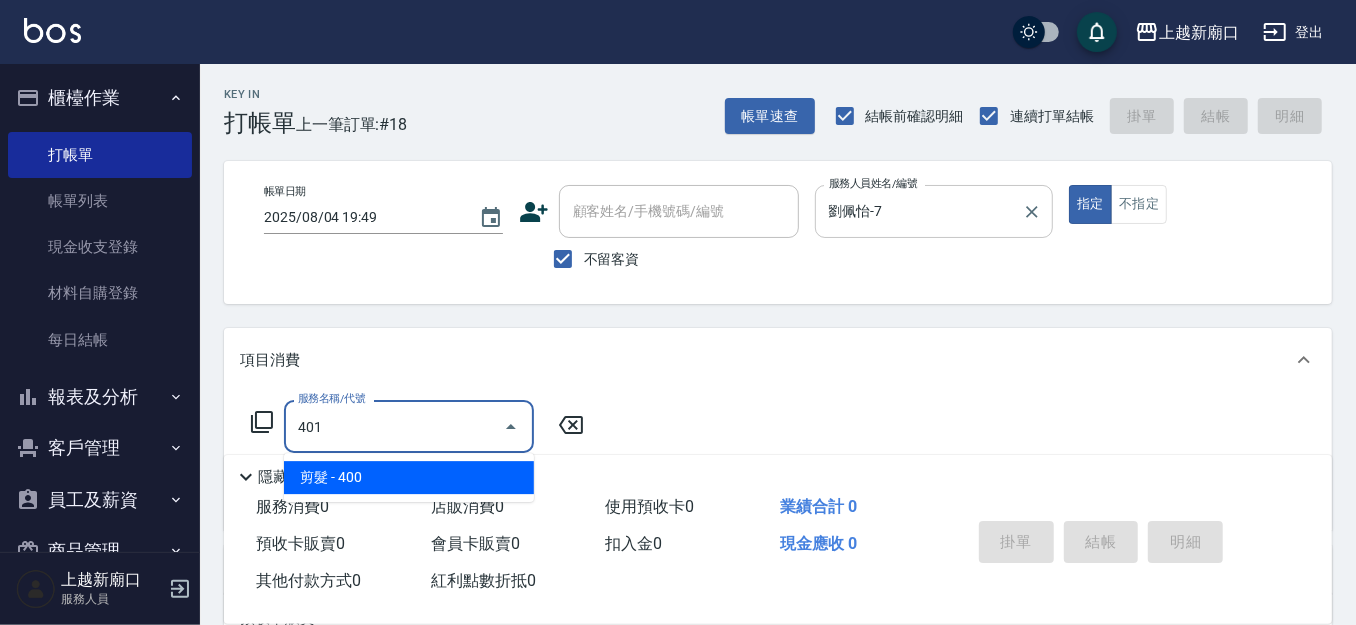 type on "剪髮(401)" 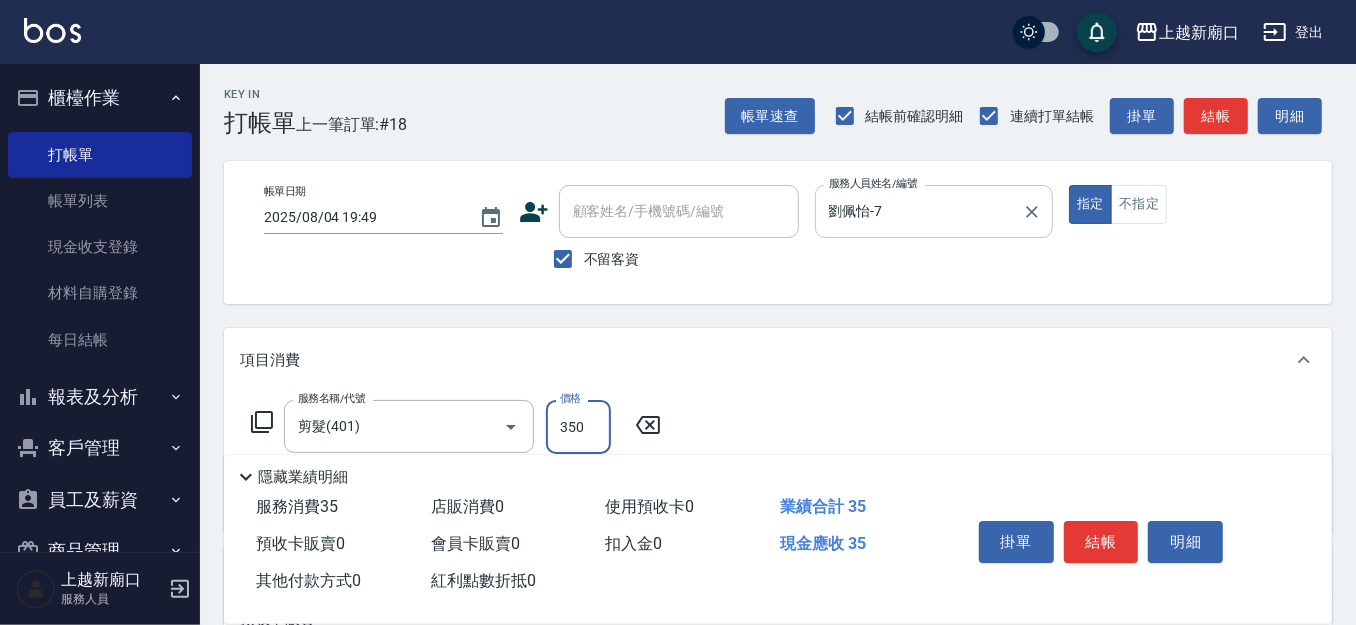 type on "350" 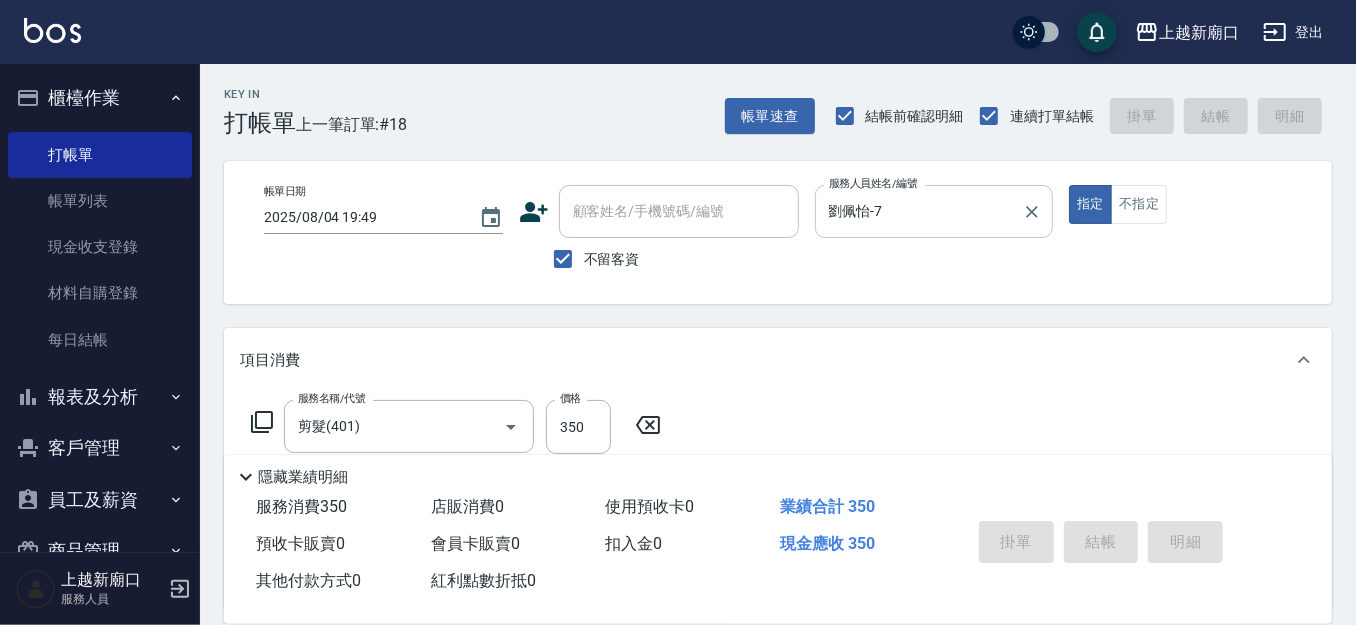 type 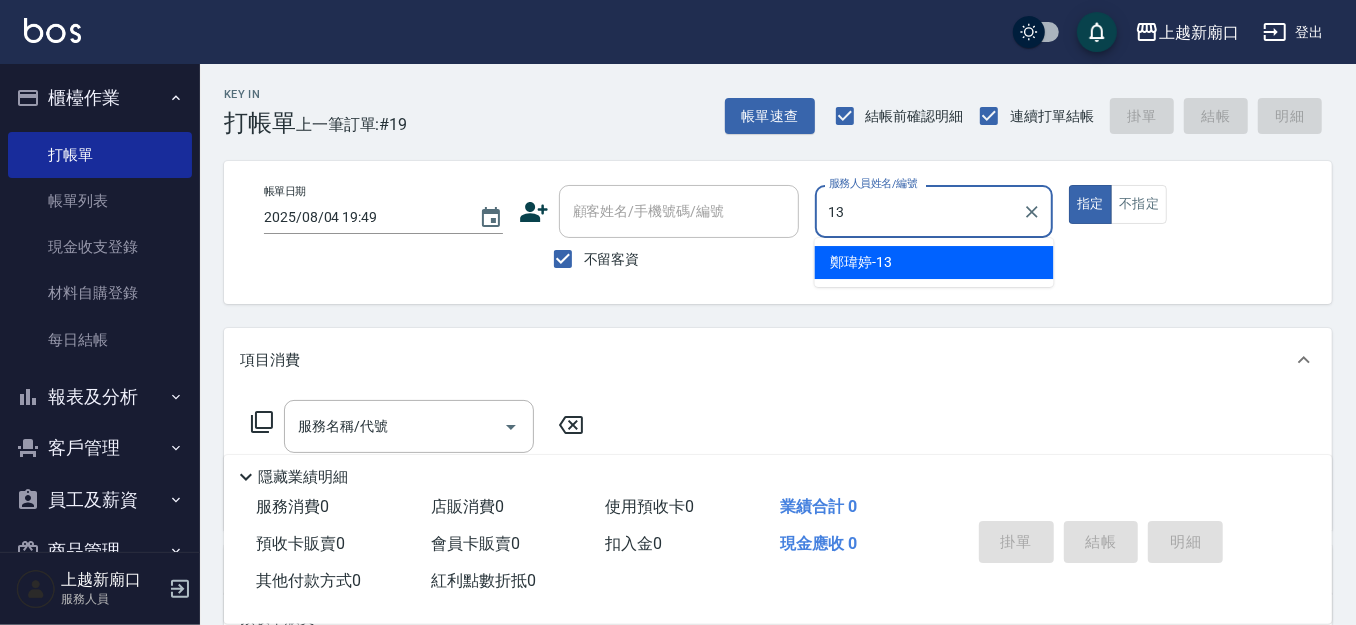 type on "鄭瑋婷-13" 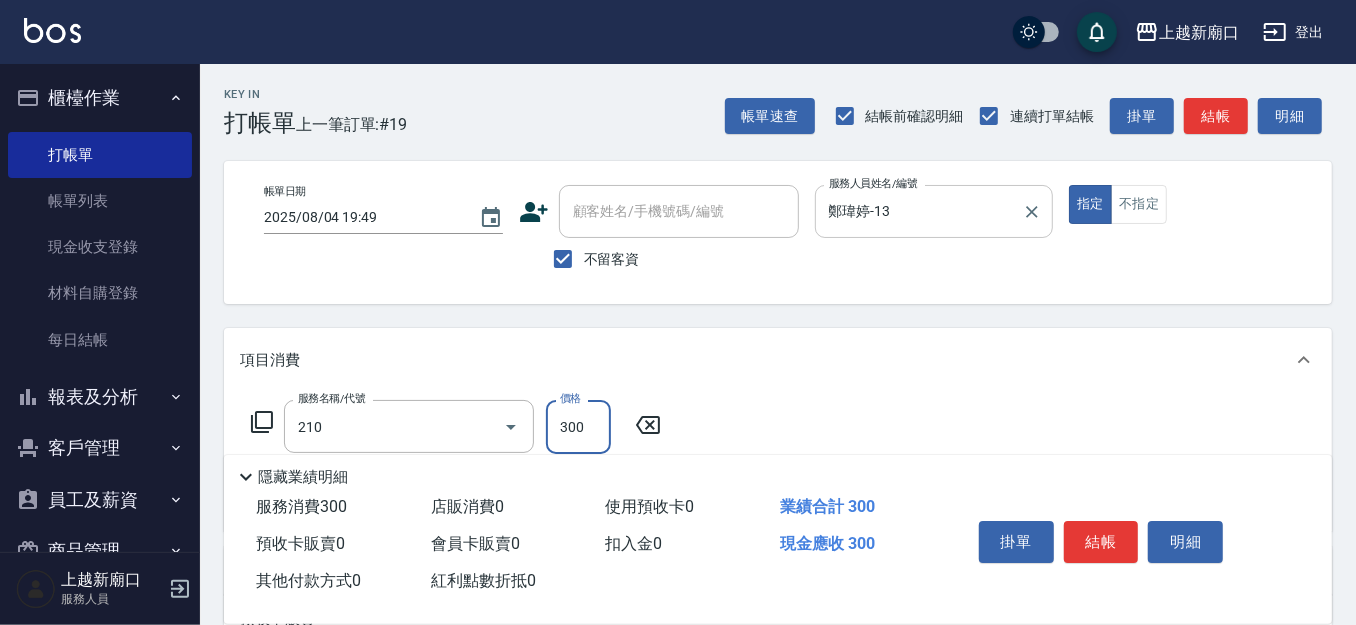 type on "歐娜洗髮精(210)" 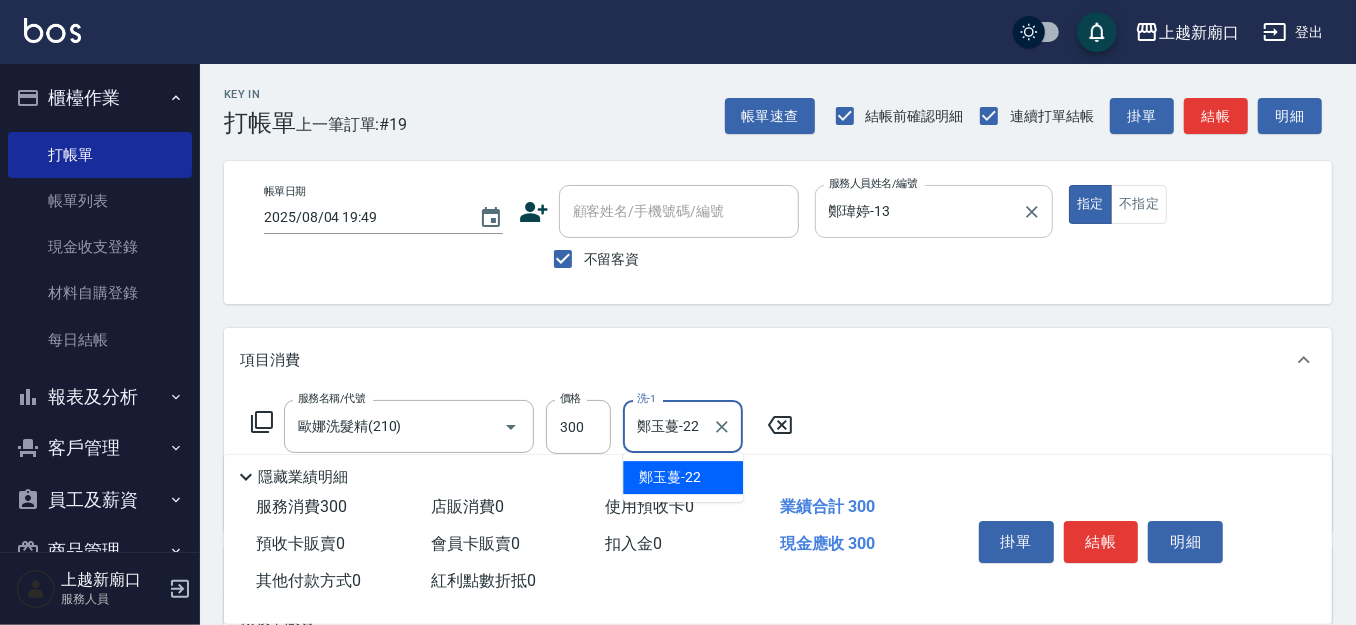 type on "鄭玉蔓-22" 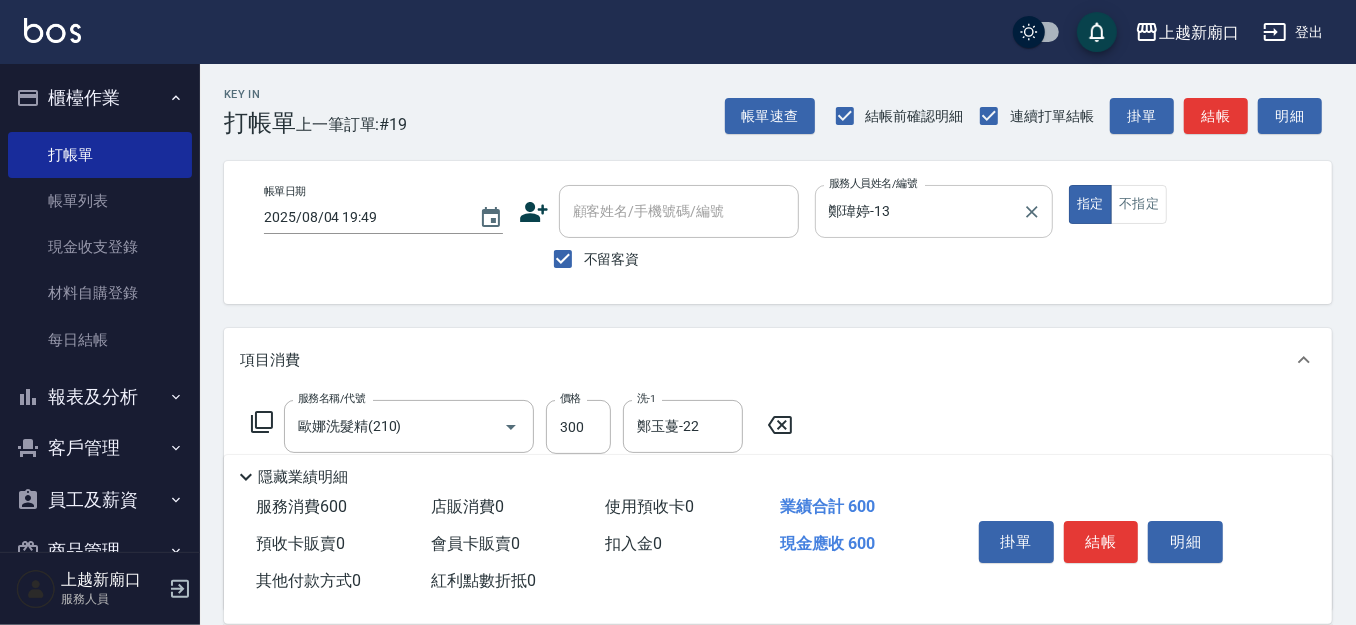 type on "自備護髮(701)" 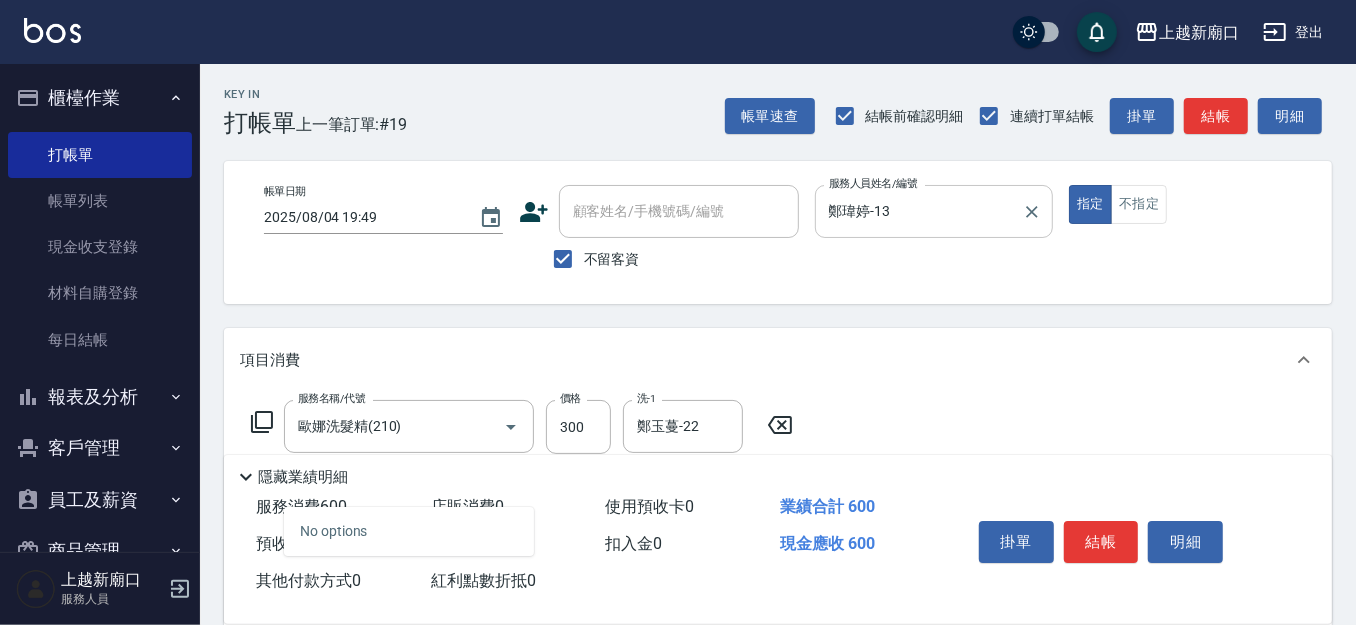 type on "22" 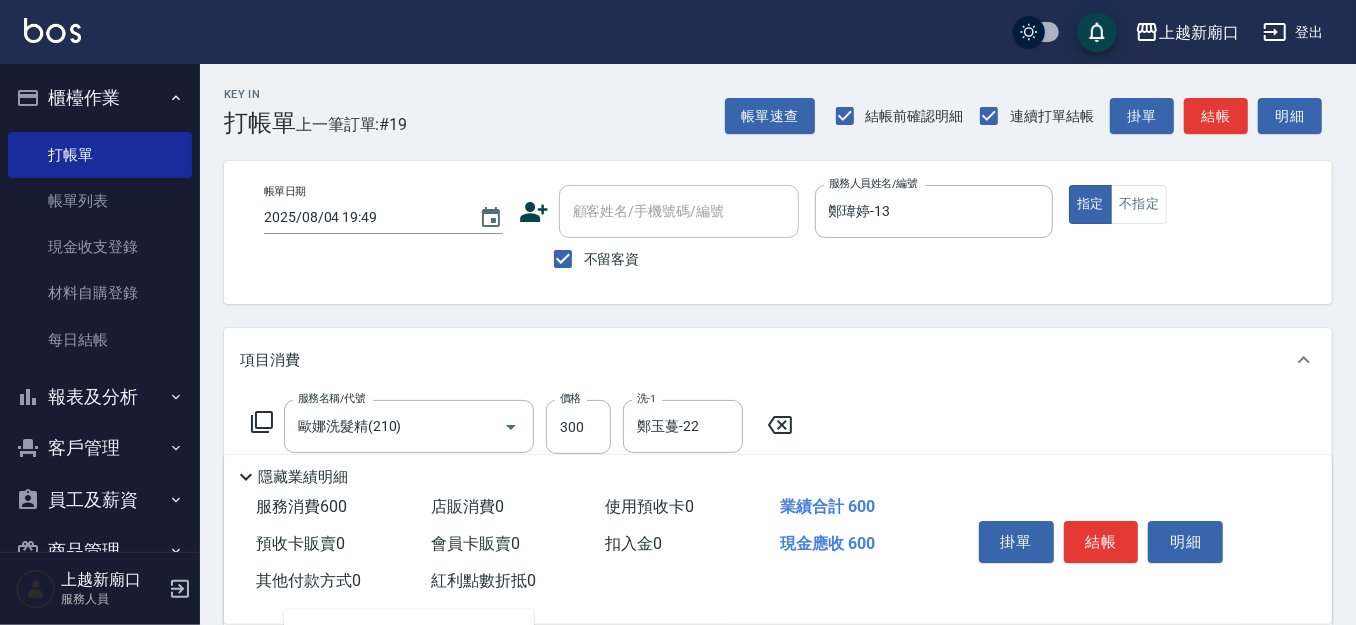 scroll, scrollTop: 416, scrollLeft: 0, axis: vertical 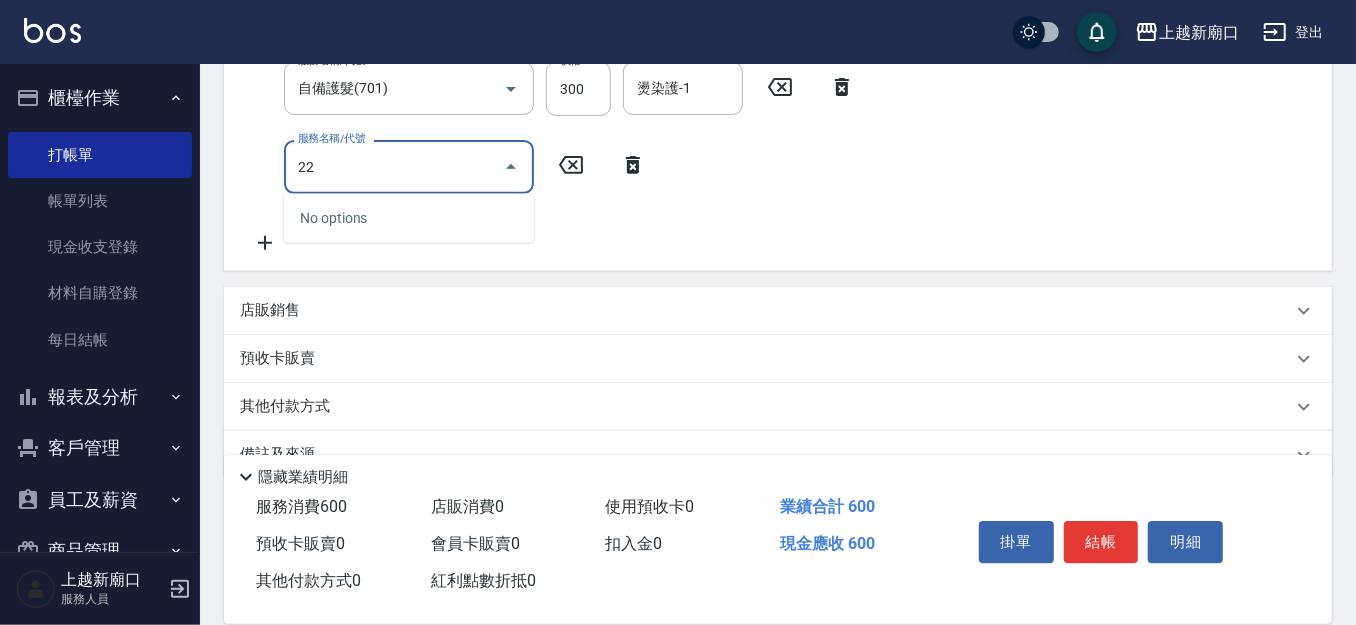 click on "燙染護-1 燙染護-1" at bounding box center [683, 88] 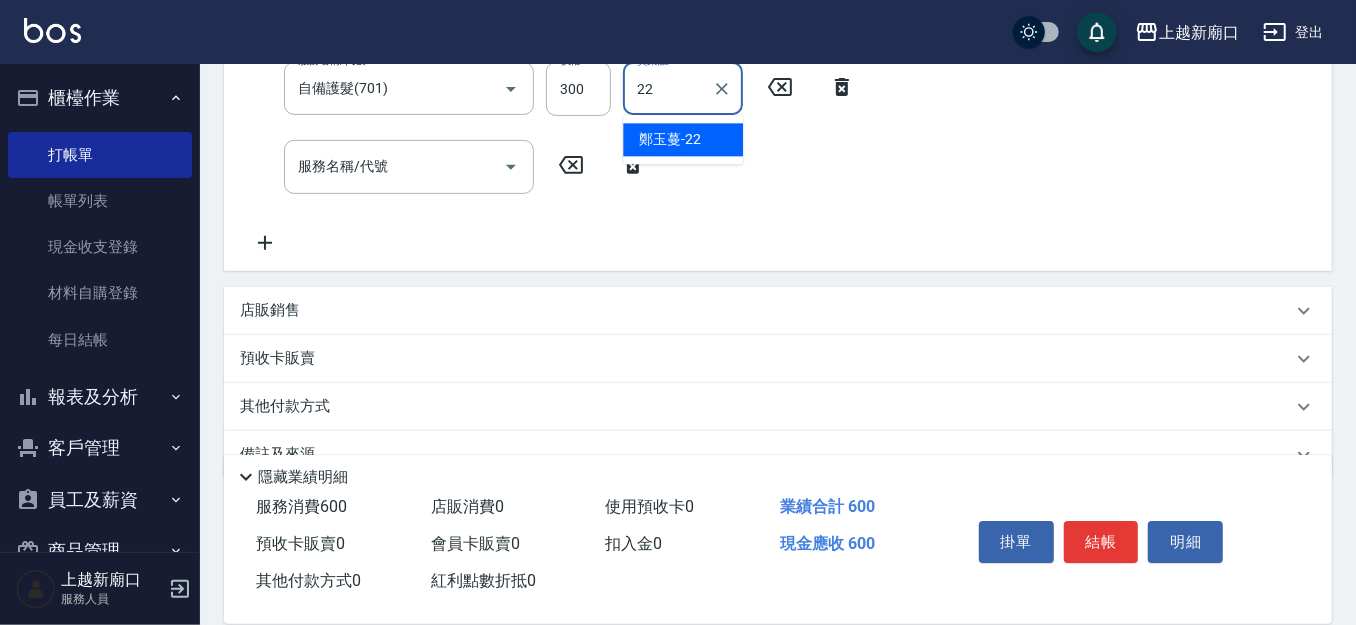 type on "鄭玉蔓-22" 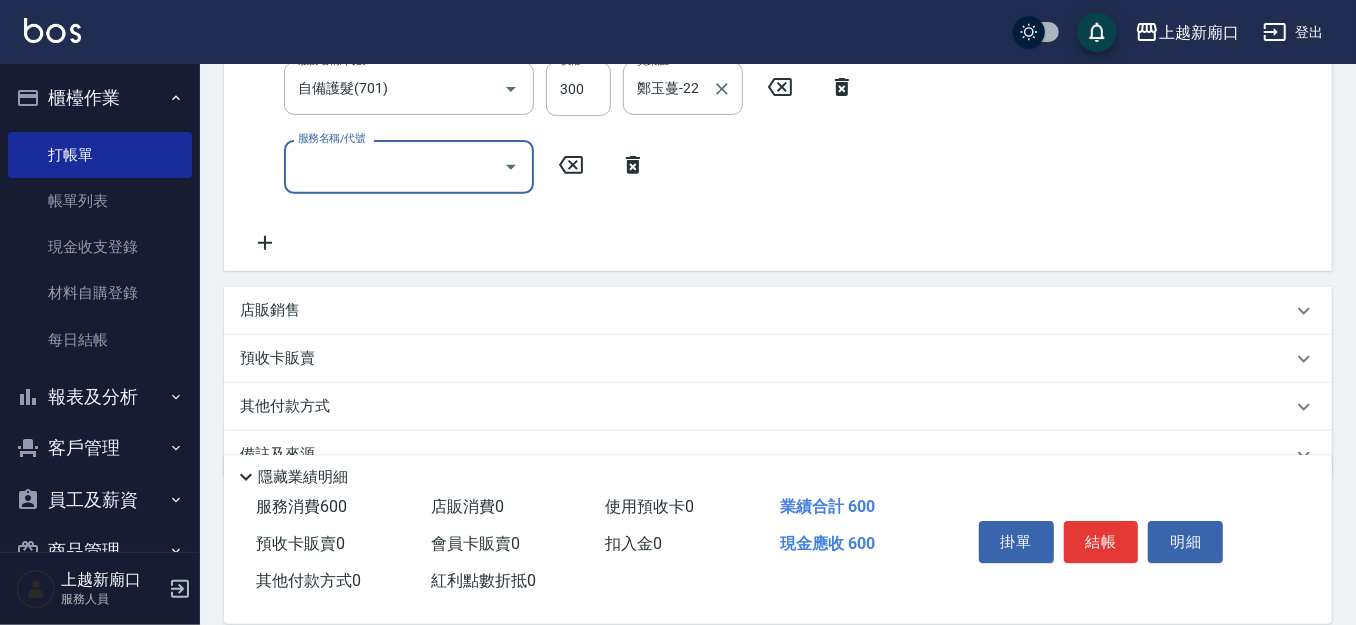 scroll, scrollTop: 409, scrollLeft: 0, axis: vertical 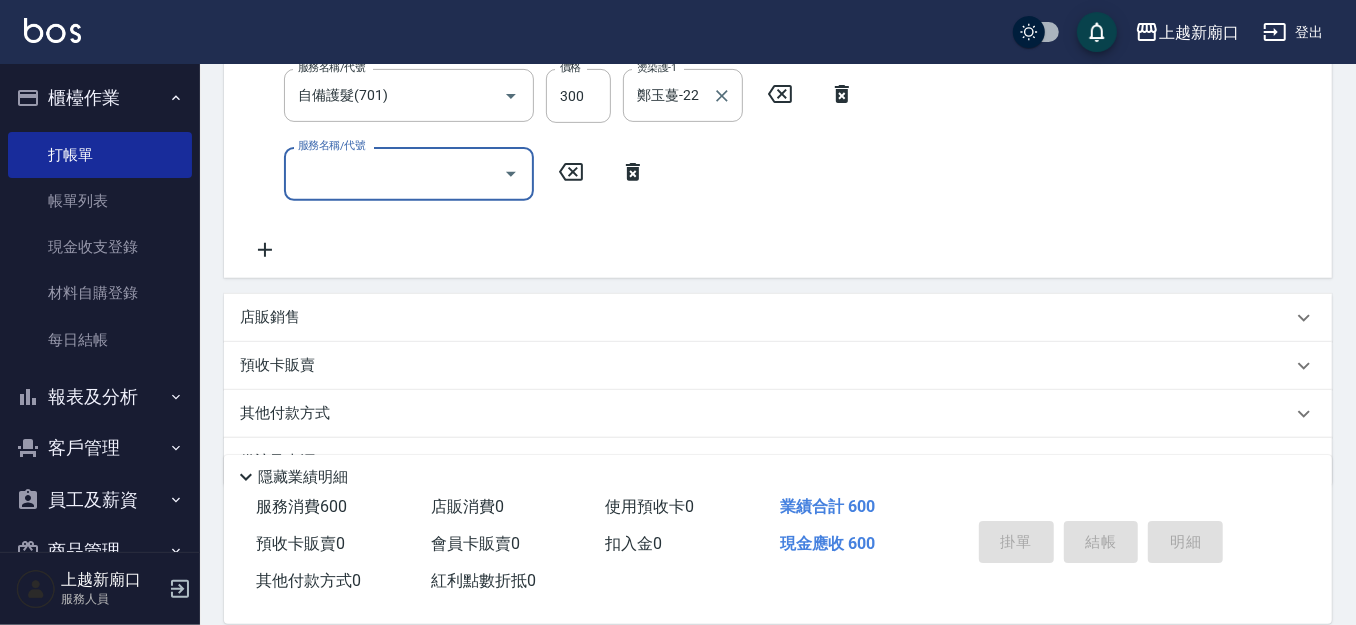 type on "2025/08/04 19:51" 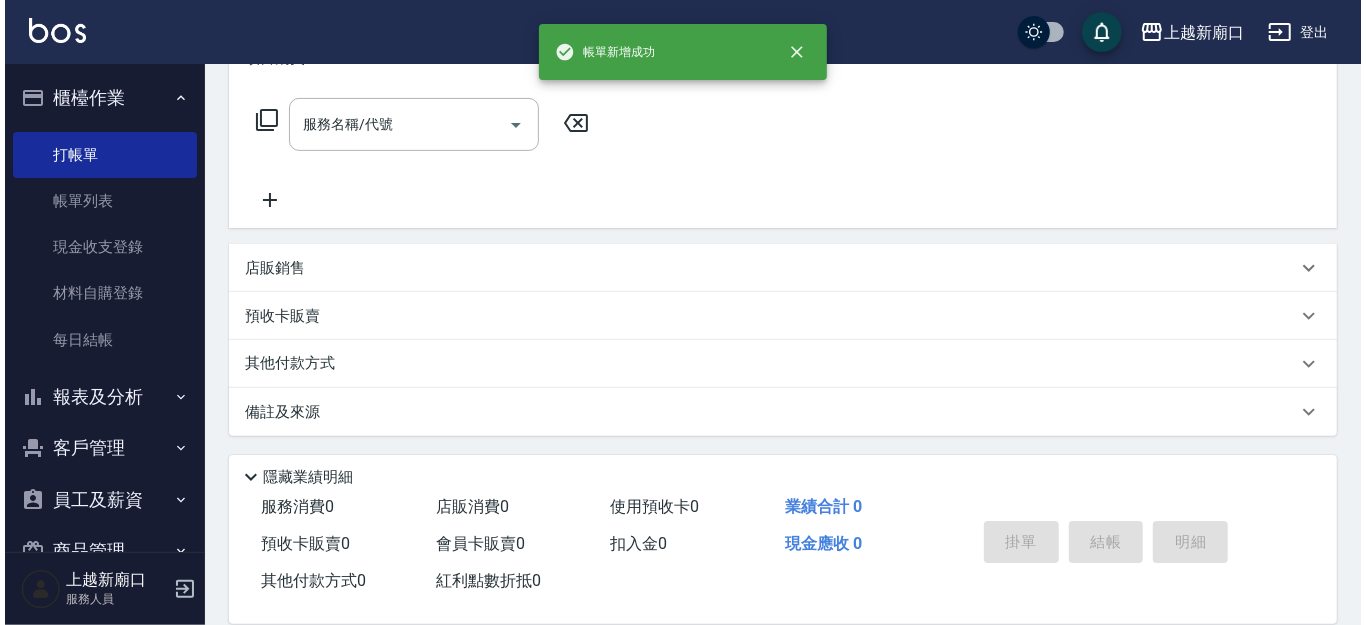 scroll, scrollTop: 0, scrollLeft: 0, axis: both 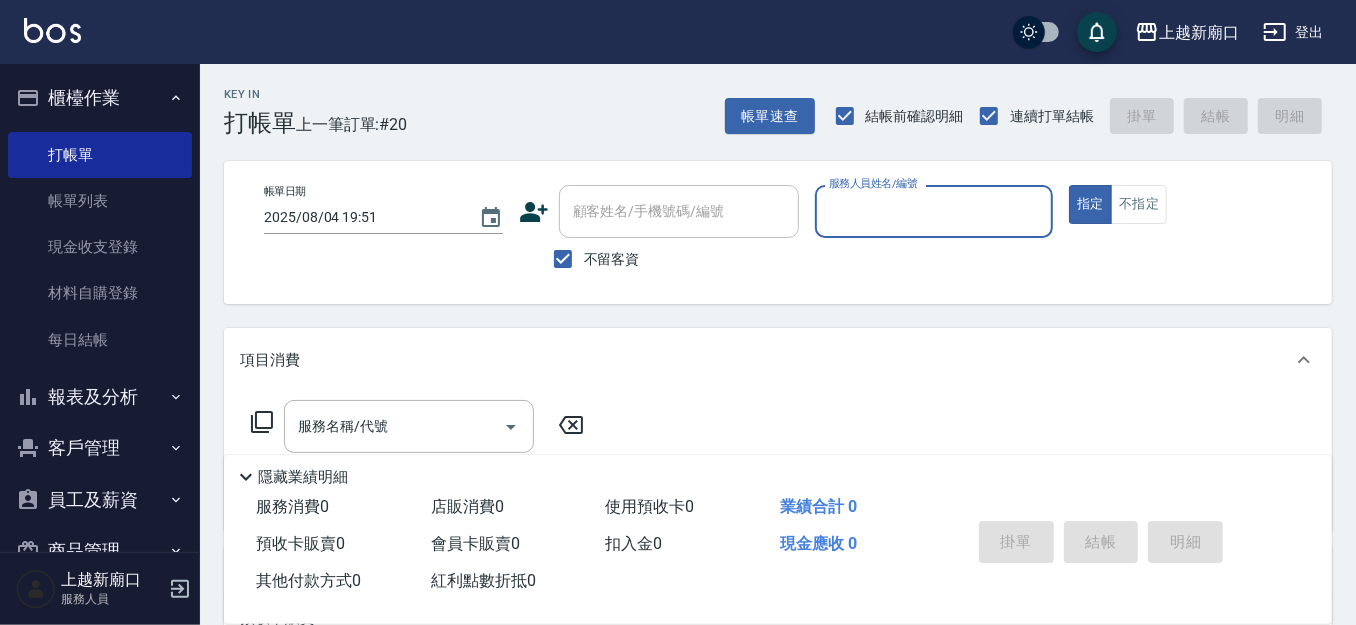 click on "顧客姓名/手機號碼/編號 顧客姓名/手機號碼/編號 不留客資" at bounding box center (659, 232) 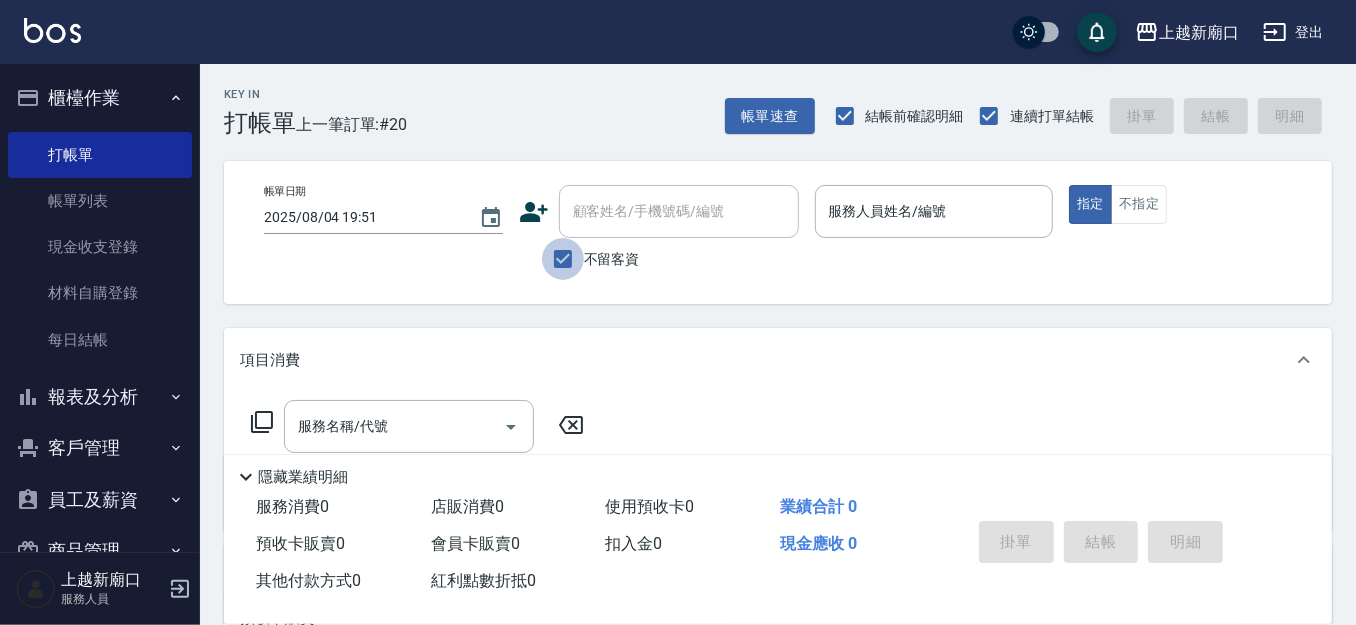 click on "不留客資" at bounding box center [563, 259] 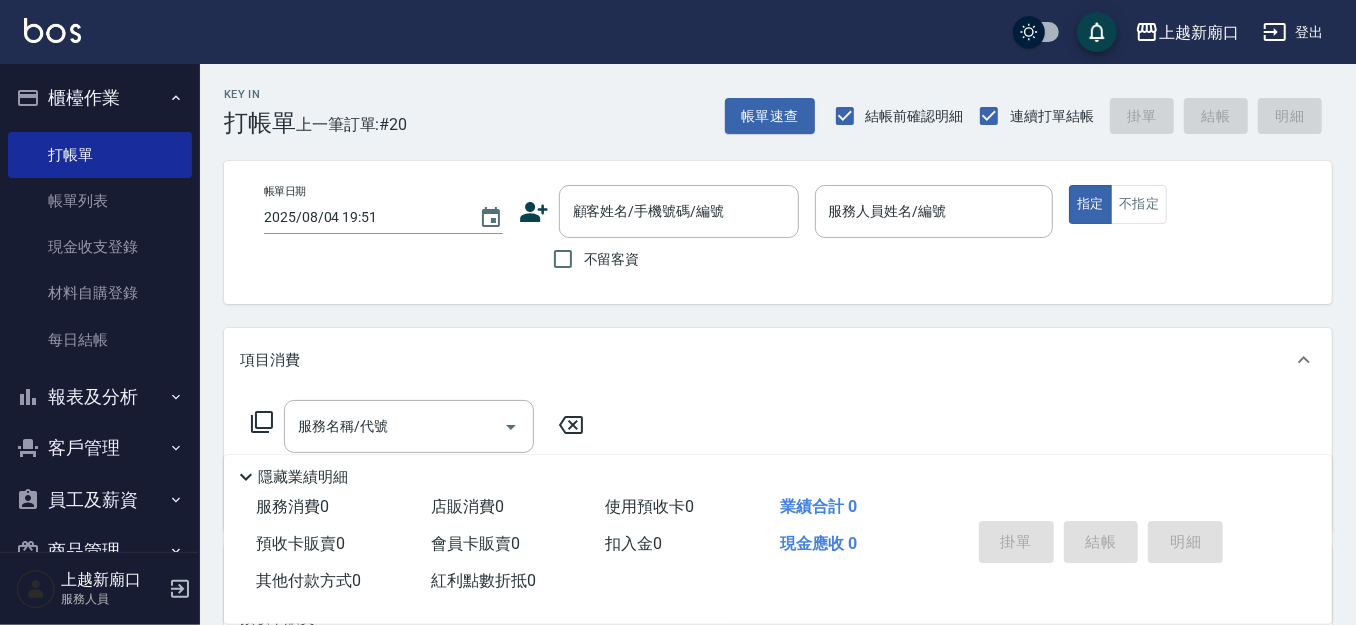 click 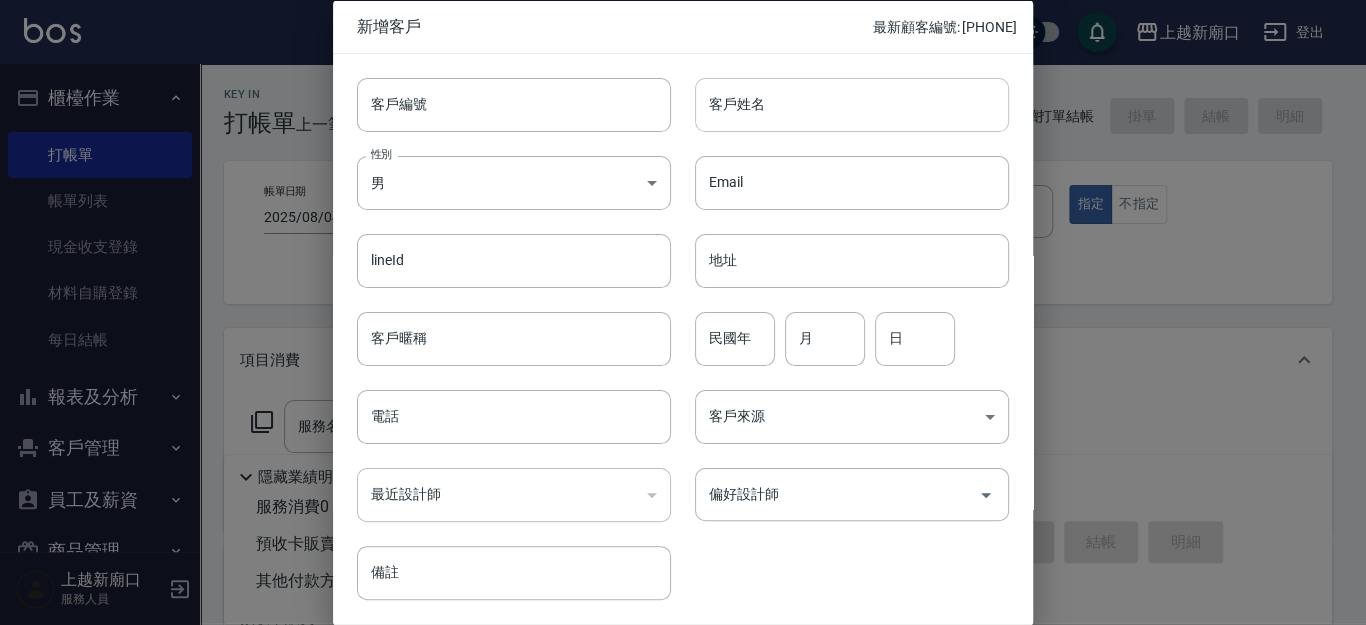 click on "客戶姓名" at bounding box center (852, 104) 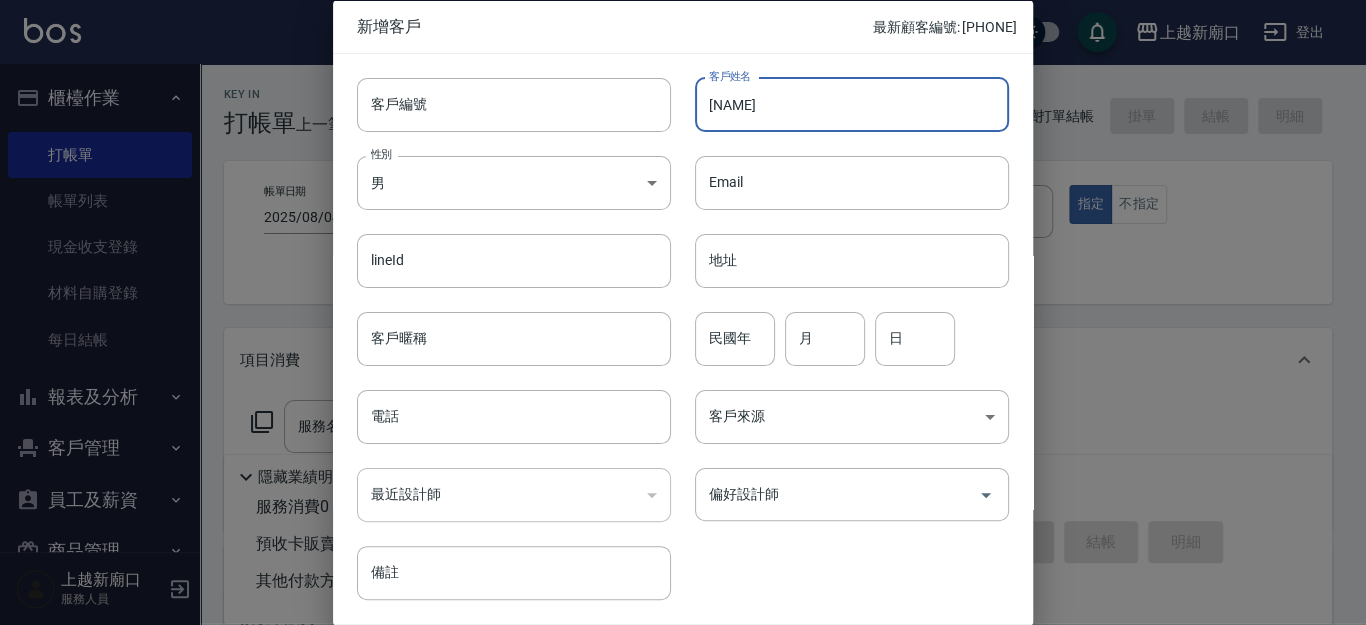 type on "[NAME]" 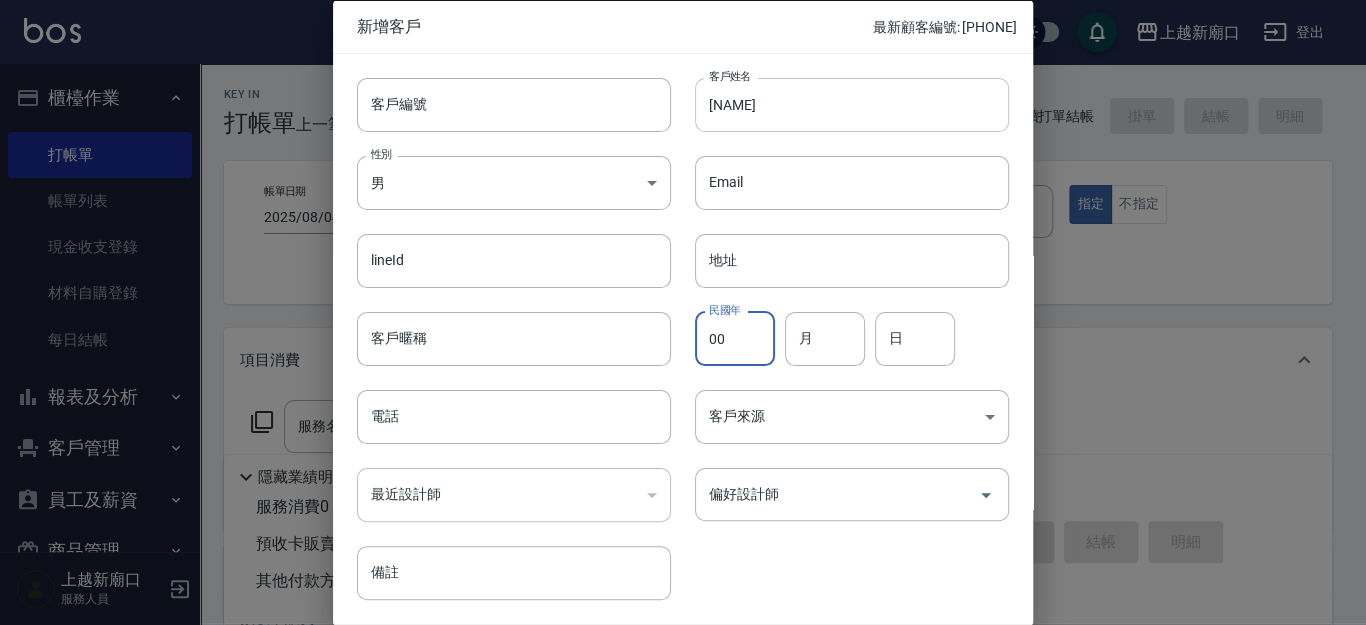 type on "00" 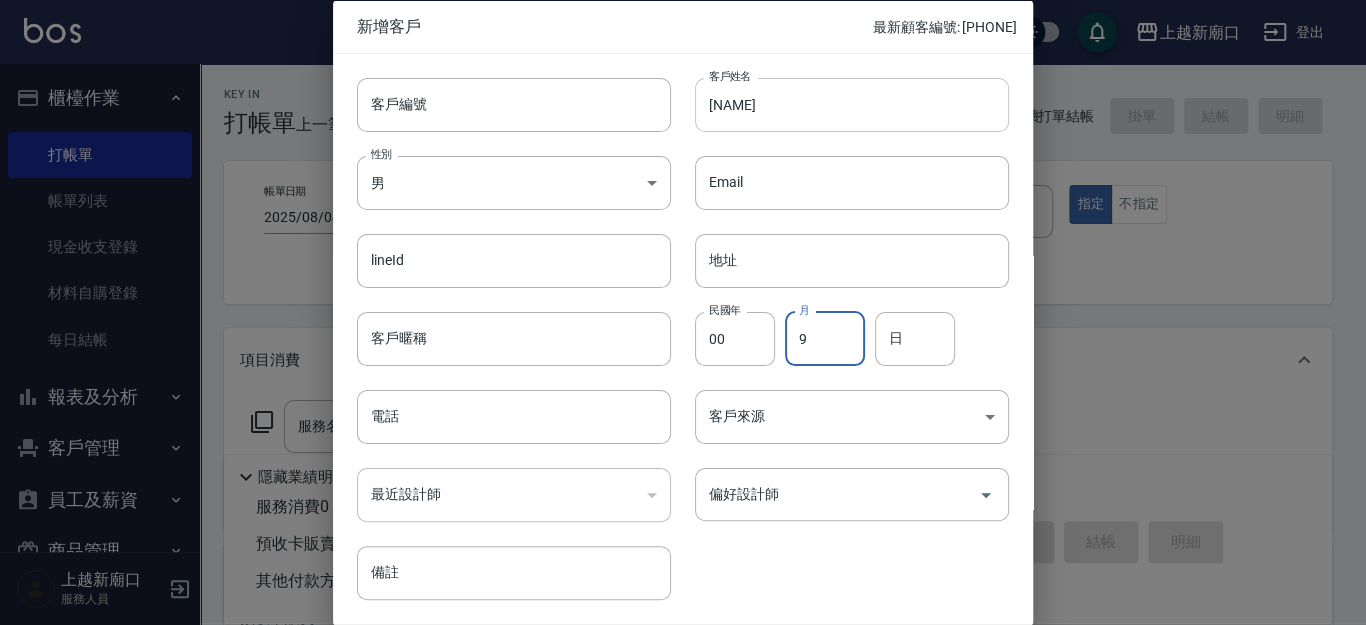 type on "9" 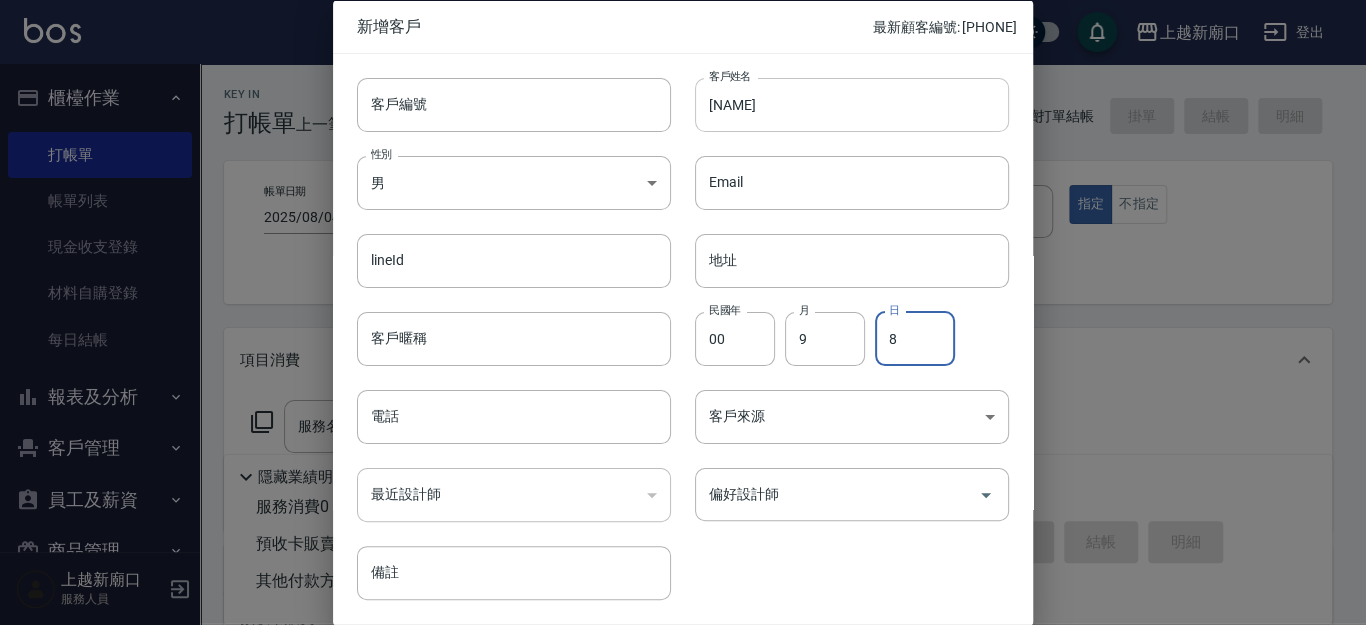 type on "8" 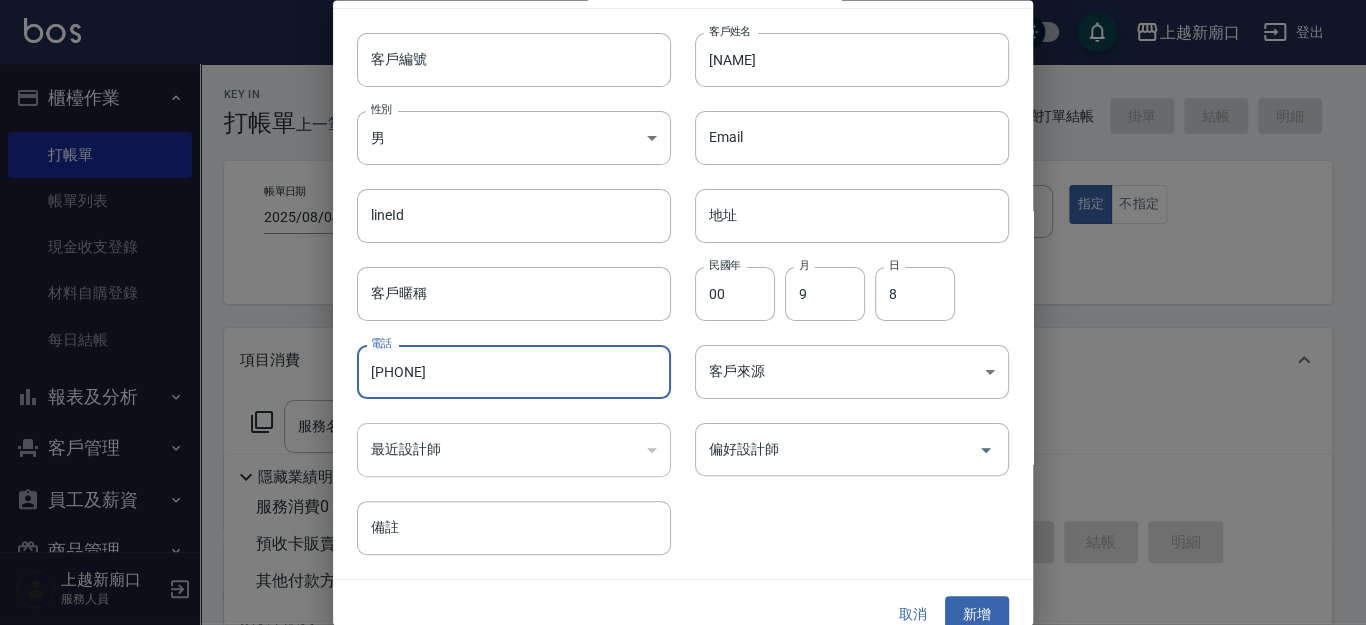 scroll, scrollTop: 67, scrollLeft: 0, axis: vertical 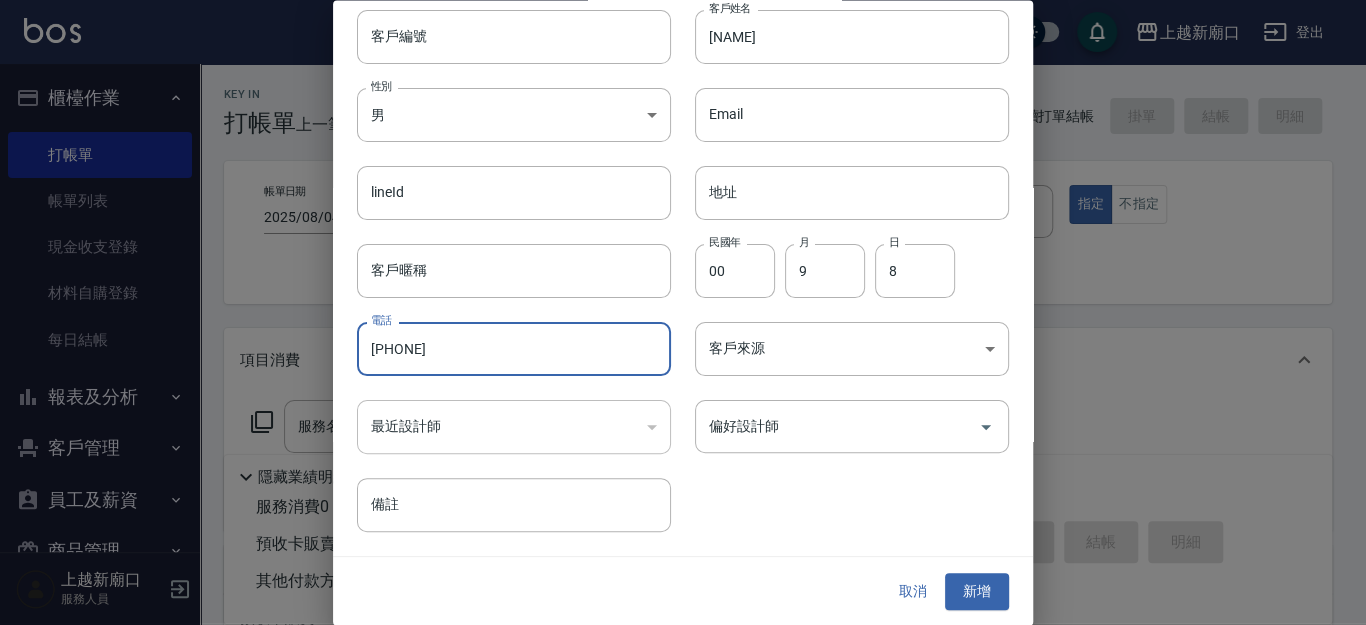 type on "[PHONE]" 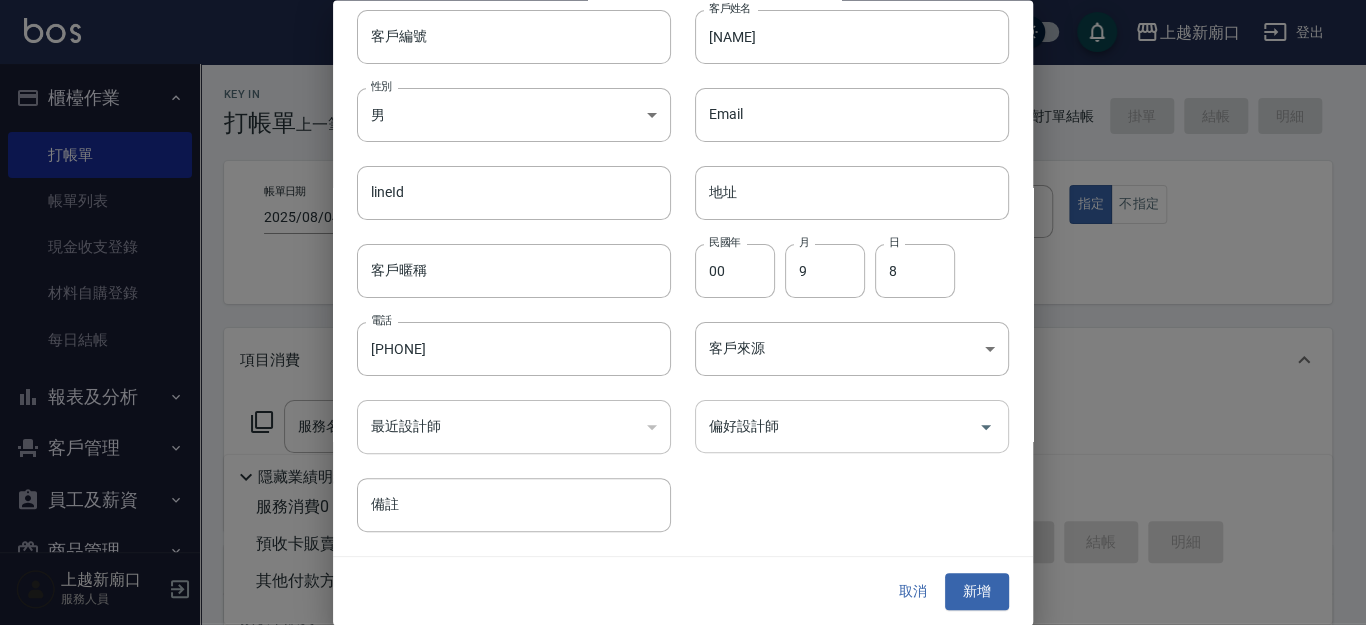 click on "偏好設計師" at bounding box center [837, 427] 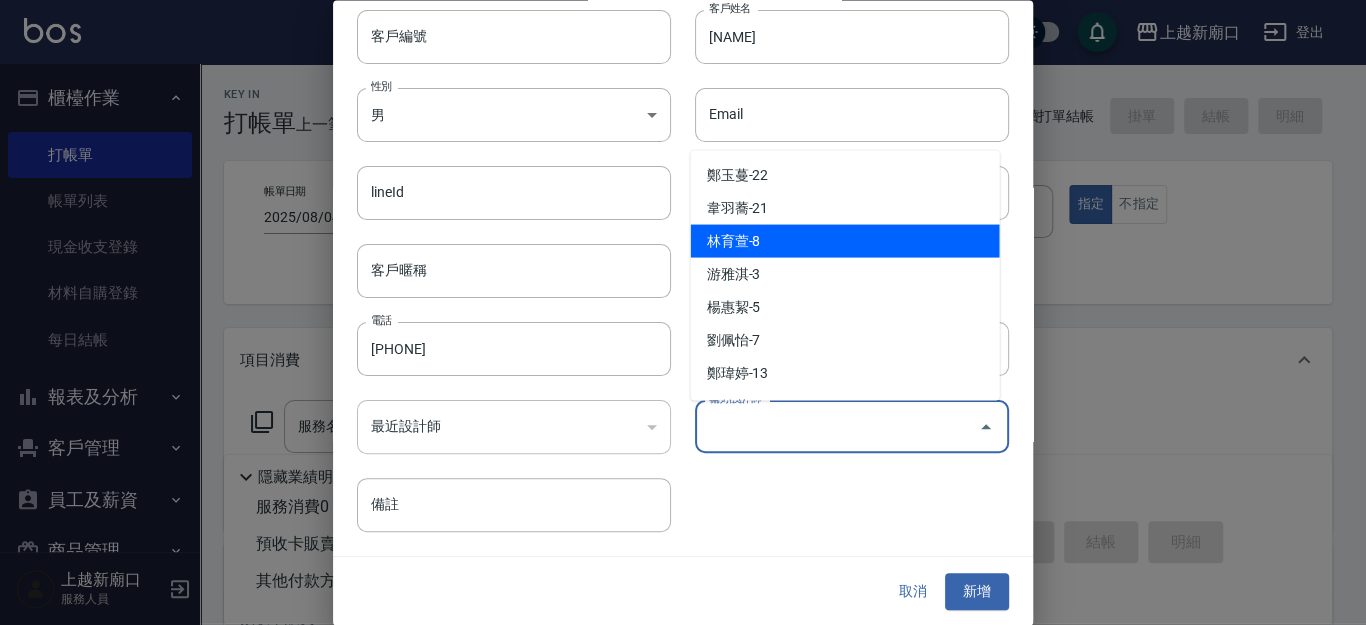 click on "林育萱-8" at bounding box center [844, 241] 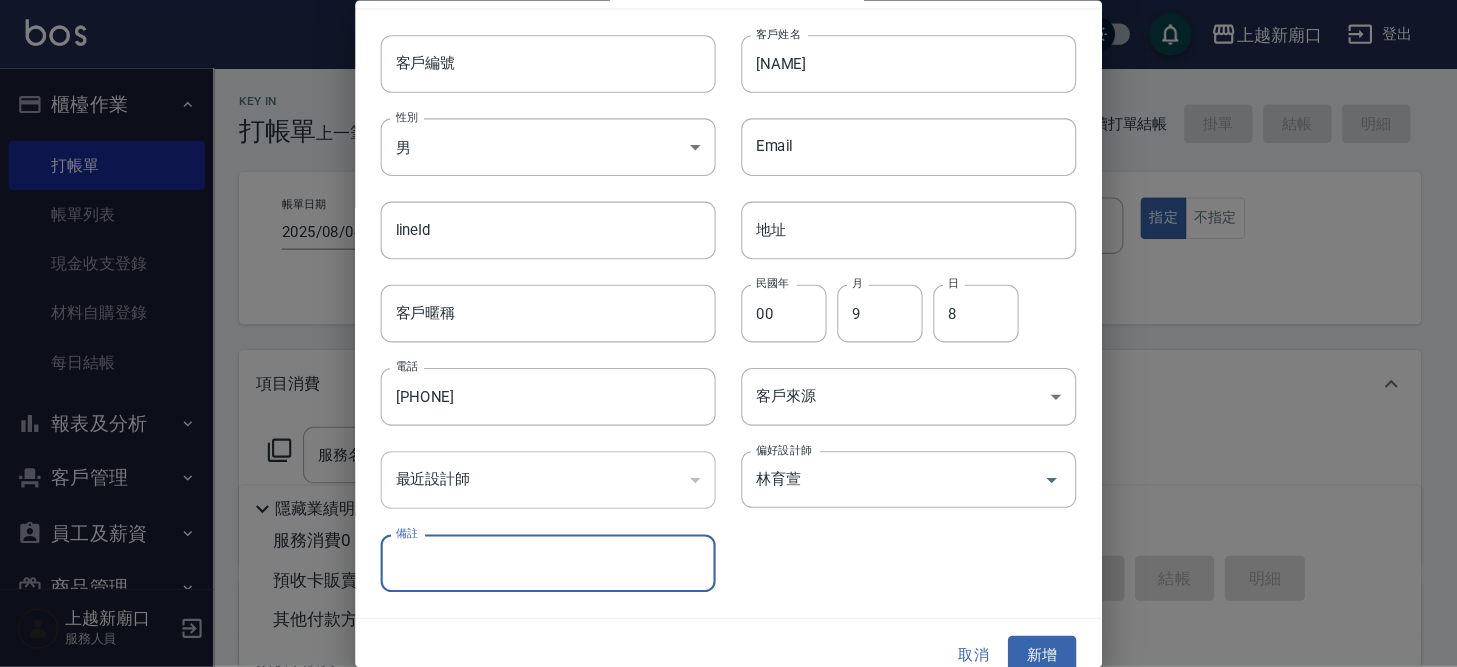 scroll, scrollTop: 67, scrollLeft: 0, axis: vertical 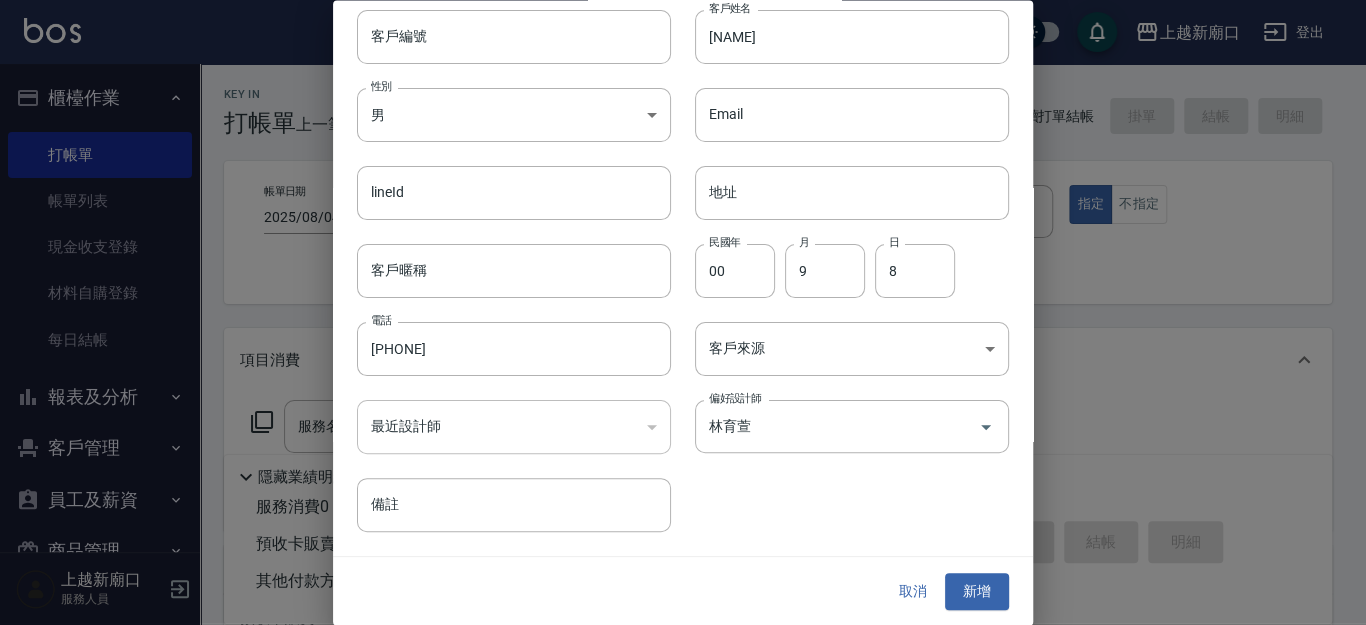 click on "客戶編號 客戶編號 客戶姓名 [NAME] 客戶姓名 性別 男 MALE 性別 Email Email lineId lineId 地址 地址 客戶暱稱 客戶暱稱 民國年 00 民國年 月 9 月 日 8 日 電話 [PHONE] 電話 客戶來源 ​ 客戶來源 最近設計師 ​ 最近設計師 偏好設計師 [NAME] 偏好設計師 備註 備註" at bounding box center (671, 259) 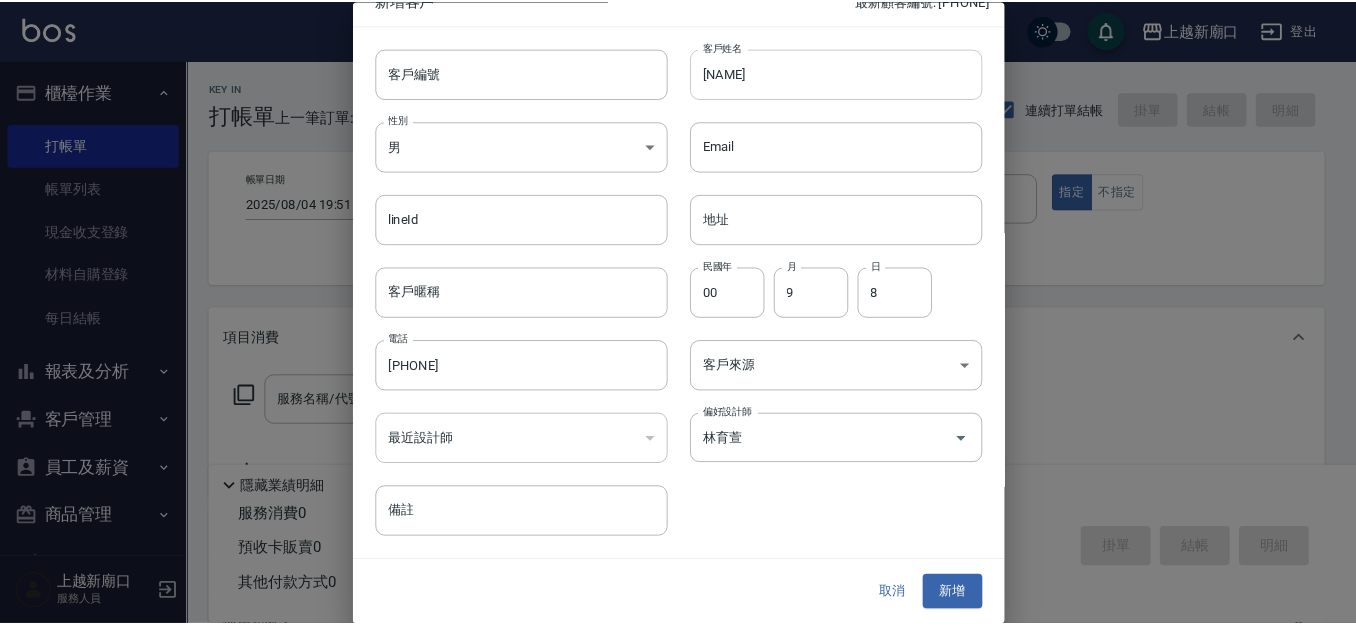 scroll, scrollTop: 0, scrollLeft: 0, axis: both 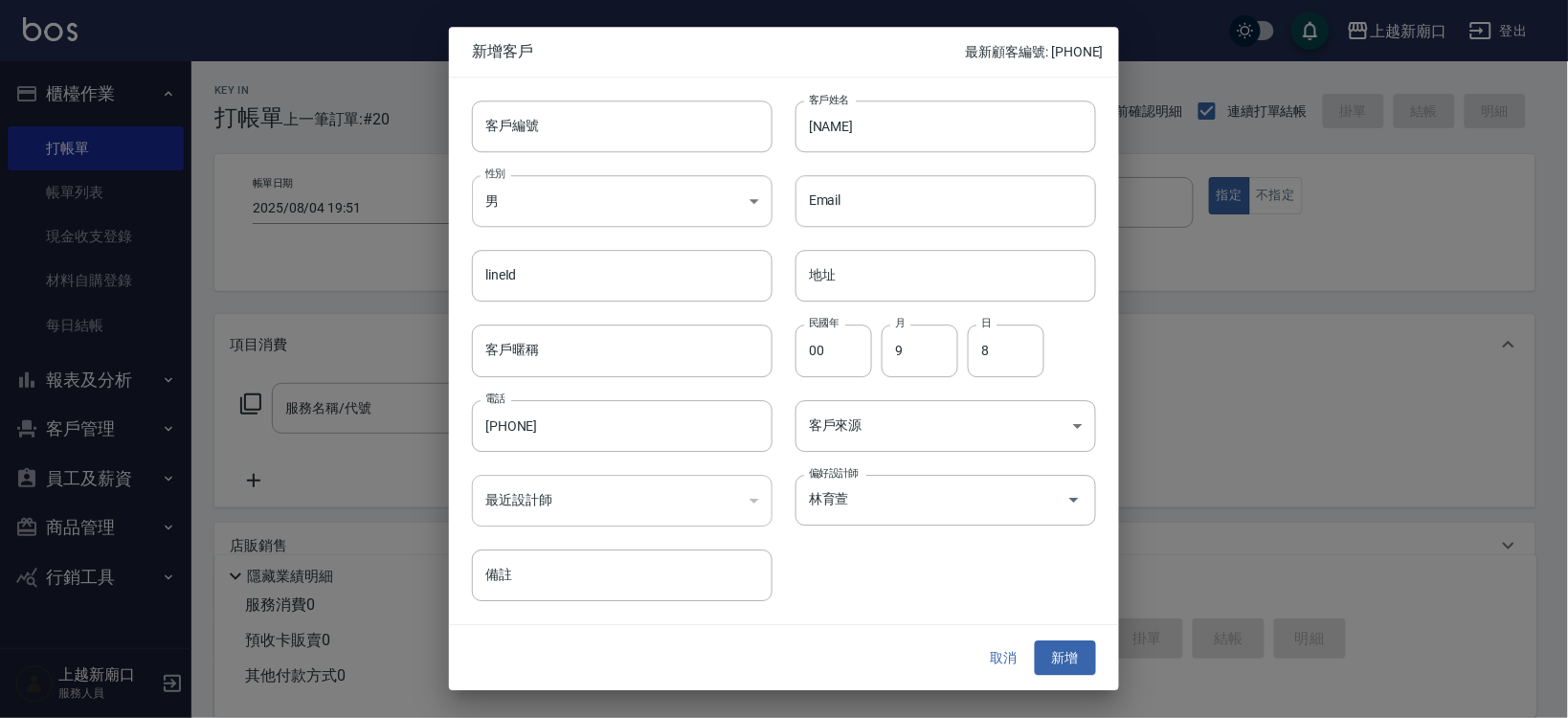 drag, startPoint x: 871, startPoint y: 9, endPoint x: 1073, endPoint y: 648, distance: 670.1679 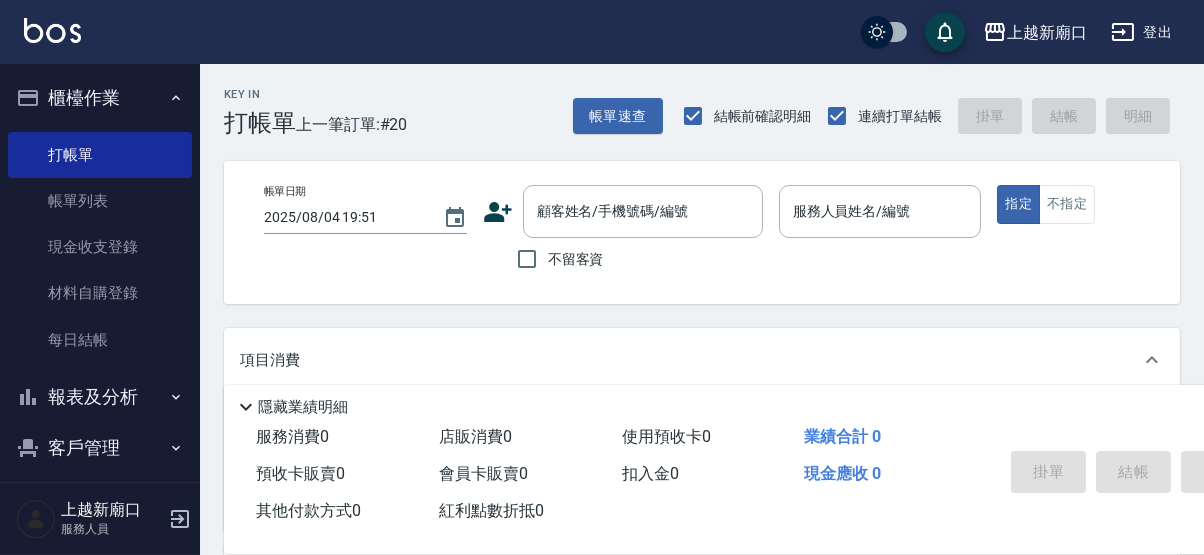 drag, startPoint x: 1579, startPoint y: 0, endPoint x: 738, endPoint y: 266, distance: 882.0641 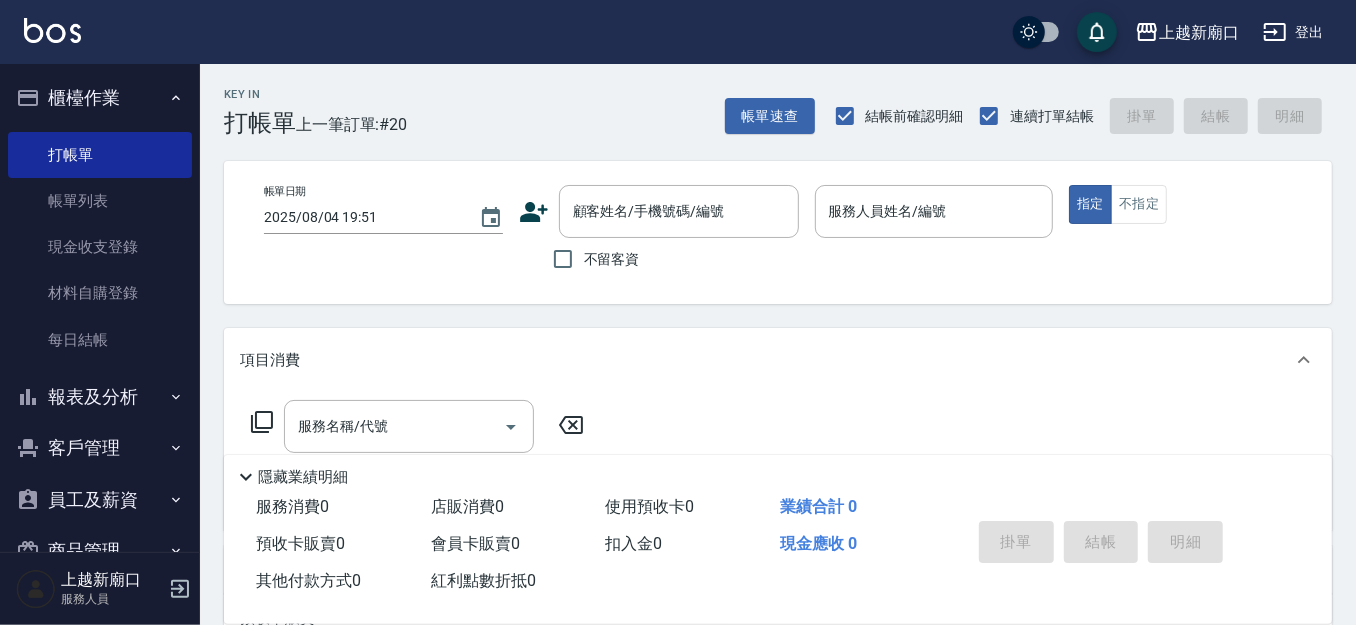 drag, startPoint x: 939, startPoint y: 11, endPoint x: 795, endPoint y: 261, distance: 288.5065 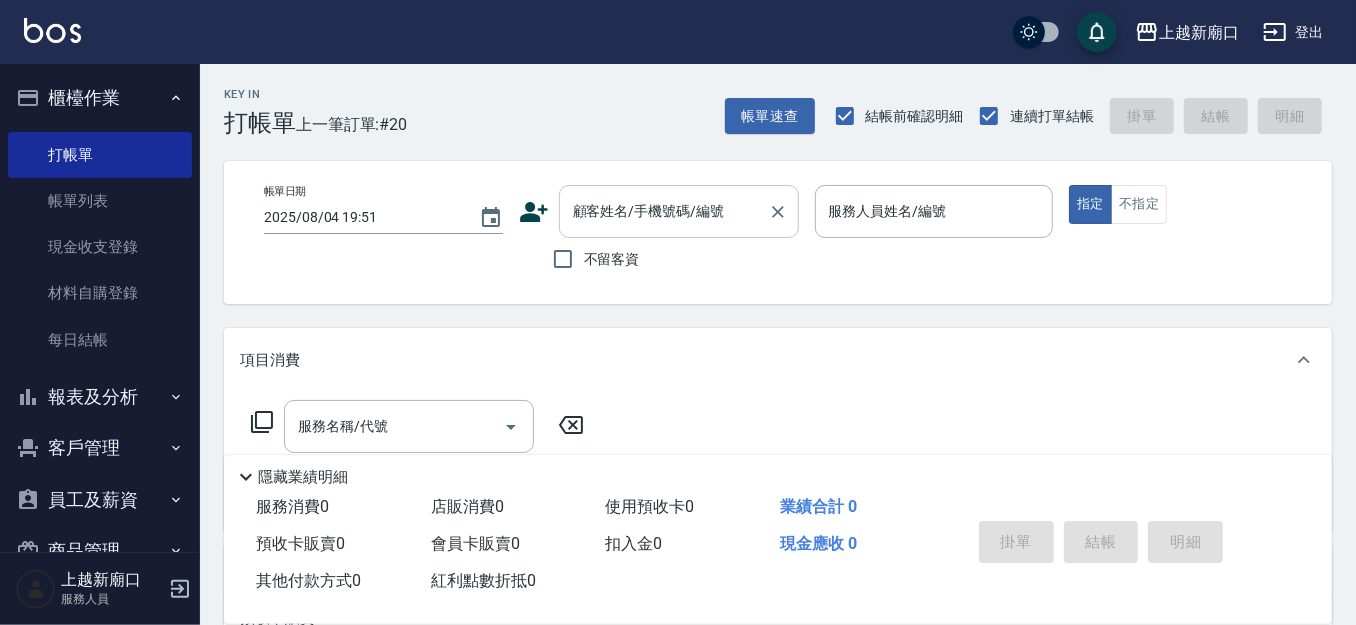 click on "顧客姓名/手機號碼/編號" at bounding box center [664, 211] 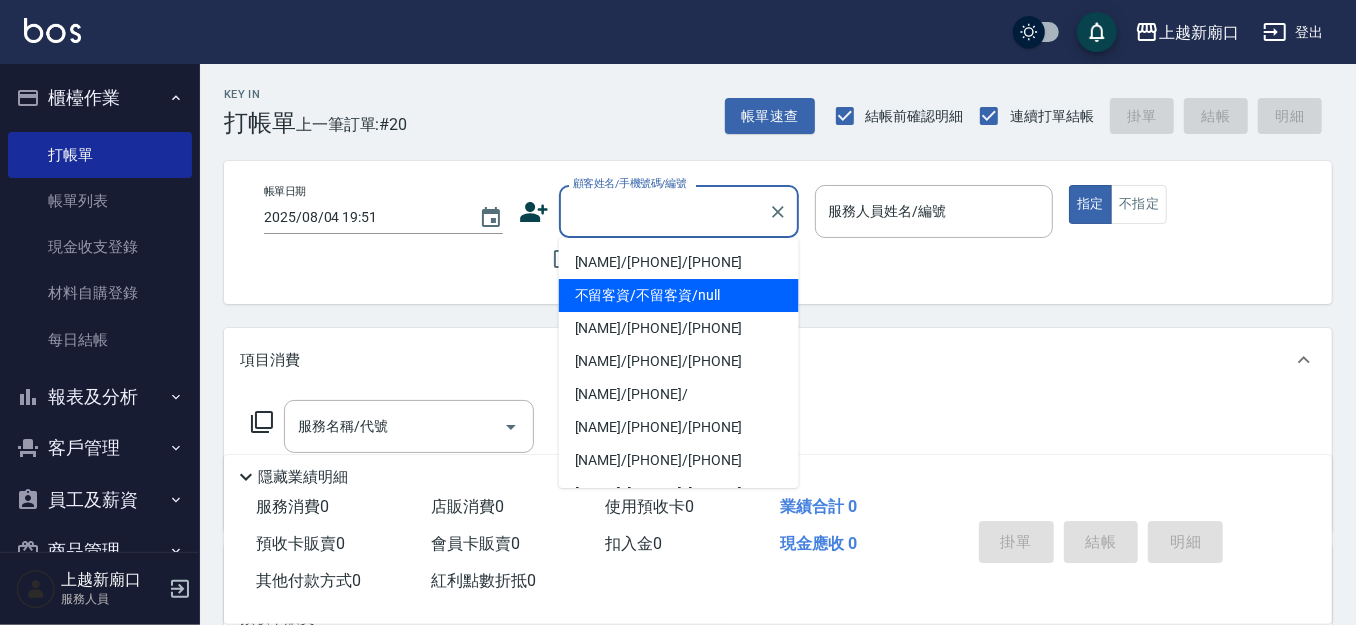 drag, startPoint x: 924, startPoint y: 273, endPoint x: 886, endPoint y: 209, distance: 74.431175 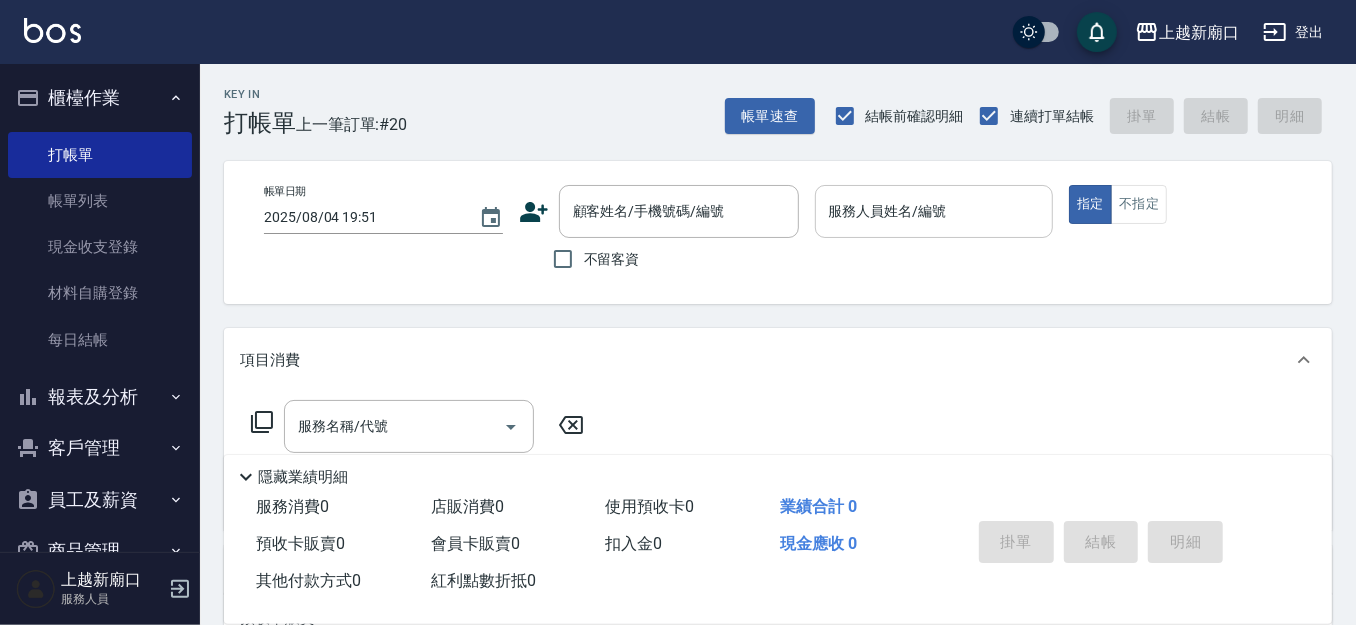 click on "服務人員姓名/編號" at bounding box center [934, 211] 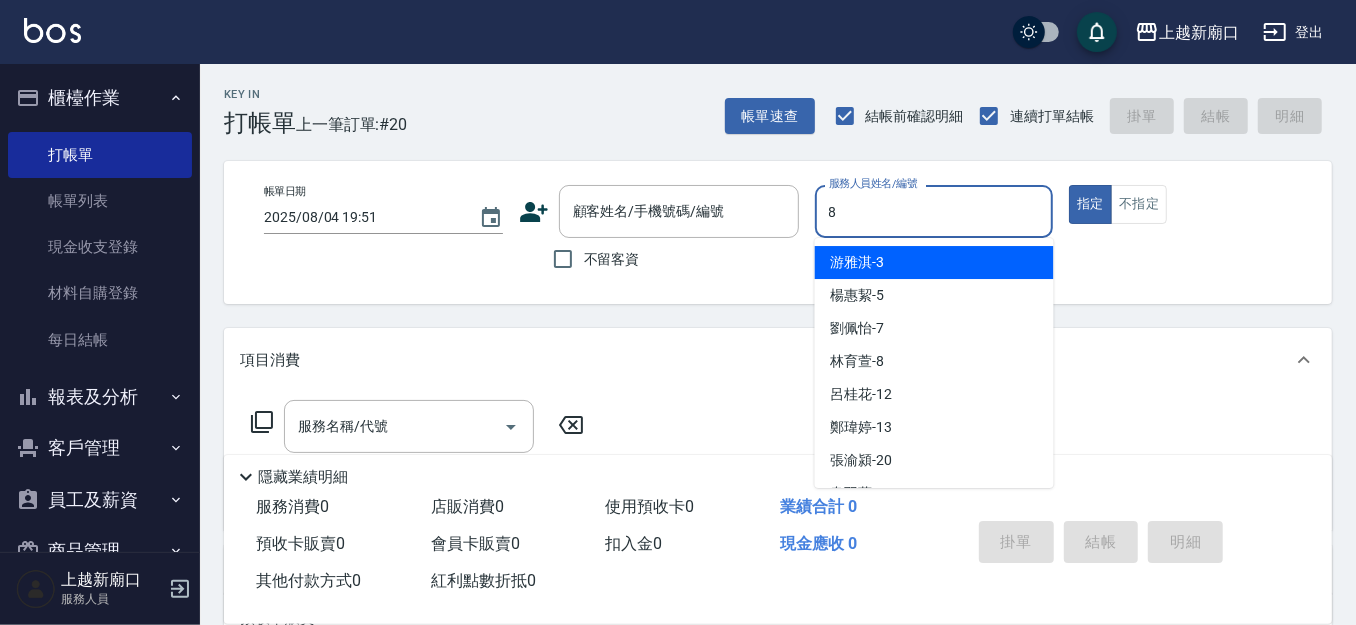 type on "林育萱-8" 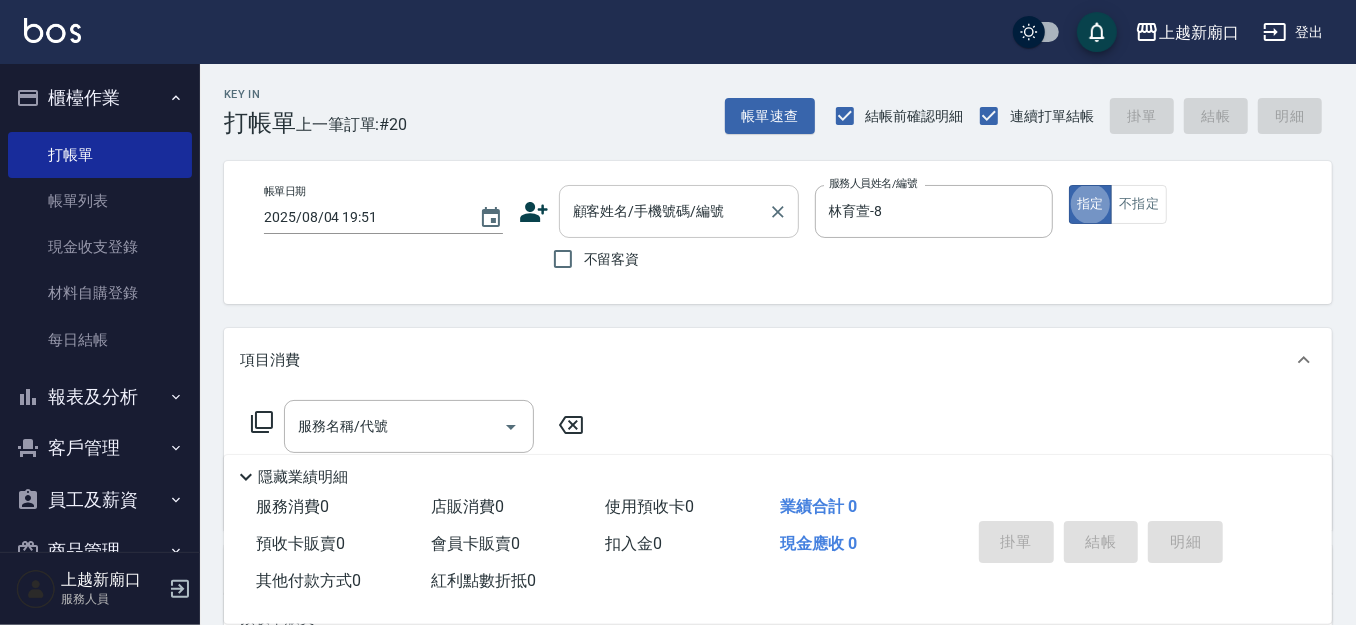 click on "顧客姓名/手機號碼/編號" at bounding box center [664, 211] 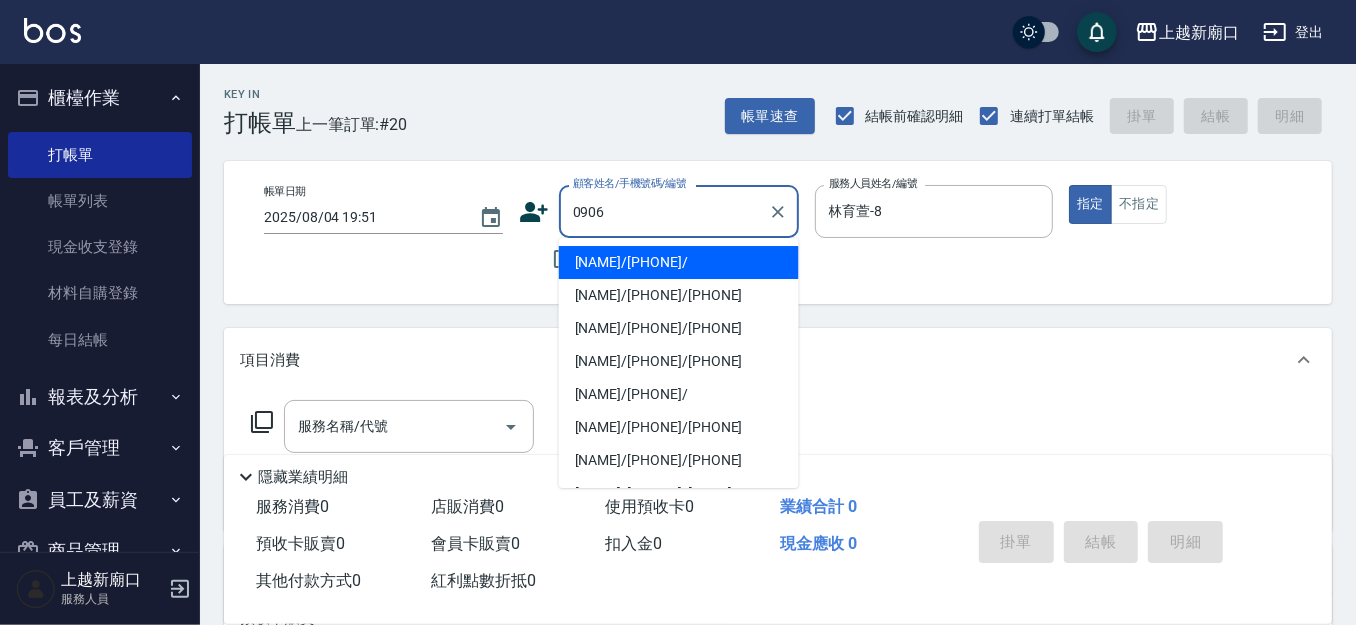 click on "[NAME]/[PHONE]/" at bounding box center (679, 262) 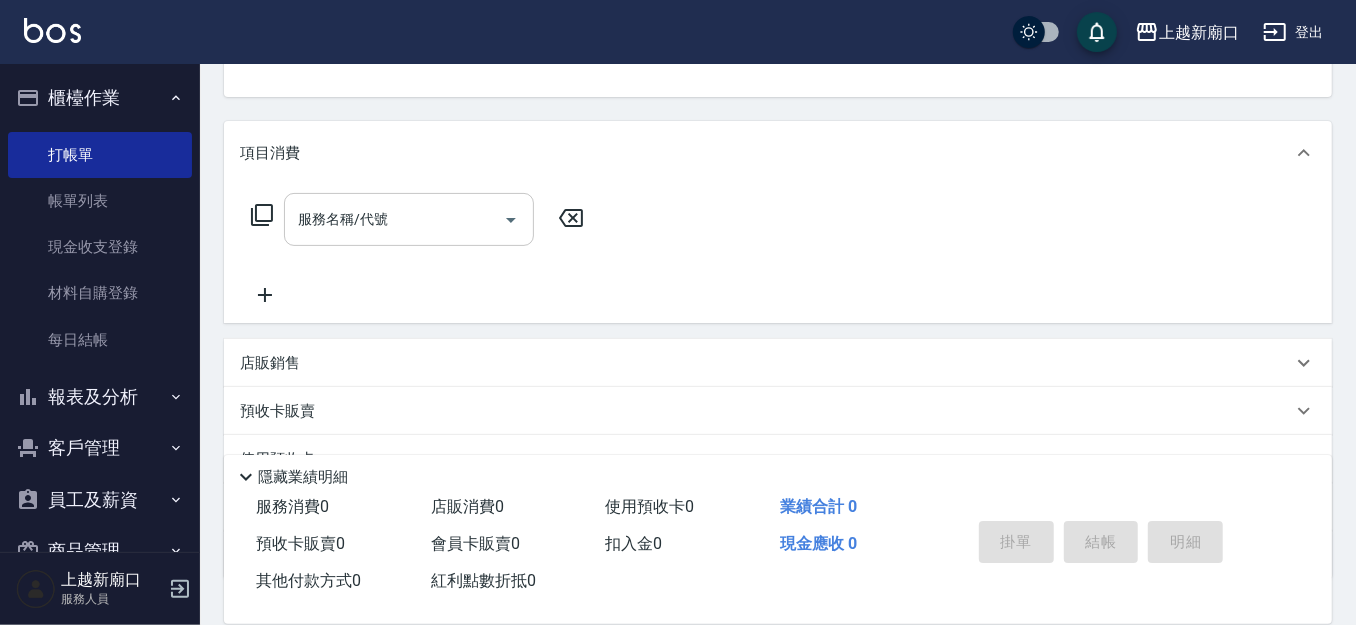 scroll, scrollTop: 142, scrollLeft: 0, axis: vertical 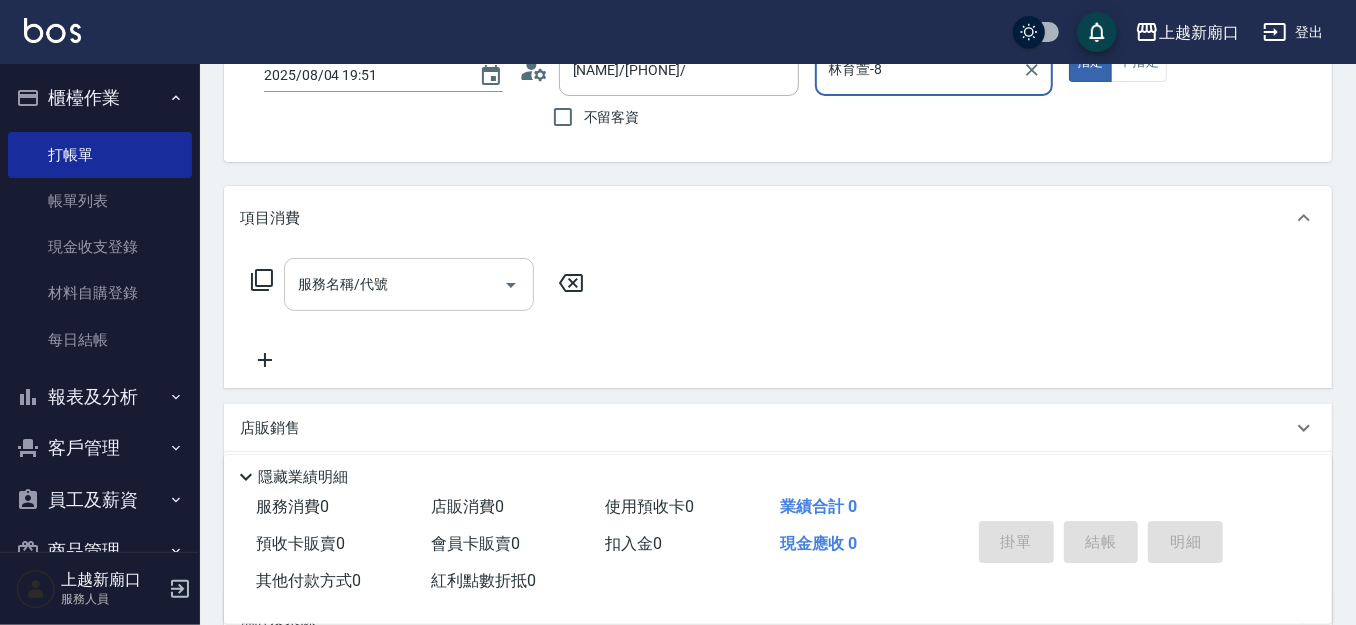 click on "服務名稱/代號" at bounding box center (394, 284) 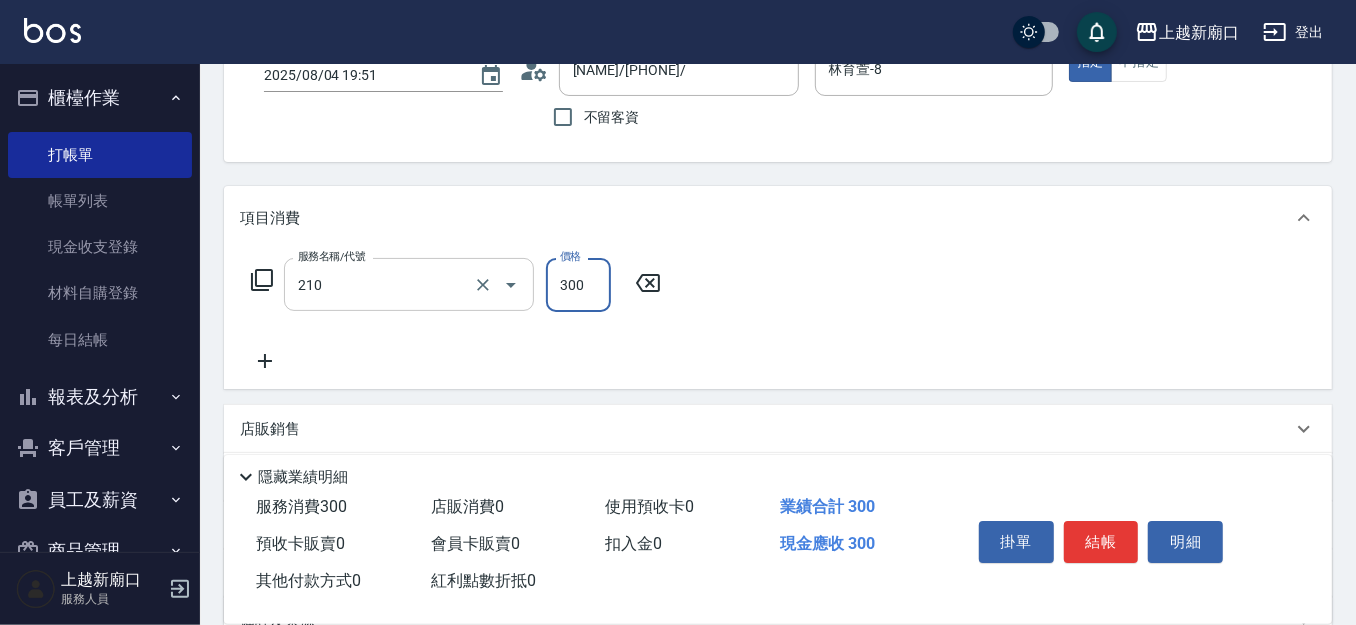 type on "歐娜洗髮精(210)" 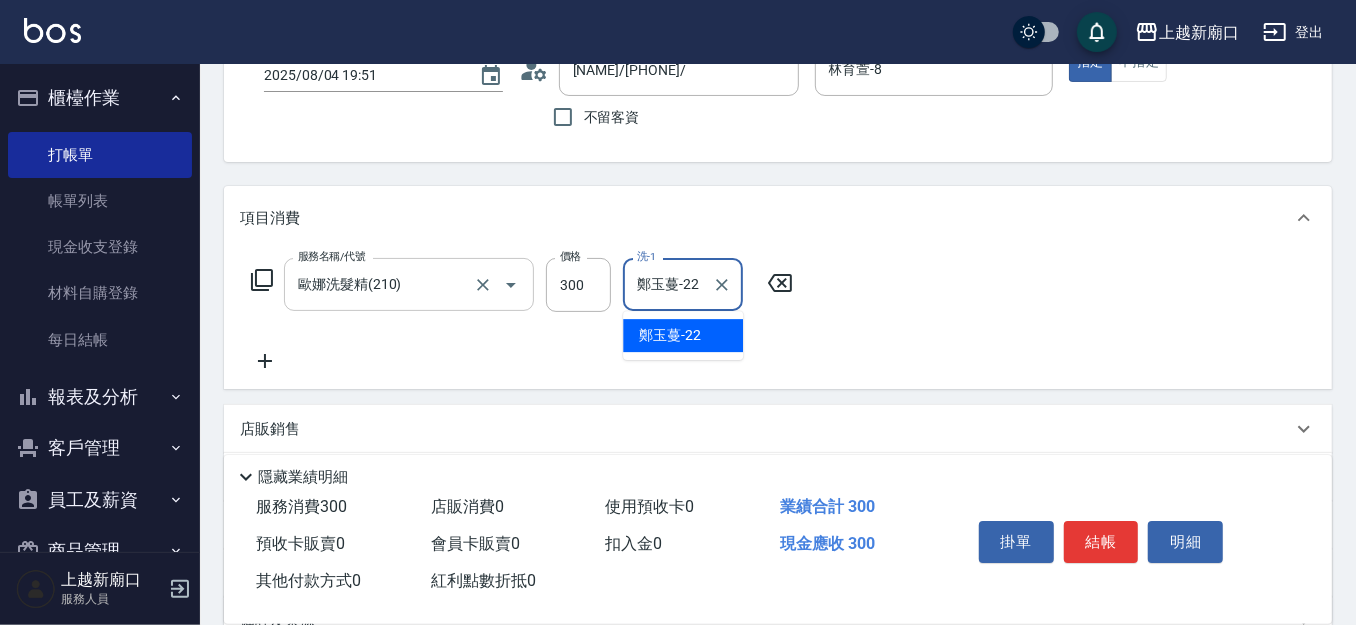 type on "鄭玉蔓-22" 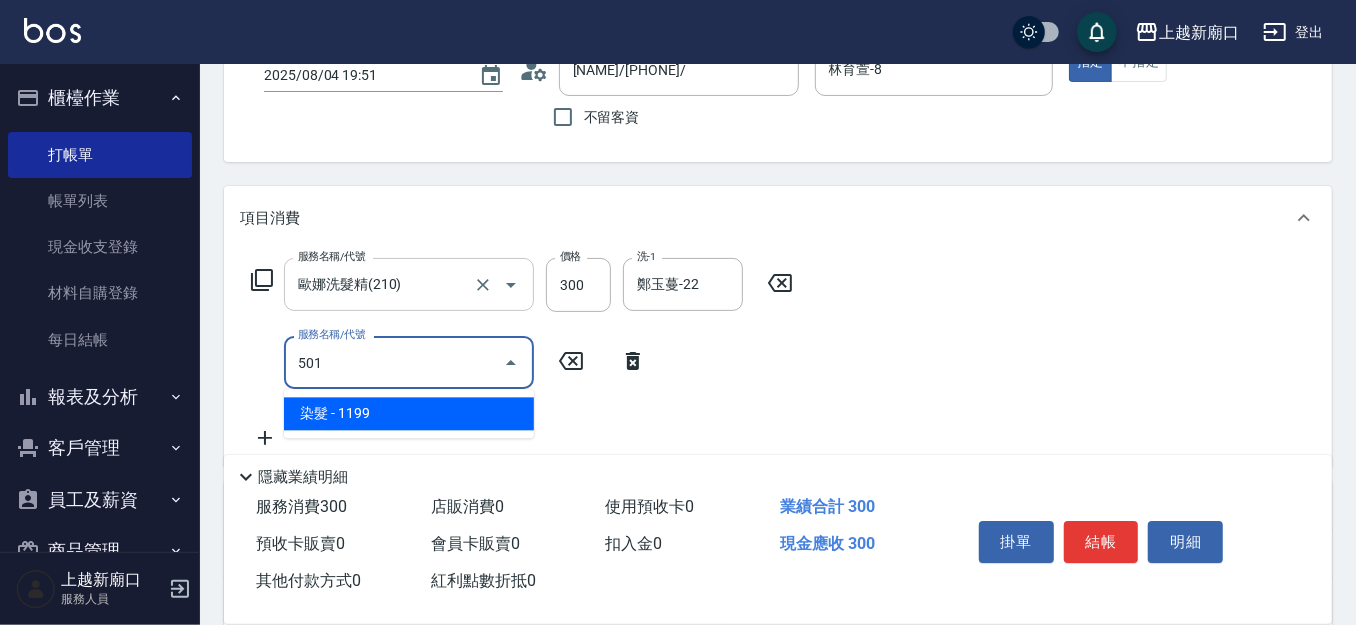 type on "染髮(501)" 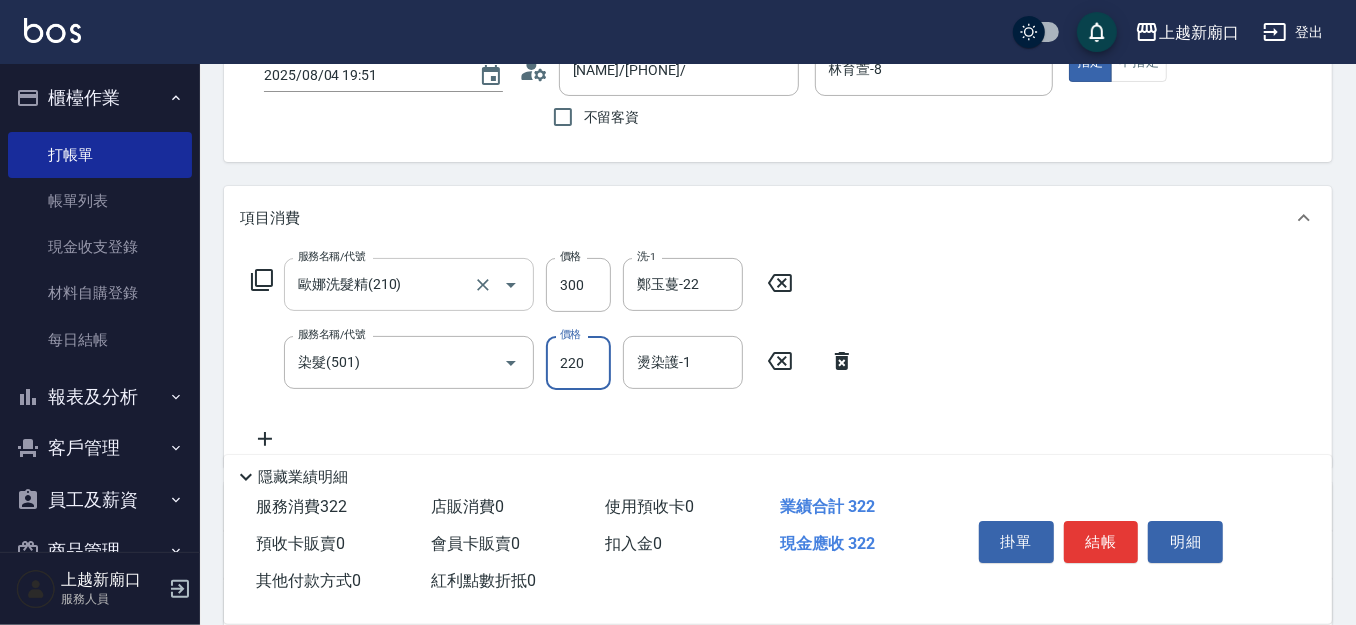 type on "2200" 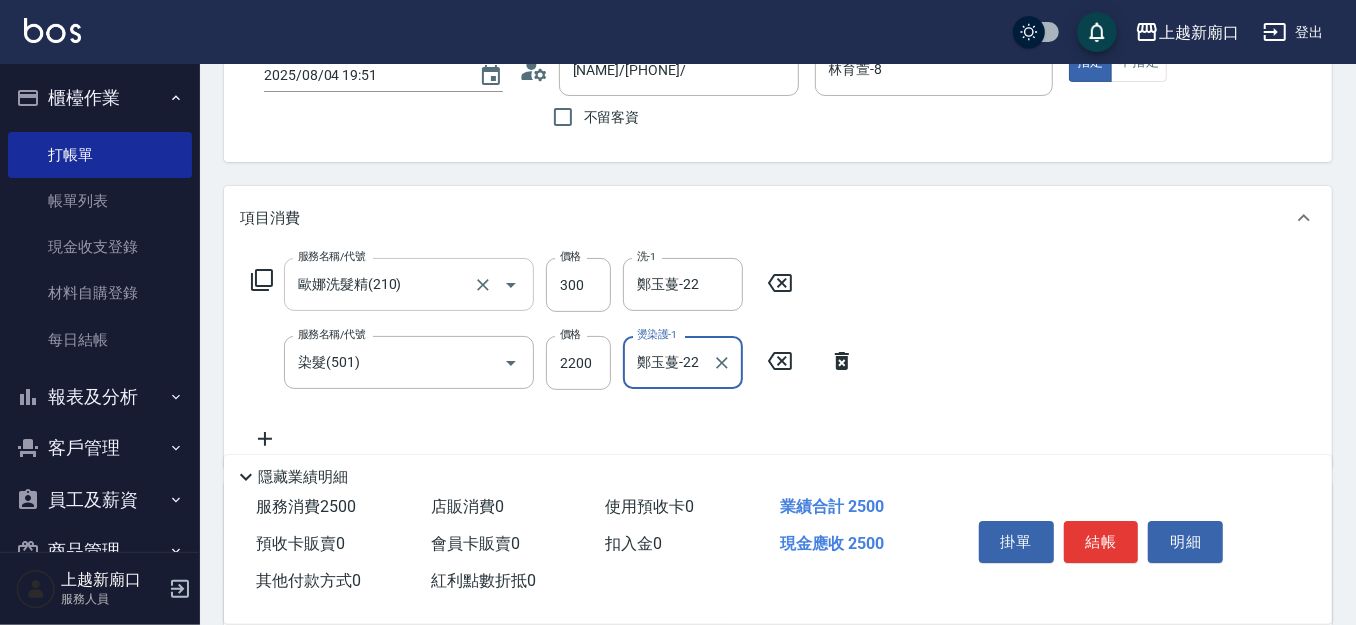 type on "鄭玉蔓-22" 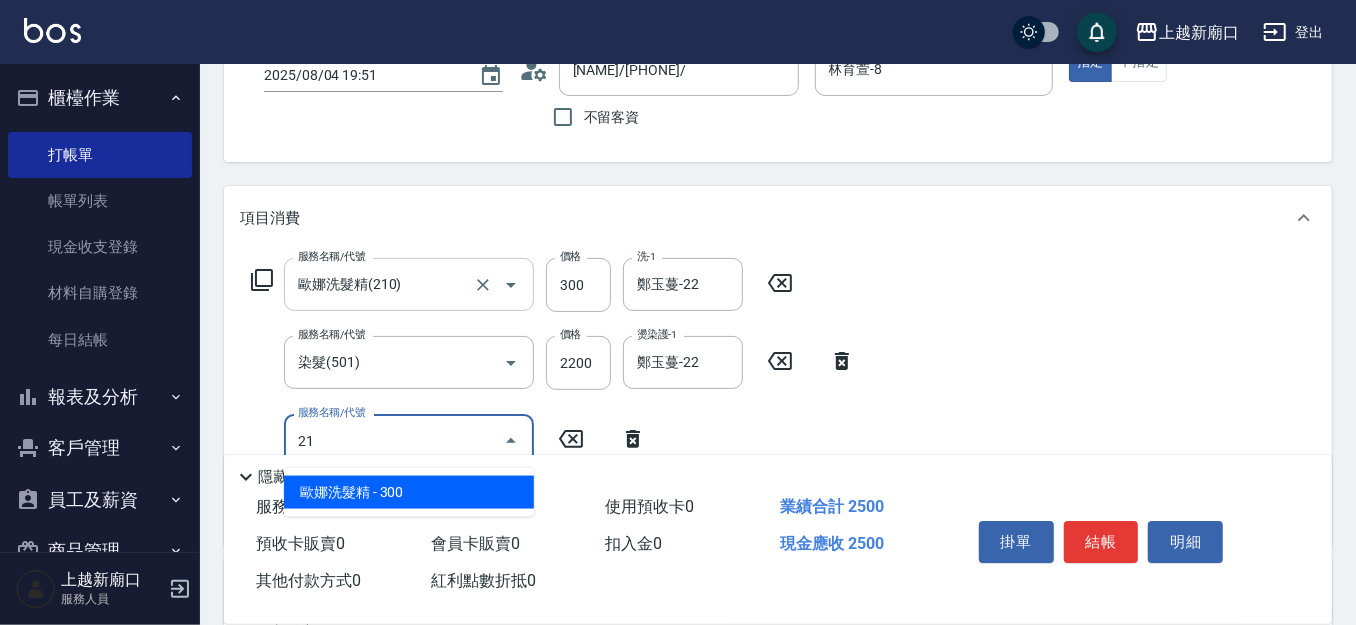 type on "2" 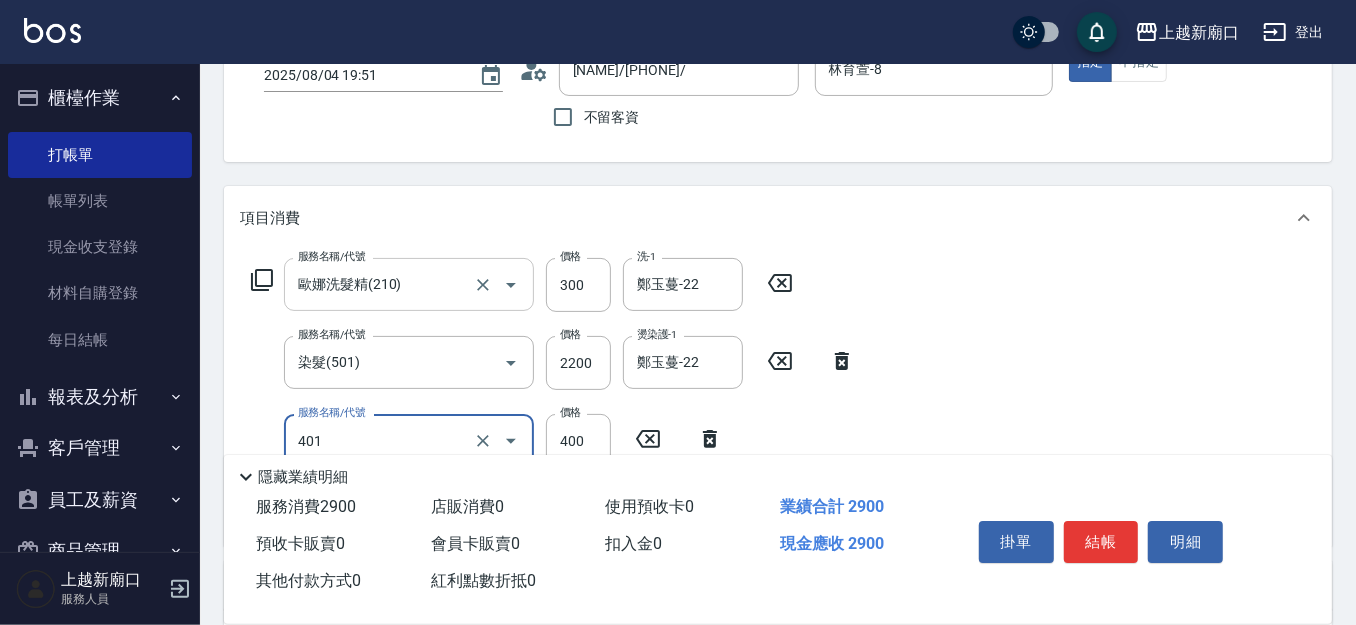 type on "剪髮(401)" 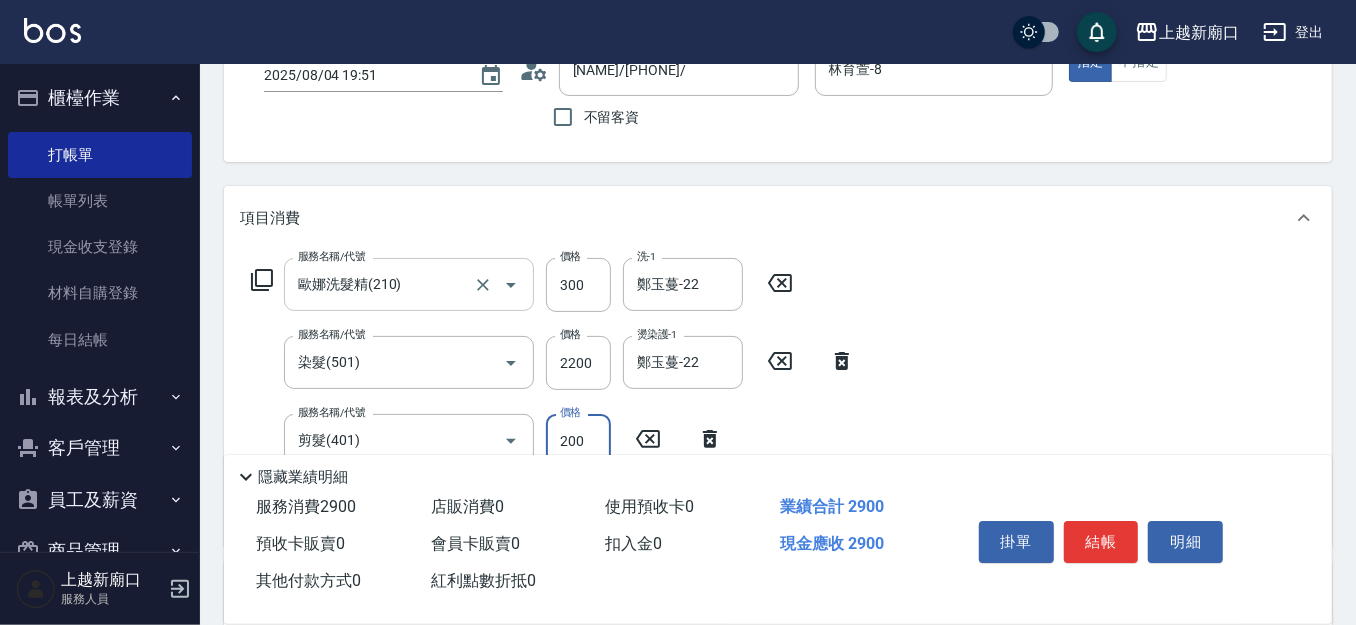 type on "200" 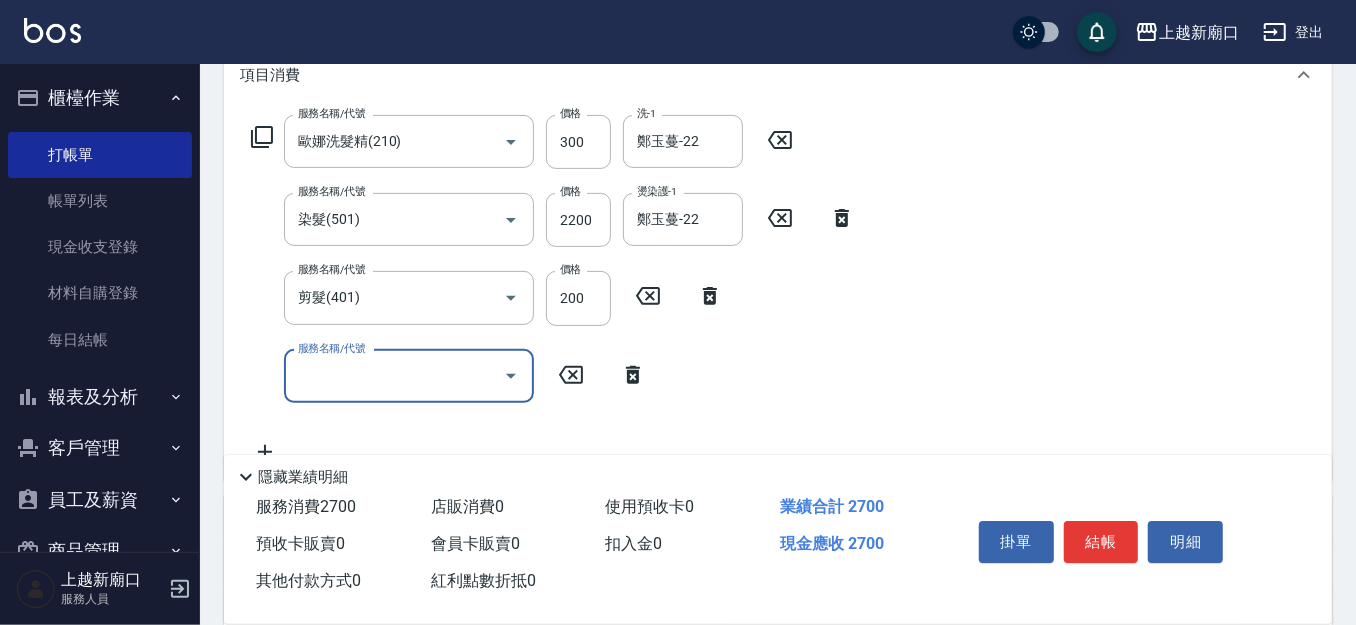 scroll, scrollTop: 350, scrollLeft: 0, axis: vertical 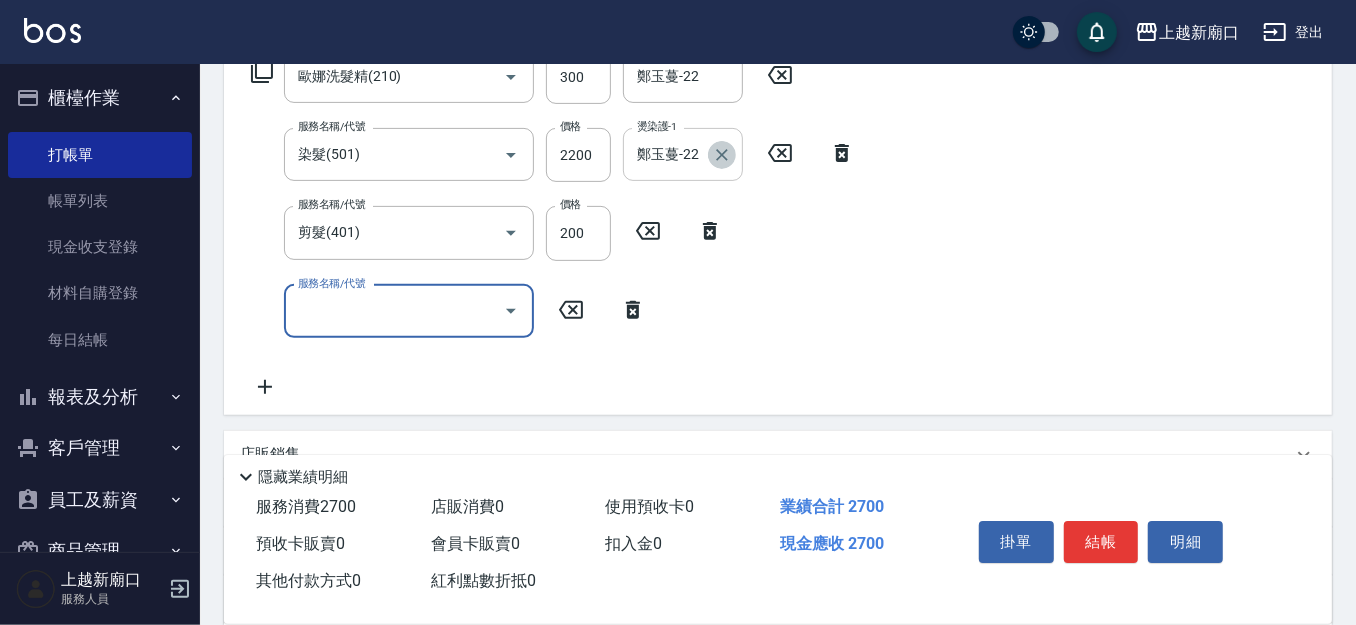 click 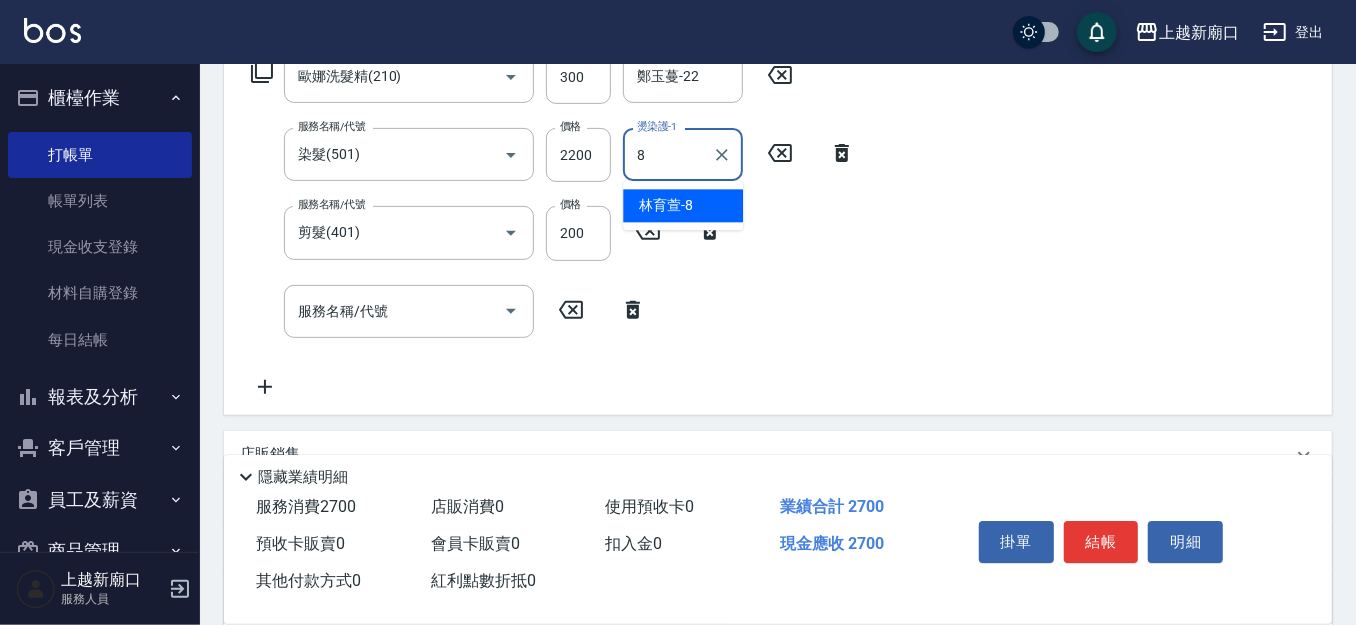 type on "林育萱-8" 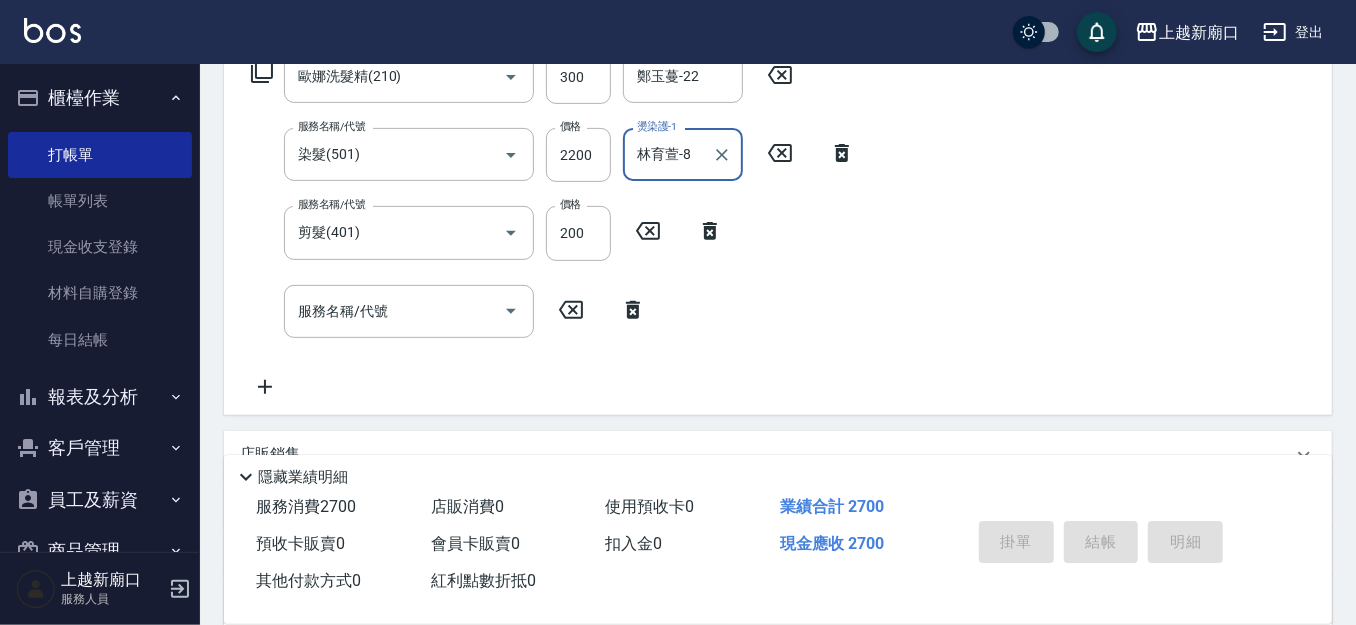 type on "2025/08/04 19:53" 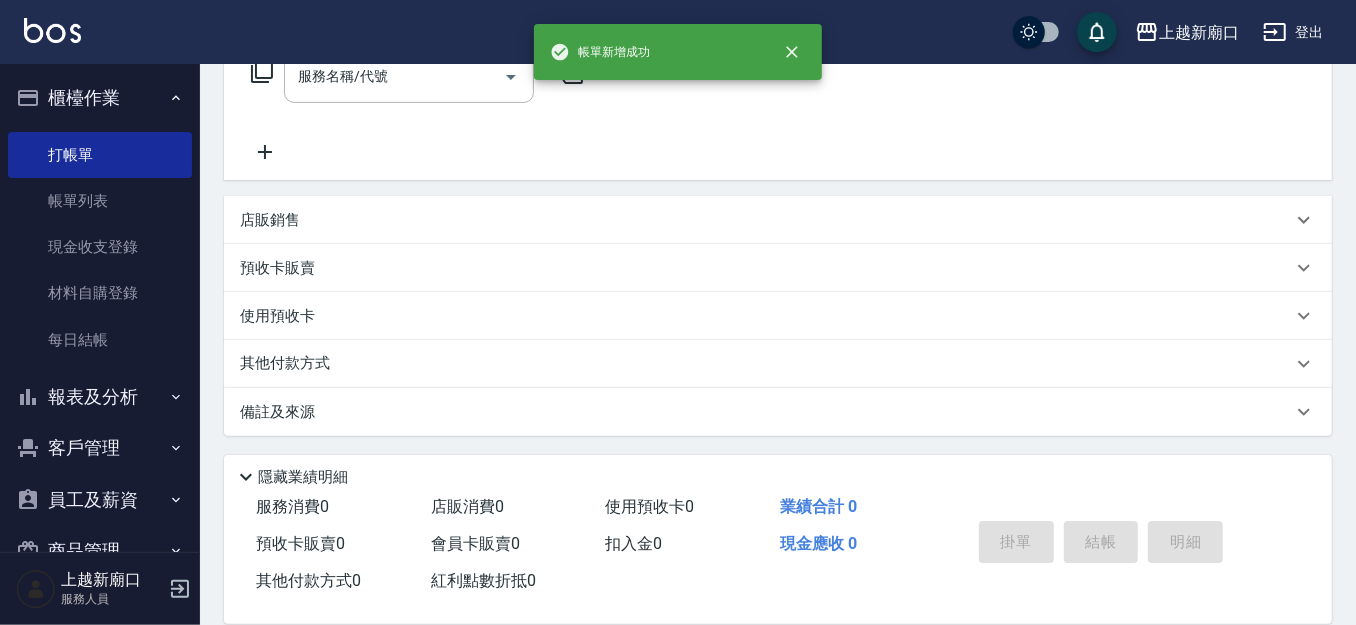 scroll, scrollTop: 0, scrollLeft: 0, axis: both 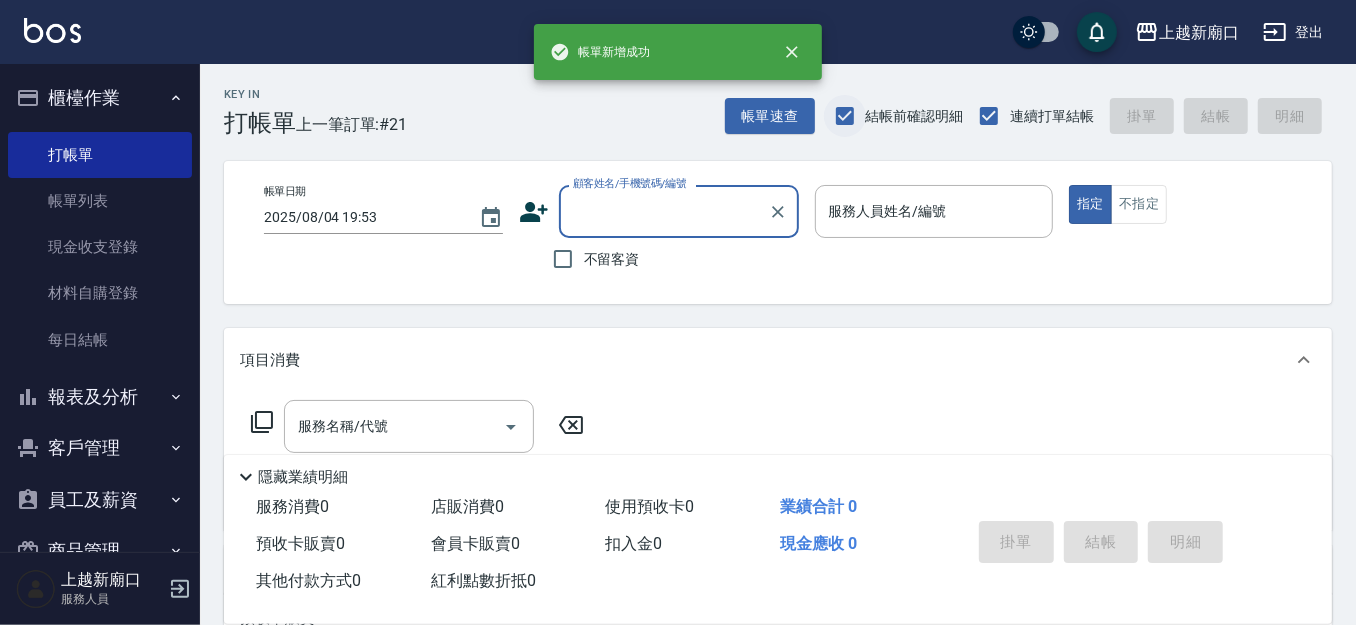 type on "8" 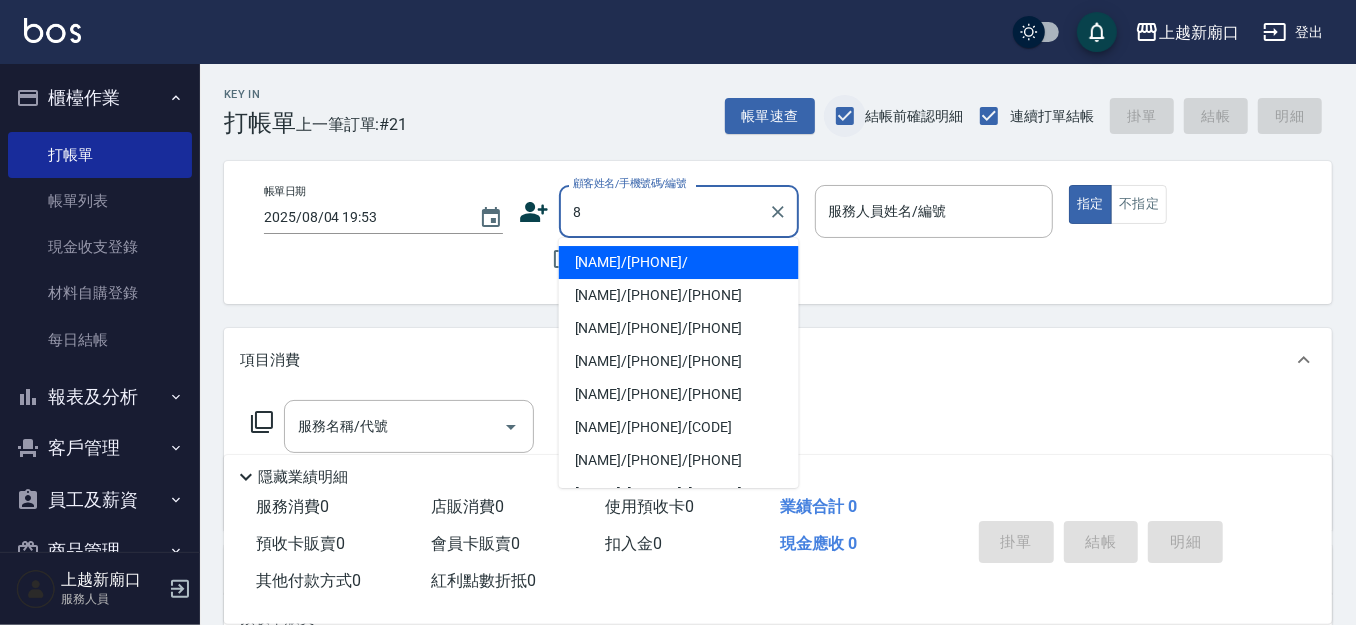 type 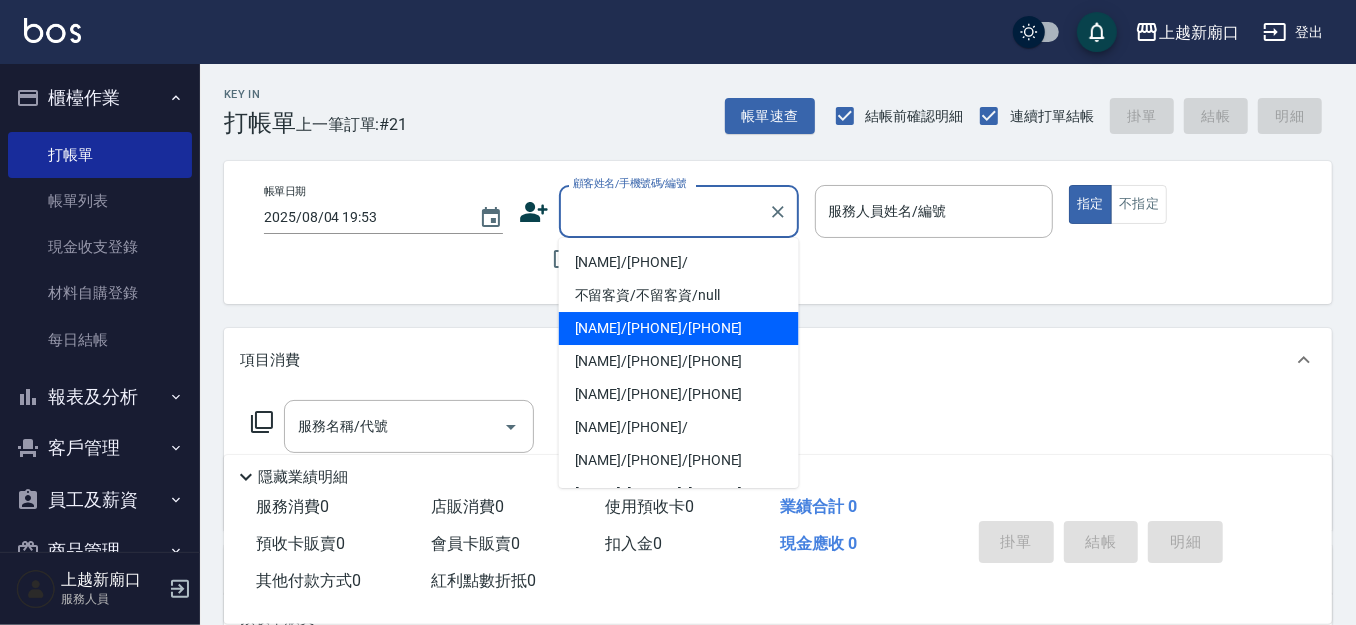 click on "帳單日期 2025/08/04 19:53 顧客姓名/手機號碼/編號 顧客姓名/手機號碼/編號 不留客資 服務人員姓名/編號 服務人員姓名/編號 指定 不指定" at bounding box center (778, 232) 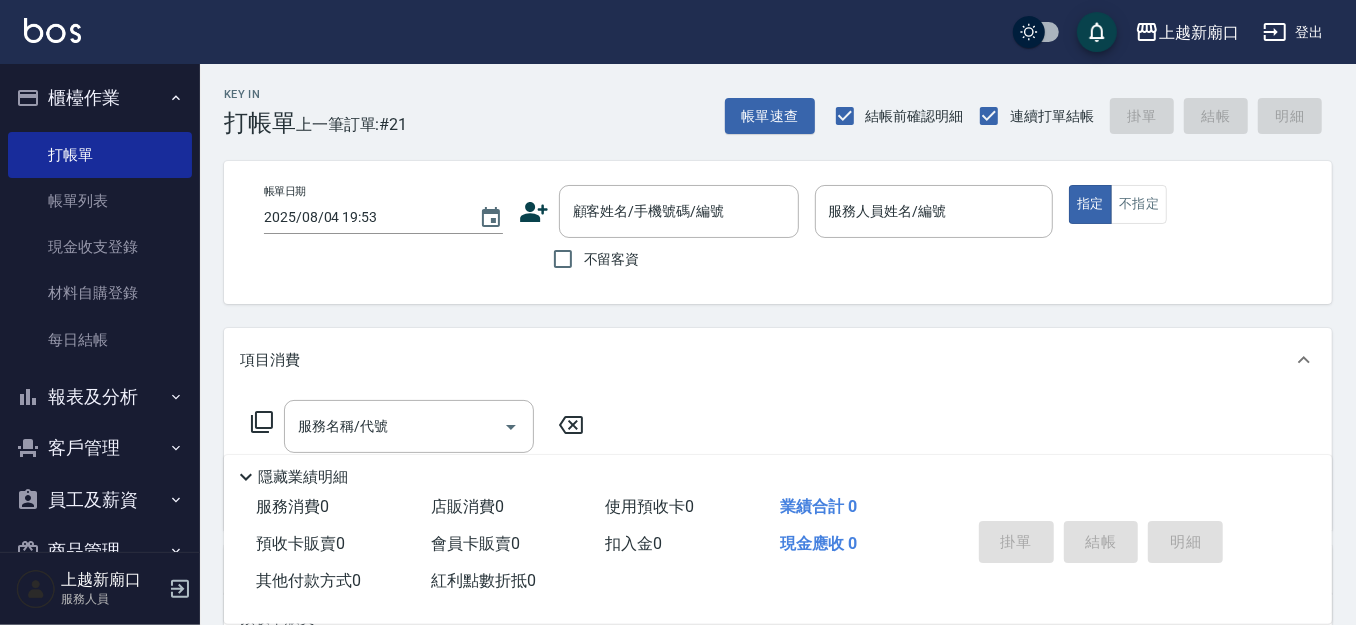 click on "不留客資" at bounding box center [612, 259] 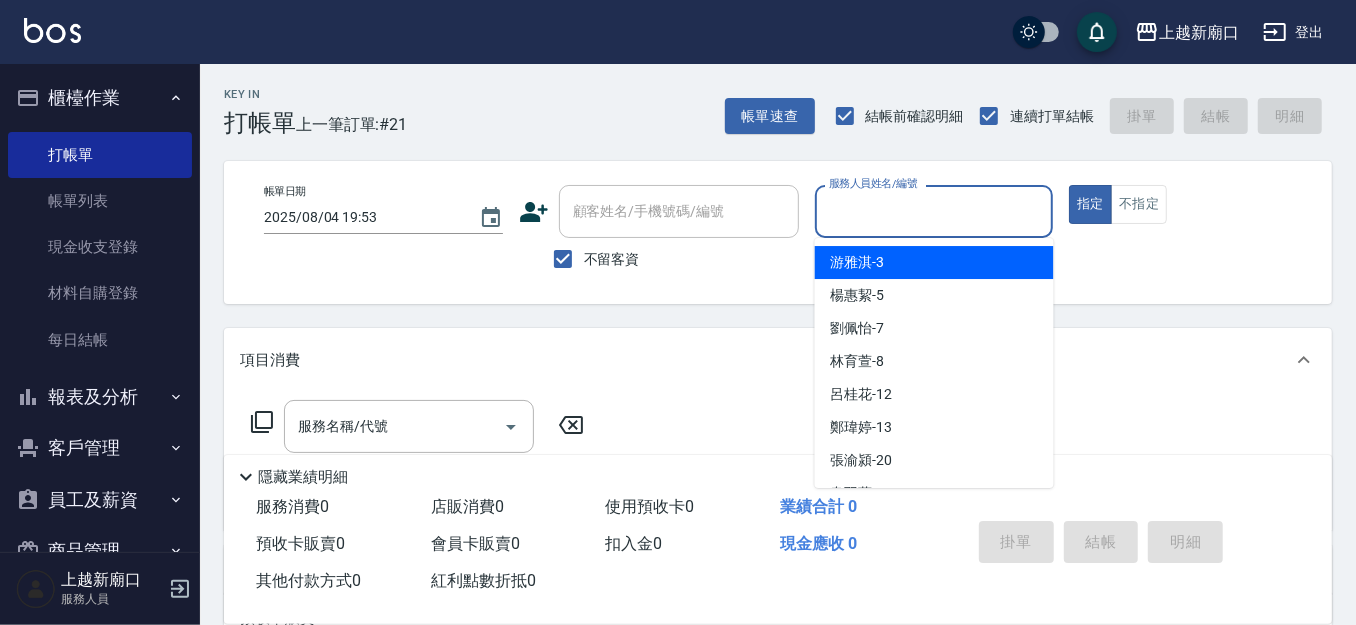 click on "服務人員姓名/編號" at bounding box center (934, 211) 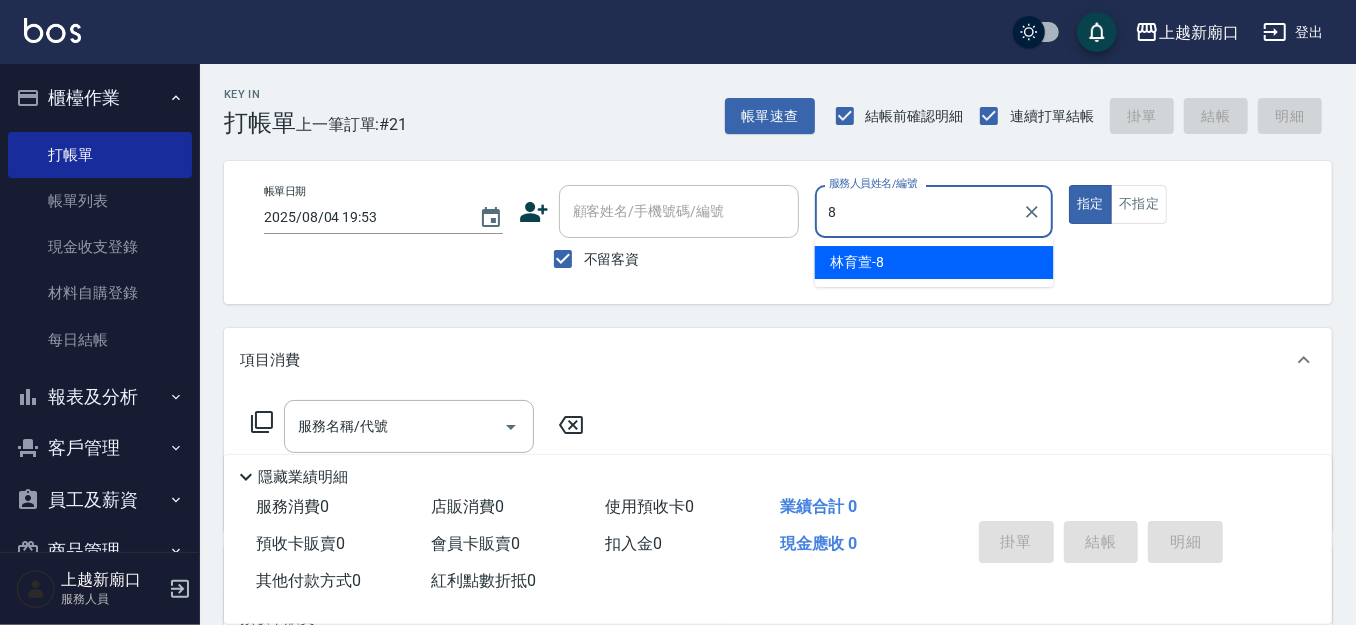 type on "林育萱-8" 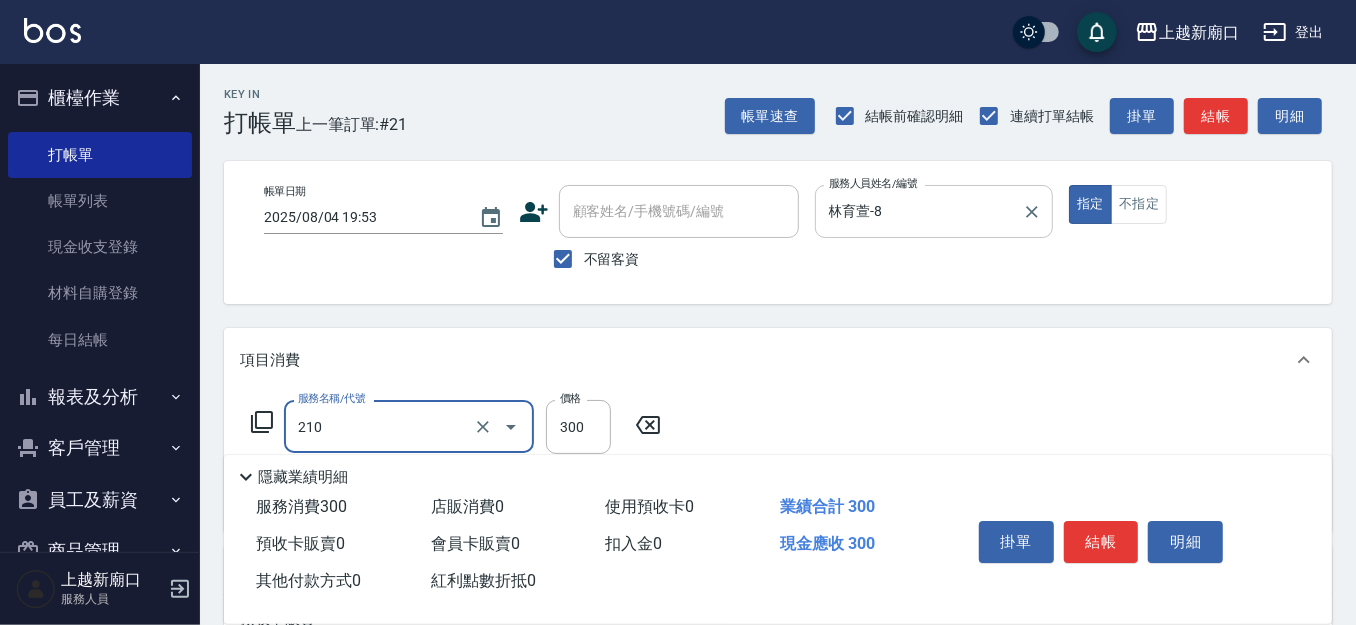 type on "歐娜洗髮精(210)" 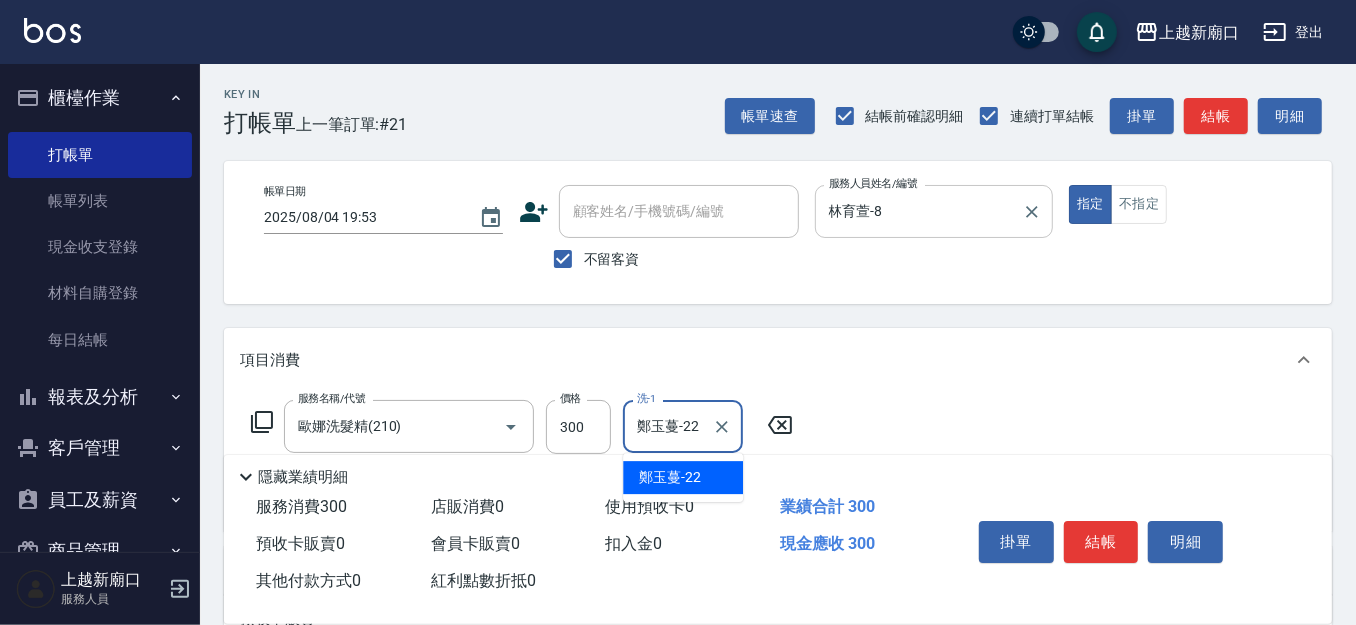 type on "鄭玉蔓-22" 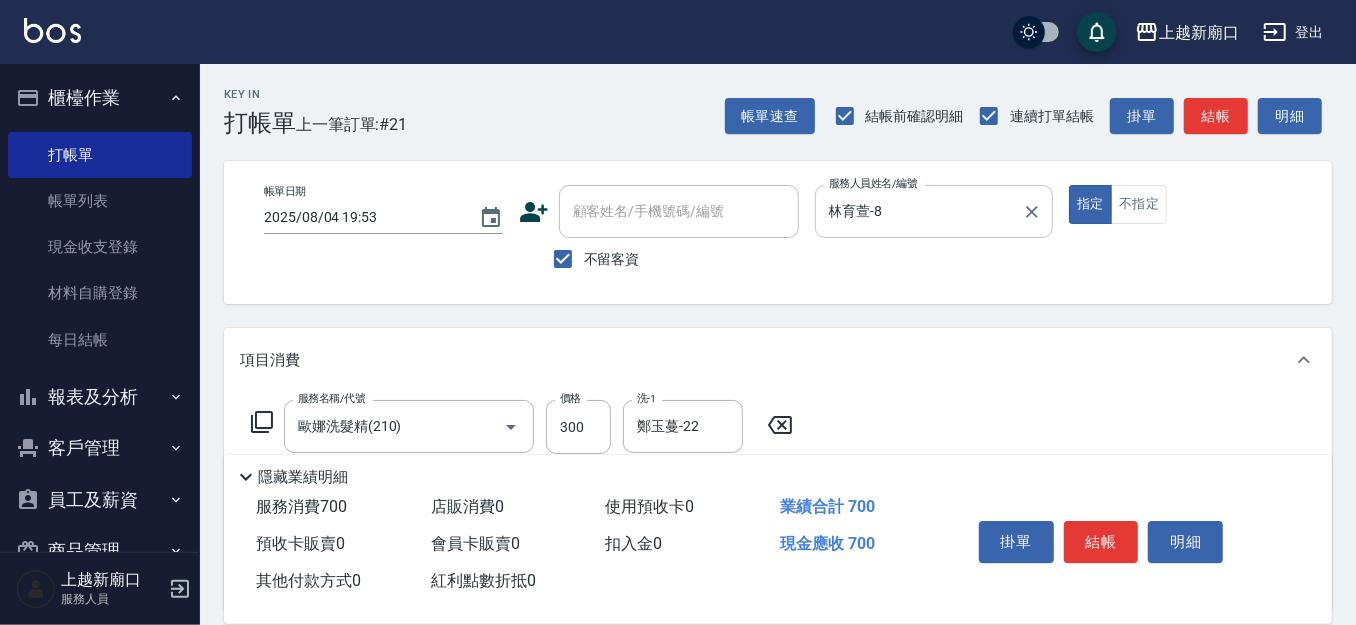 type on "剪髮(401)" 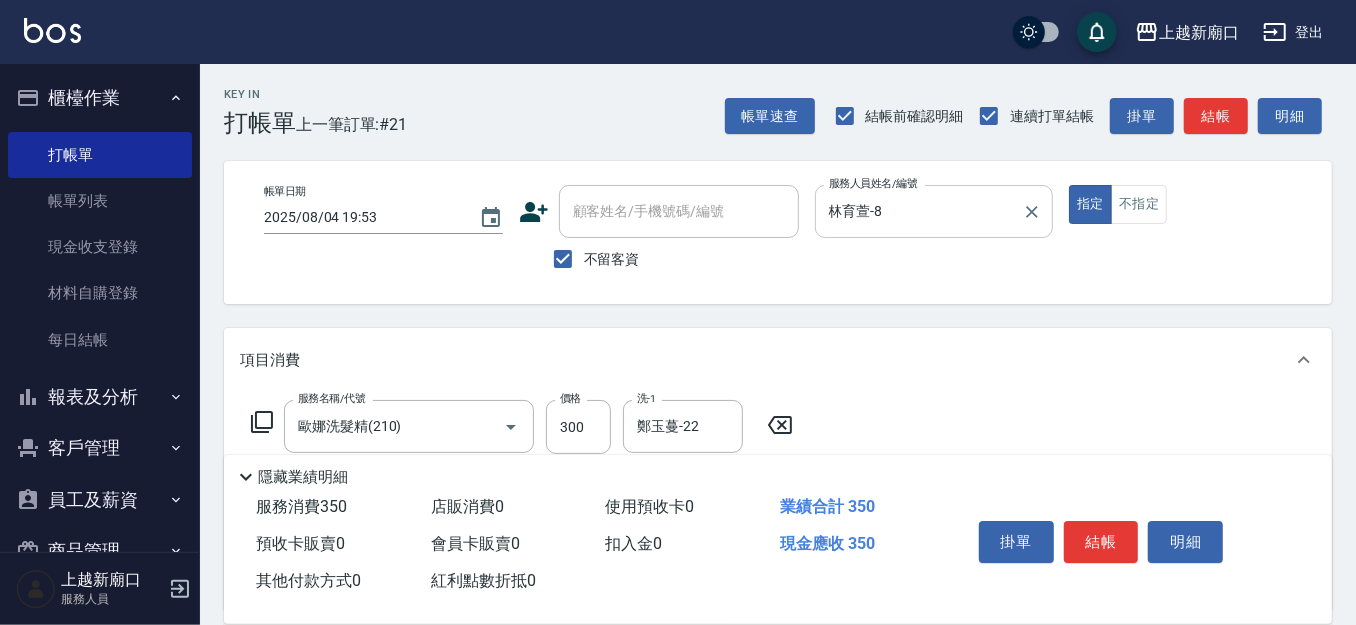 type on "50" 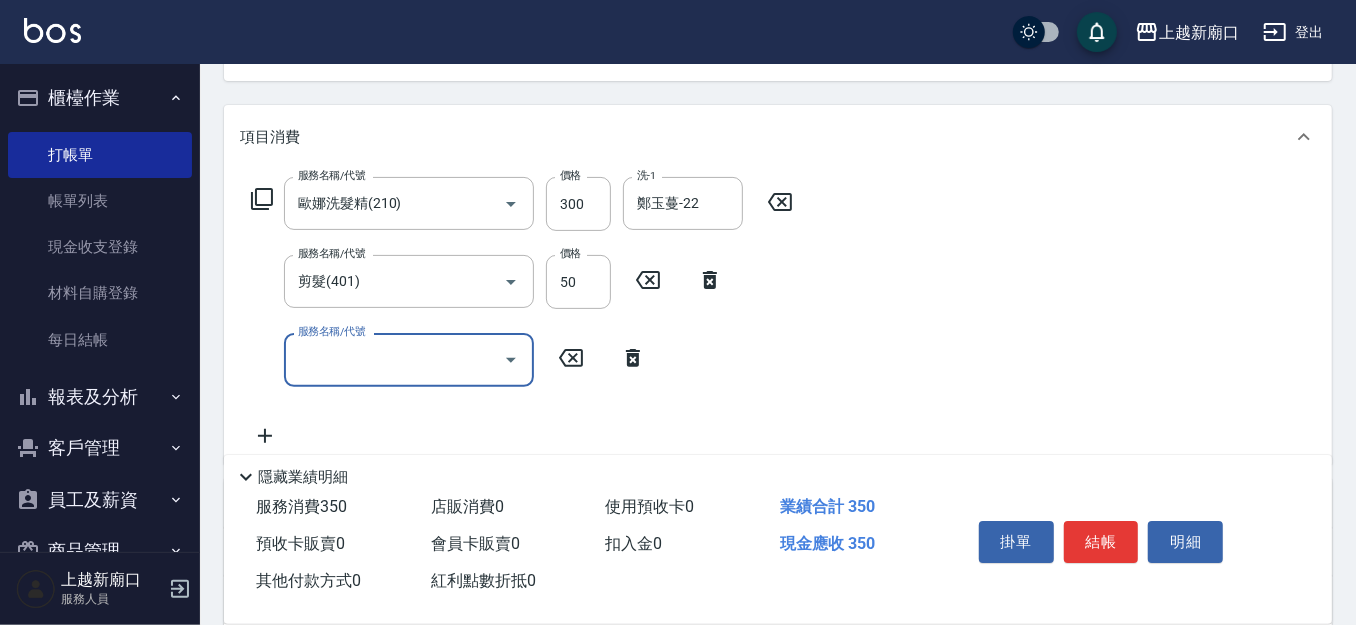 scroll, scrollTop: 416, scrollLeft: 0, axis: vertical 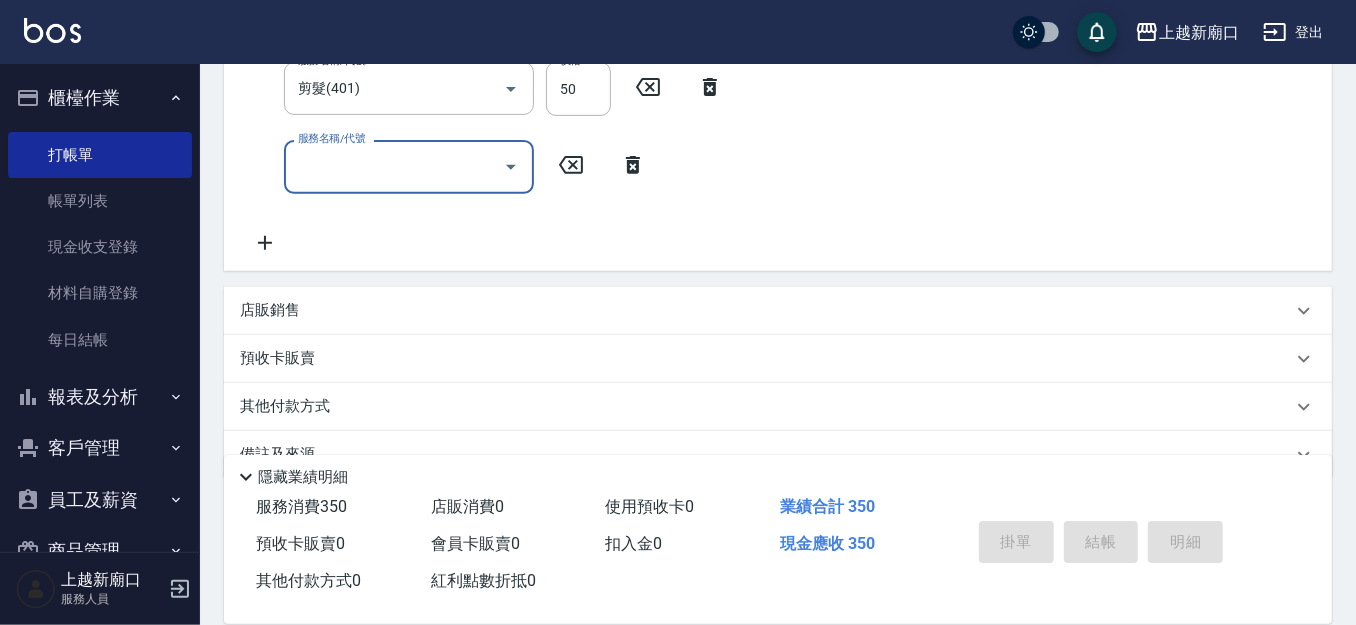 type 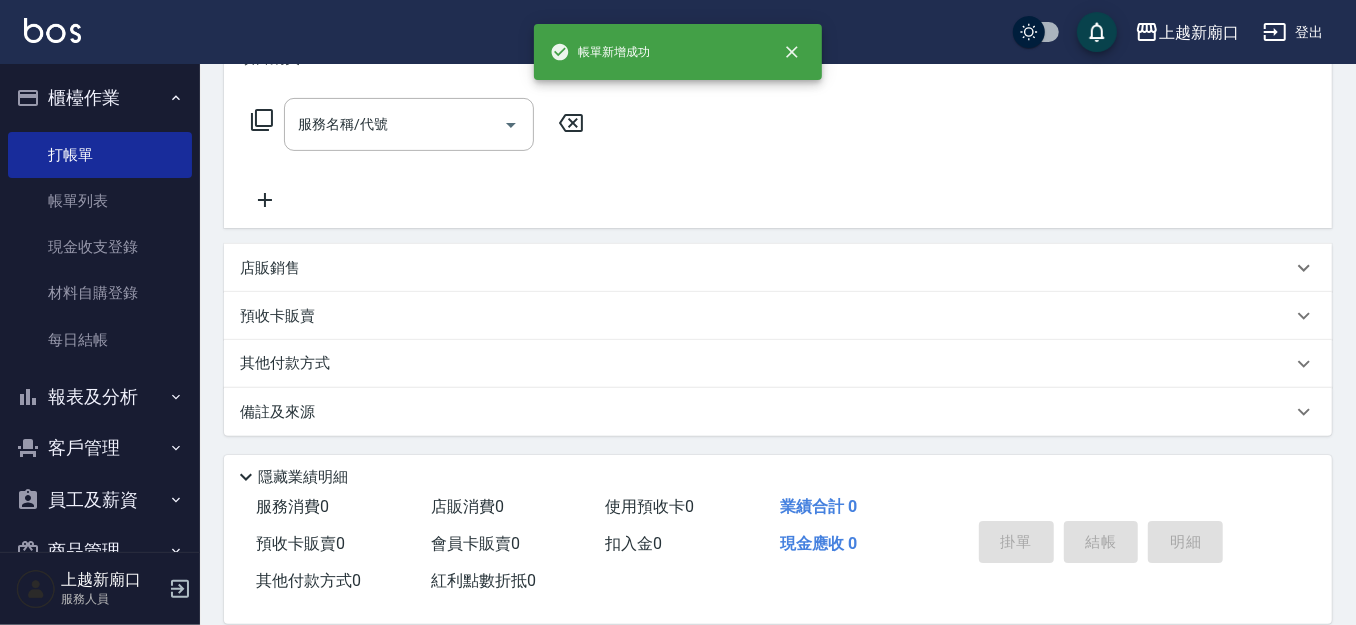 scroll, scrollTop: 0, scrollLeft: 0, axis: both 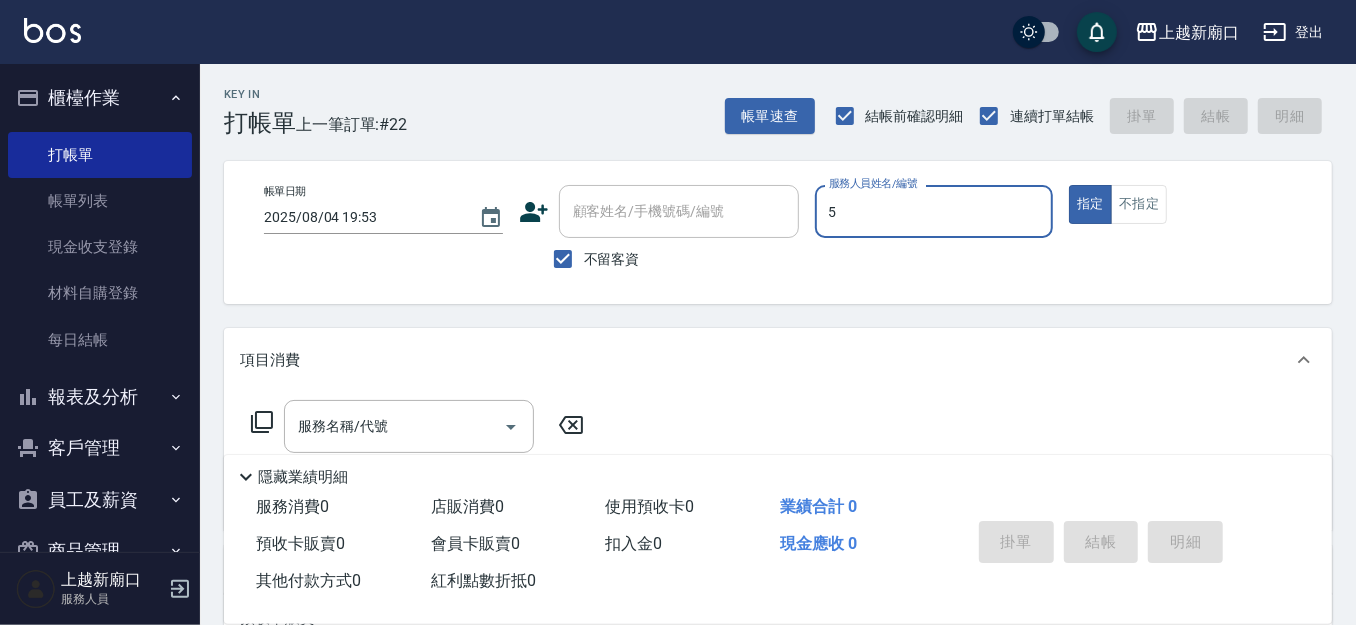 type on "楊惠絜-5" 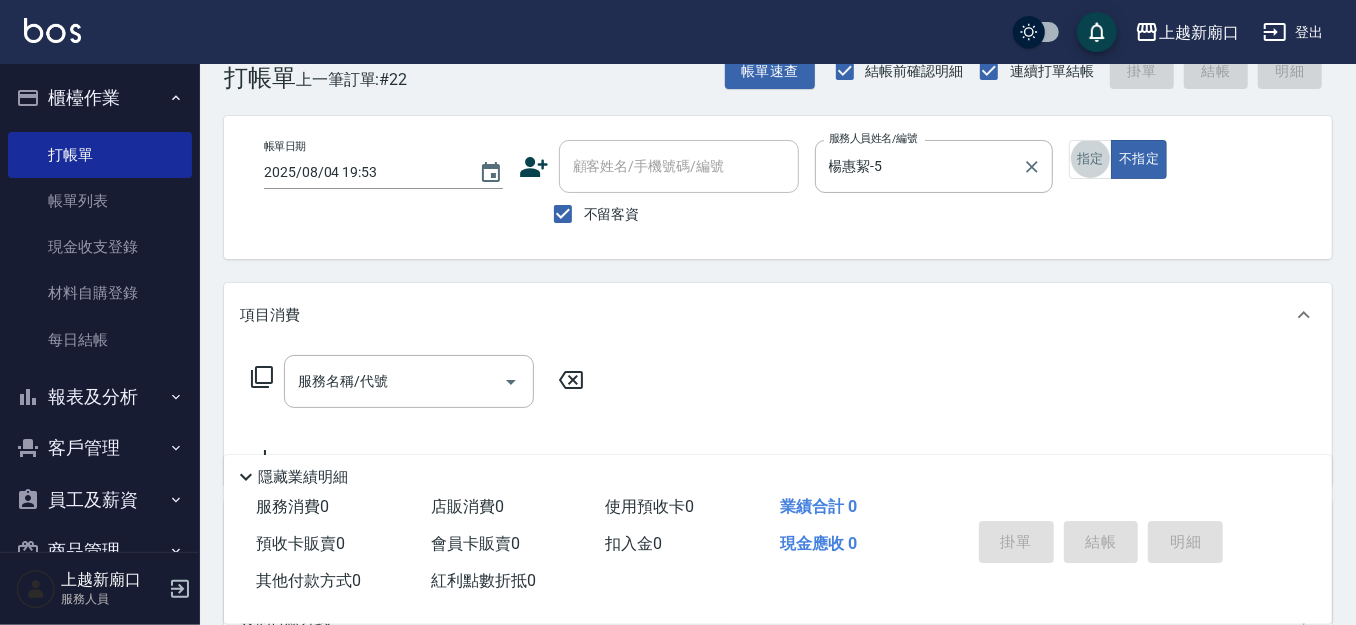 scroll, scrollTop: 49, scrollLeft: 0, axis: vertical 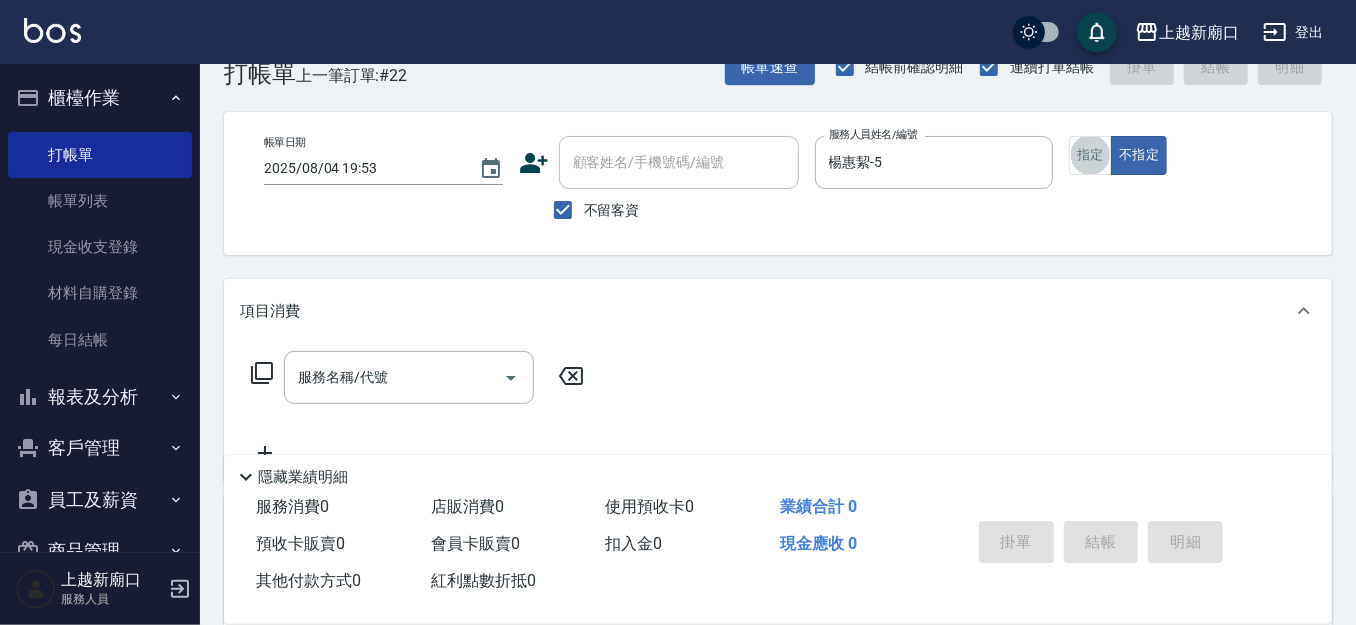 click on "不留客資" at bounding box center [612, 210] 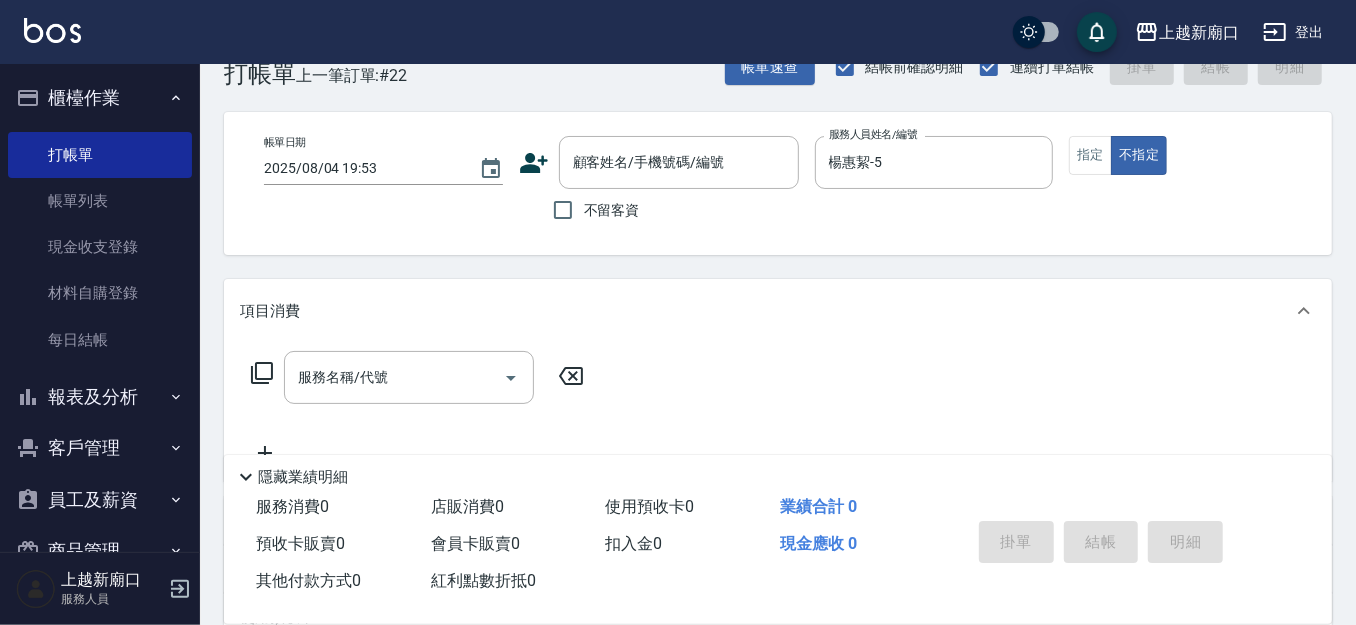click on "不留客資" at bounding box center [591, 210] 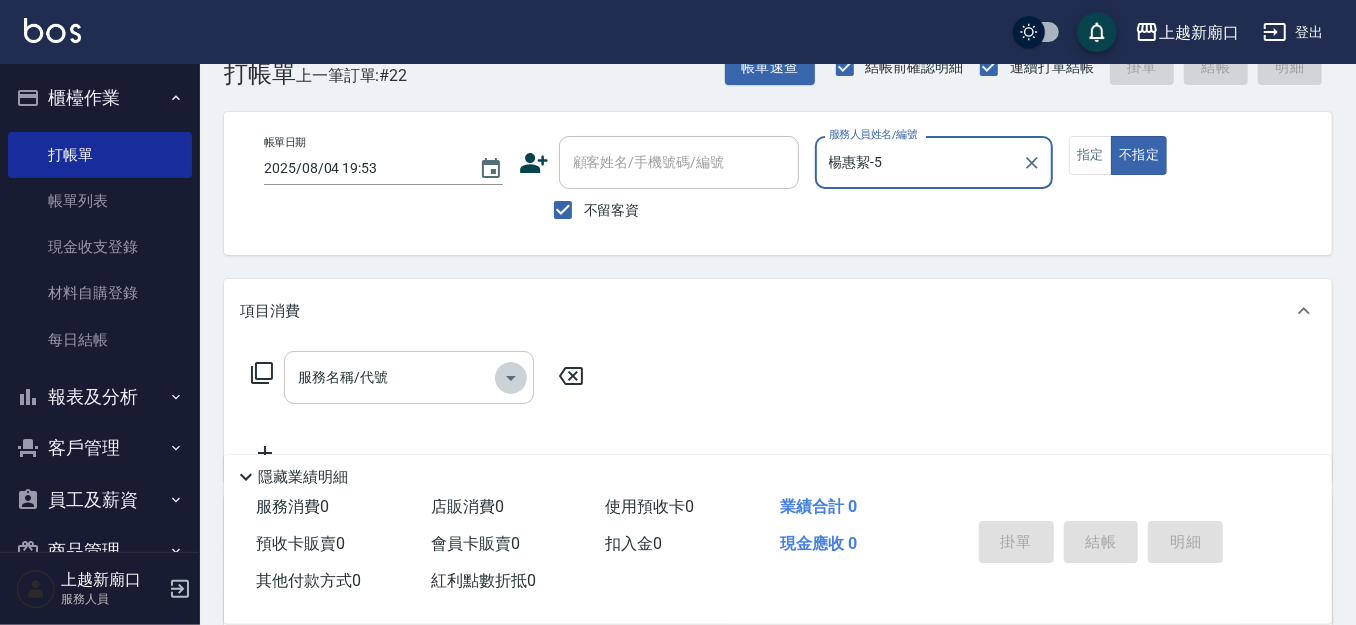 click 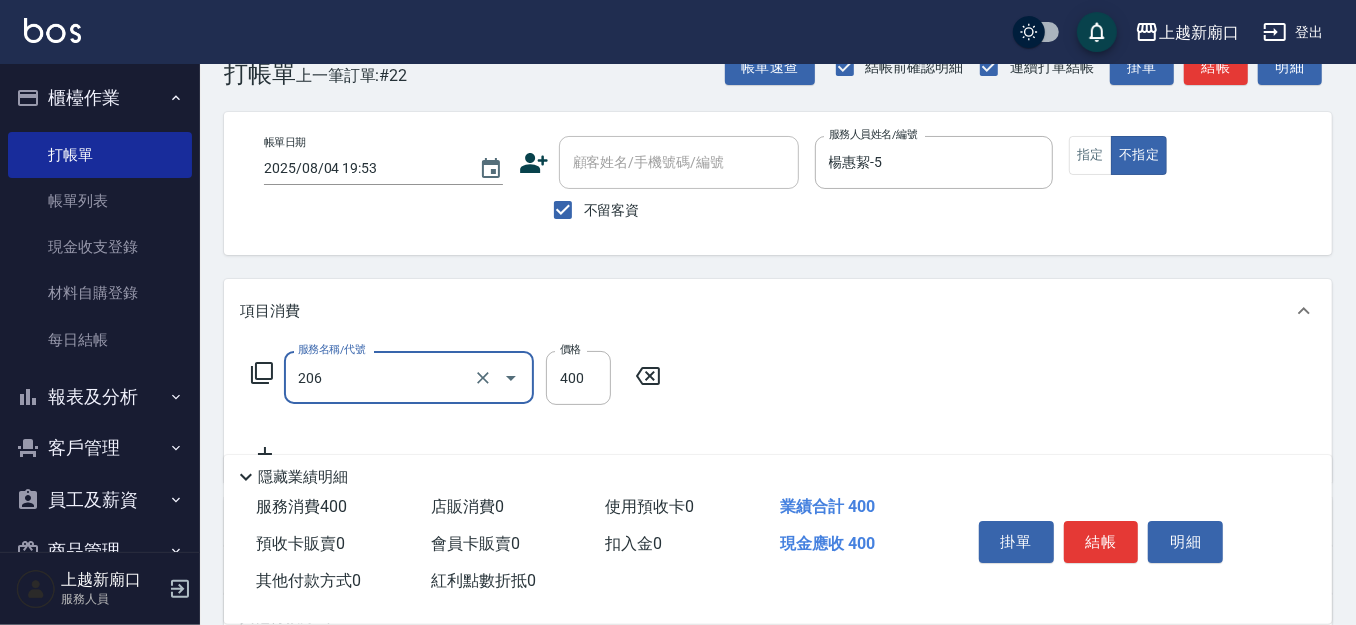 type on "健康洗(206)" 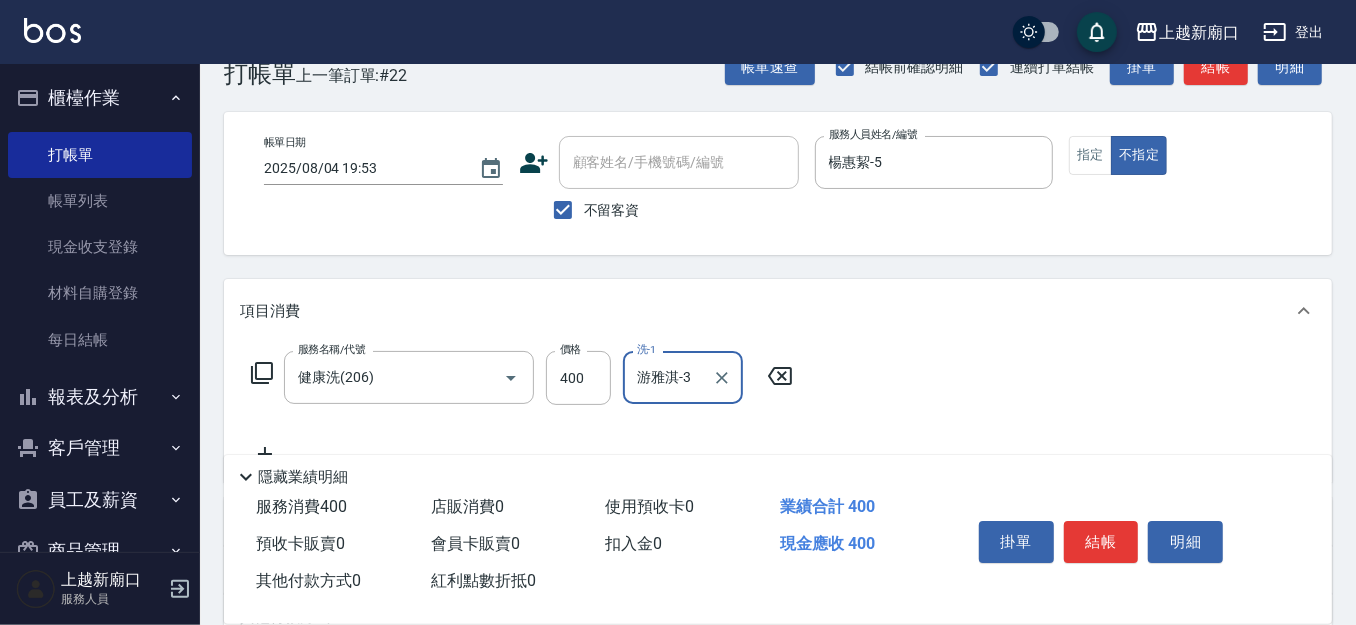 type on "游雅淇-3" 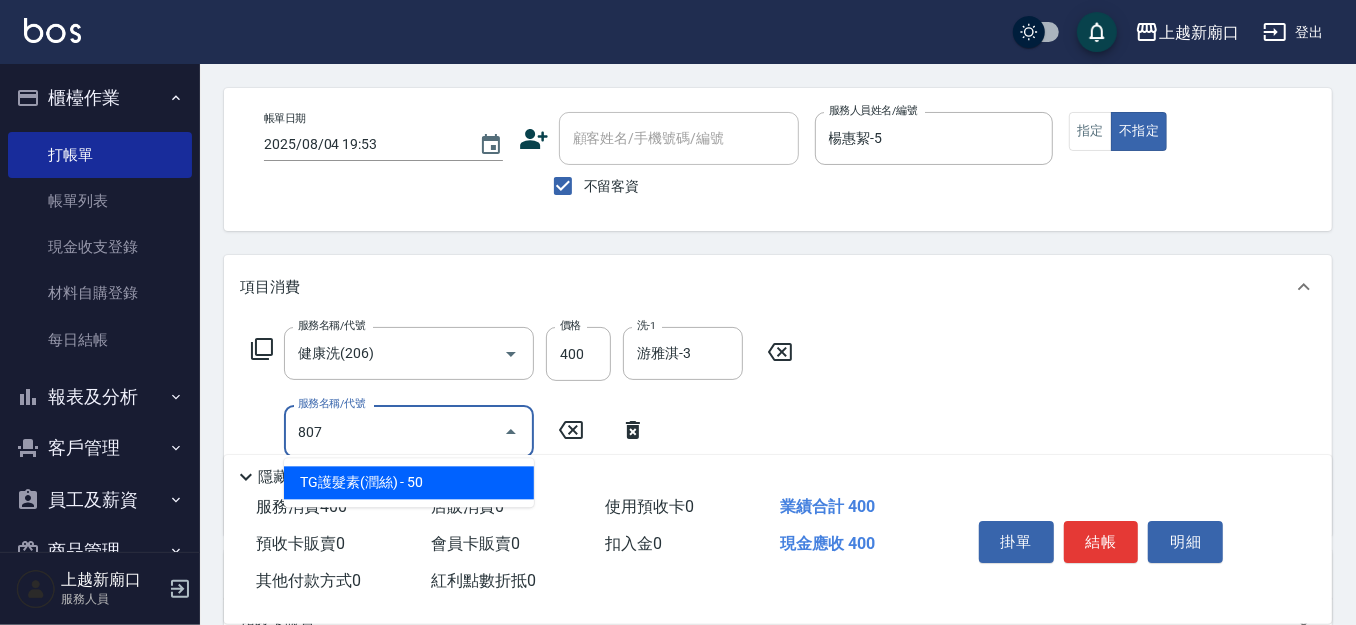 scroll, scrollTop: 257, scrollLeft: 0, axis: vertical 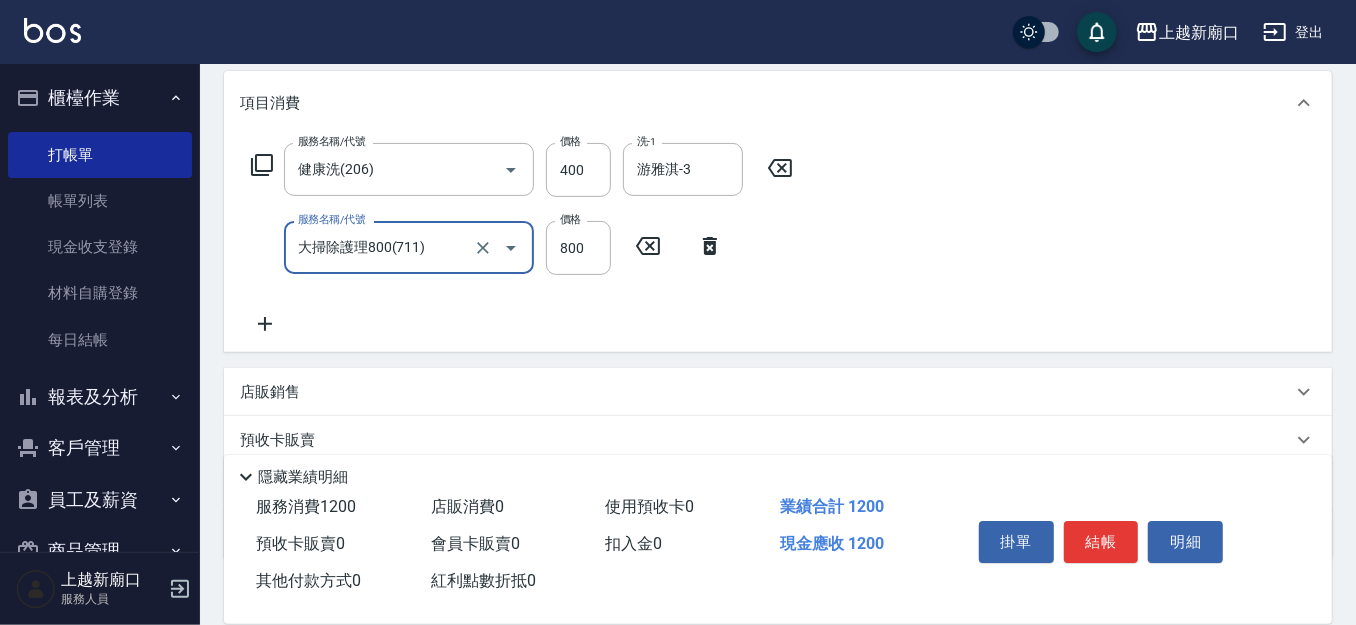 type on "大掃除護理800(711)" 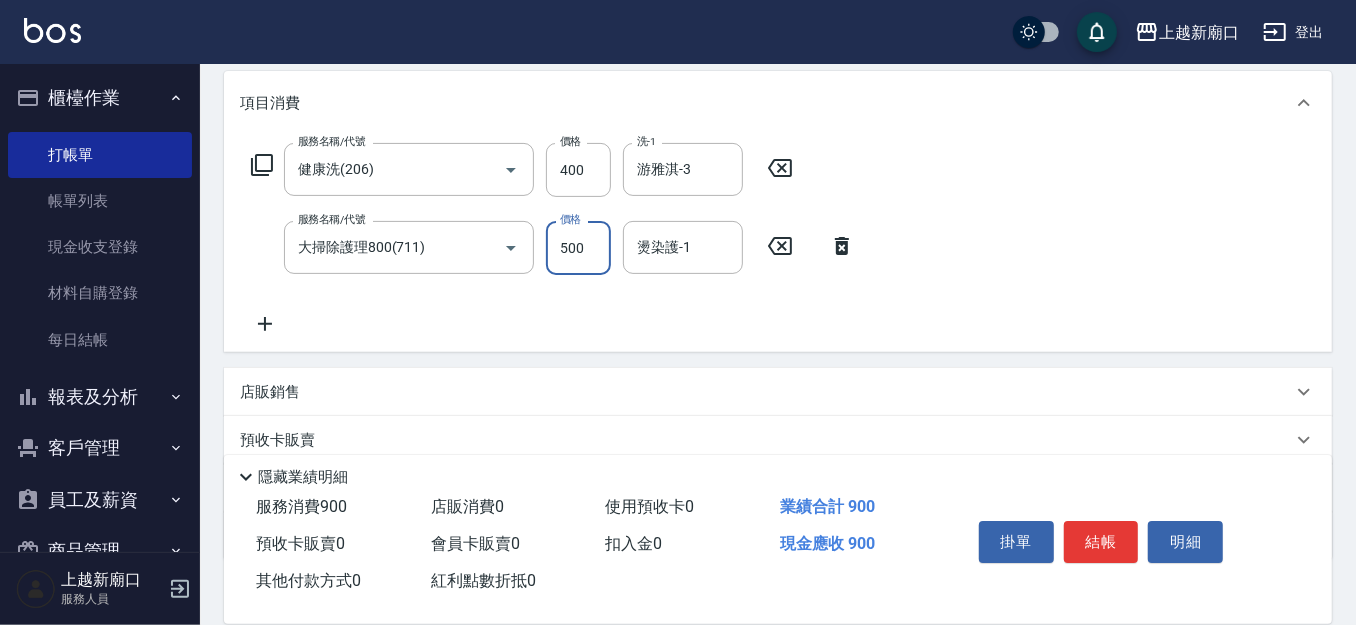 type on "500" 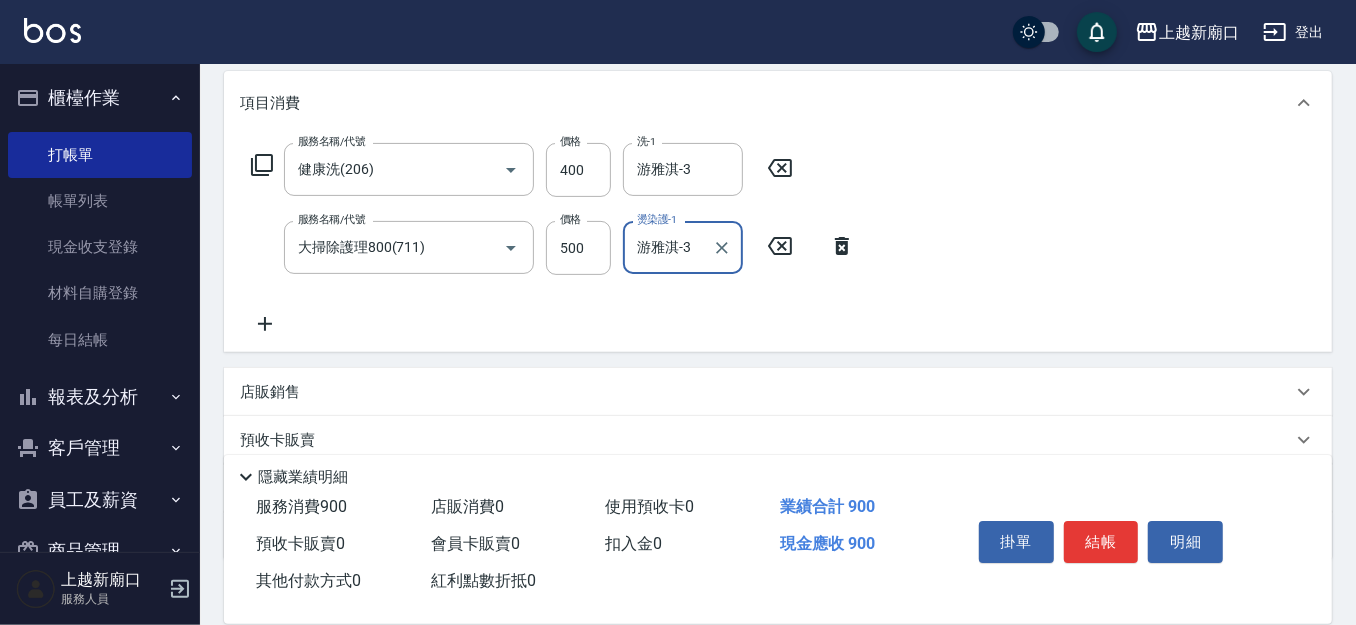 type on "游雅淇-3" 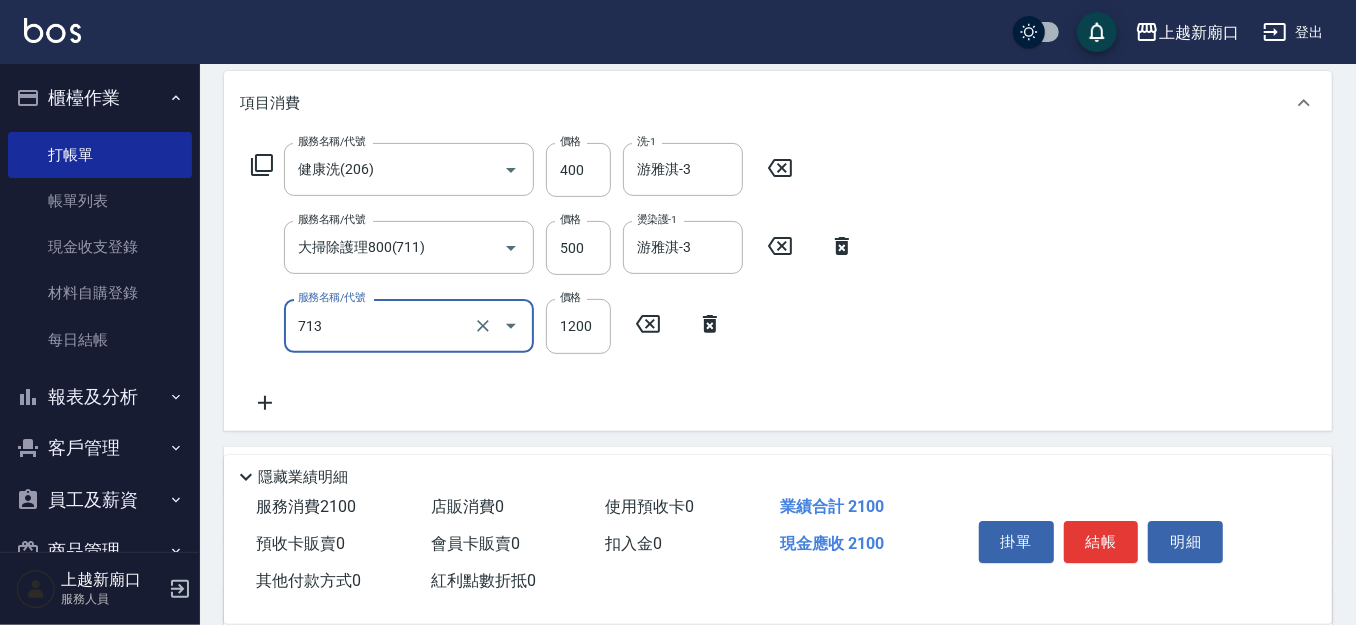 type on "水樣結構式1200(713)" 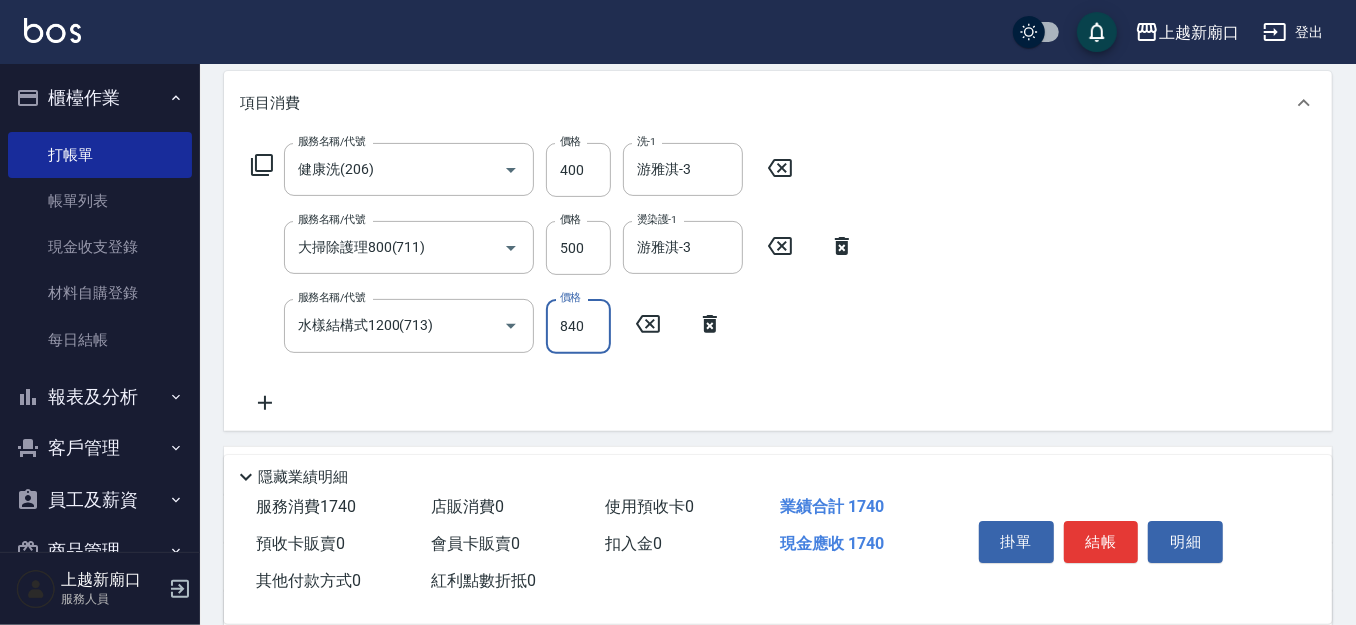 type on "840" 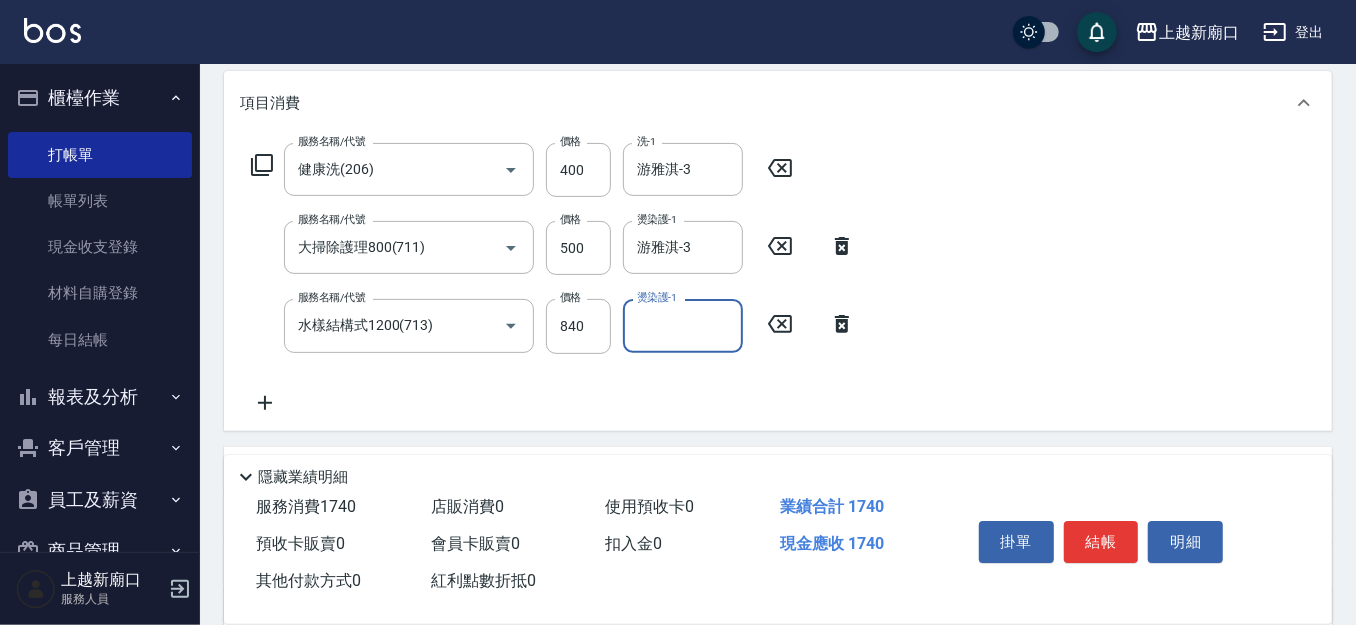 type on "." 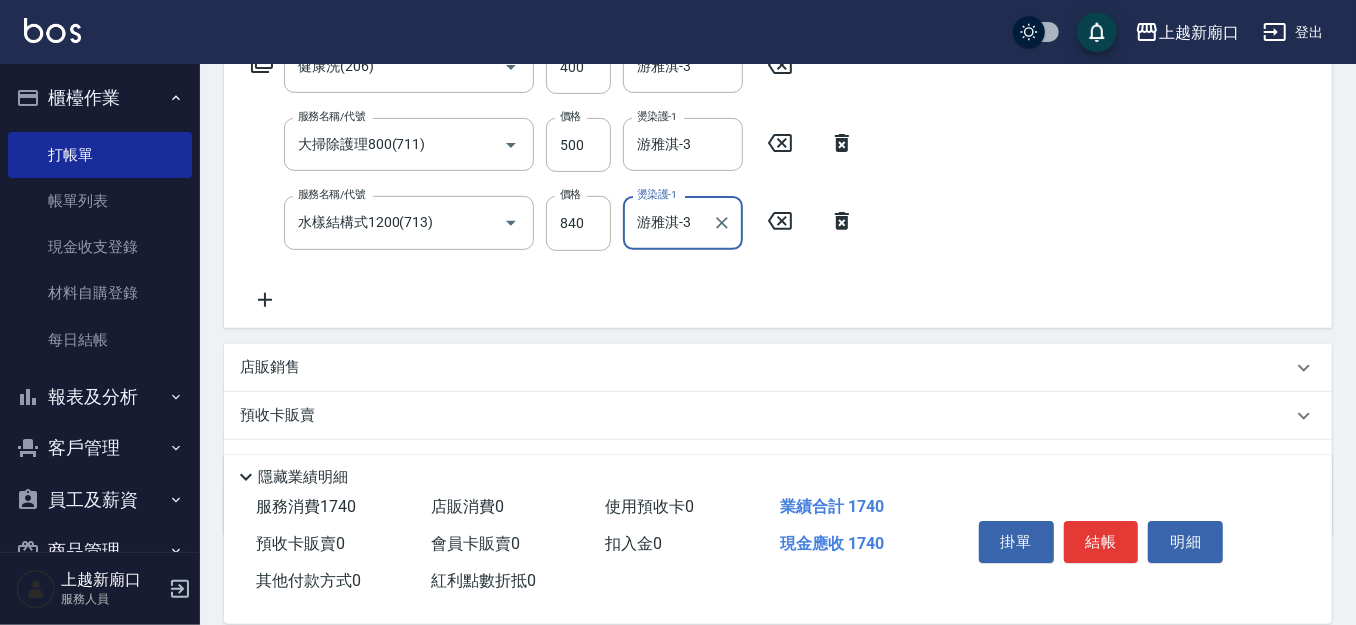 scroll, scrollTop: 459, scrollLeft: 0, axis: vertical 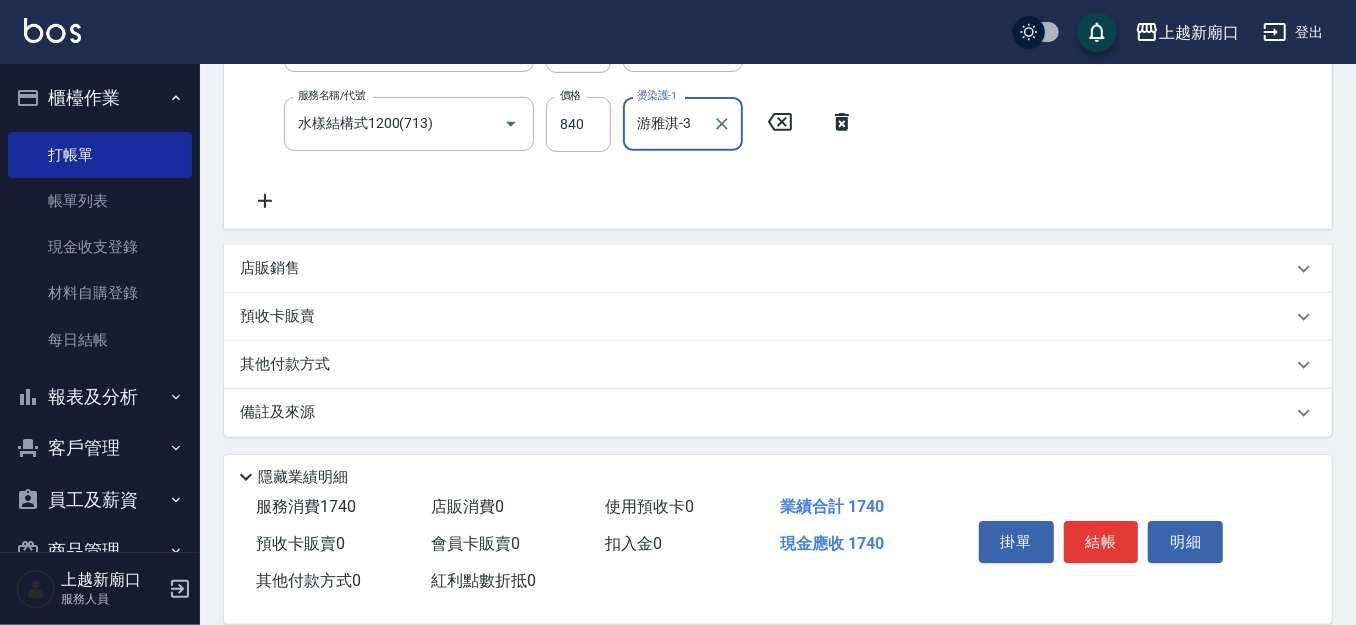 type on "游雅淇-3" 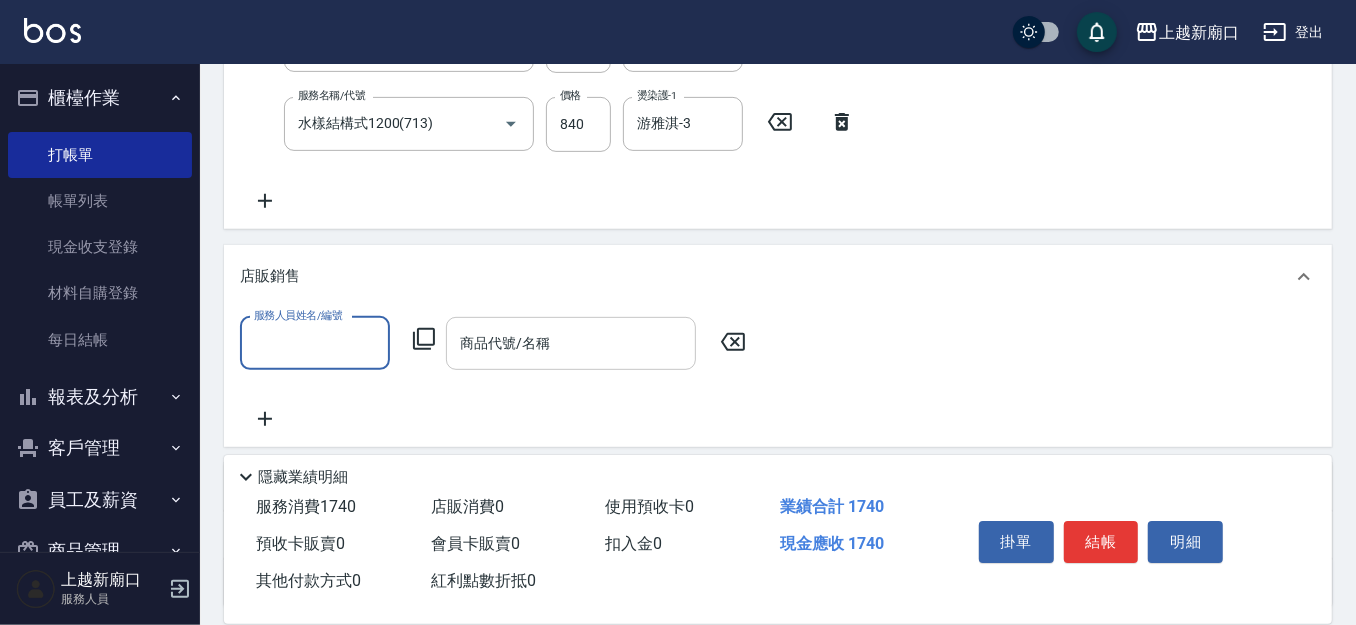 scroll, scrollTop: 0, scrollLeft: 0, axis: both 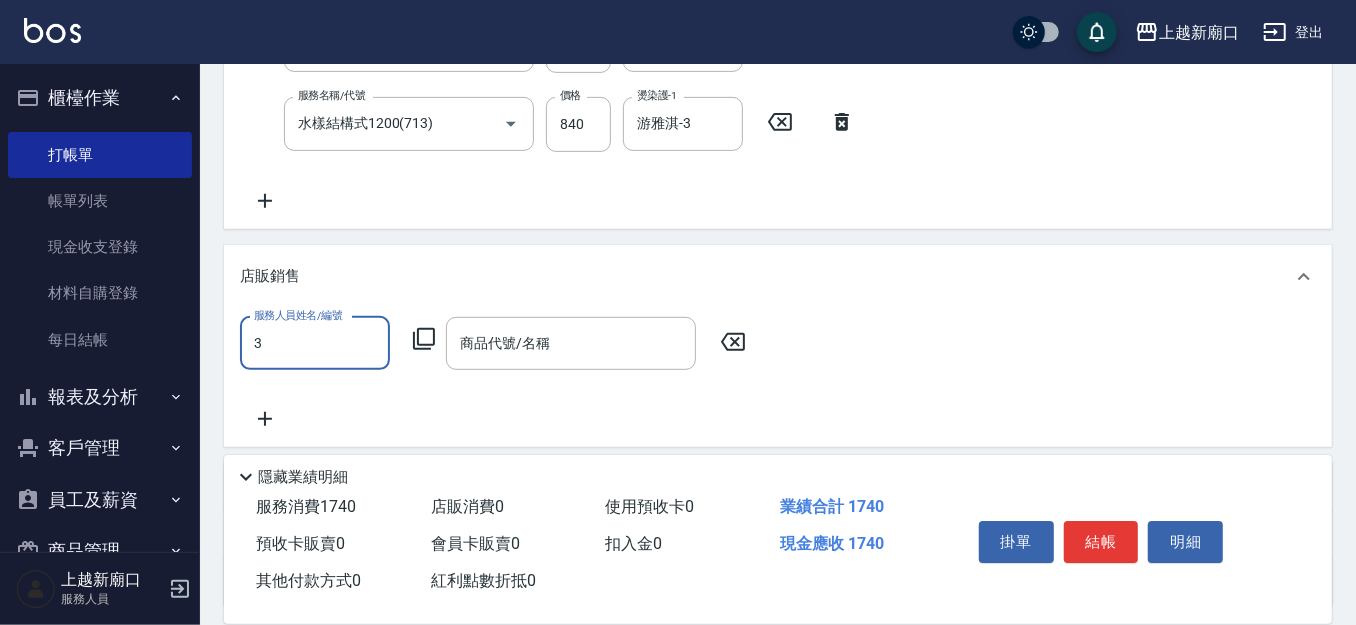 type on "游雅淇-3" 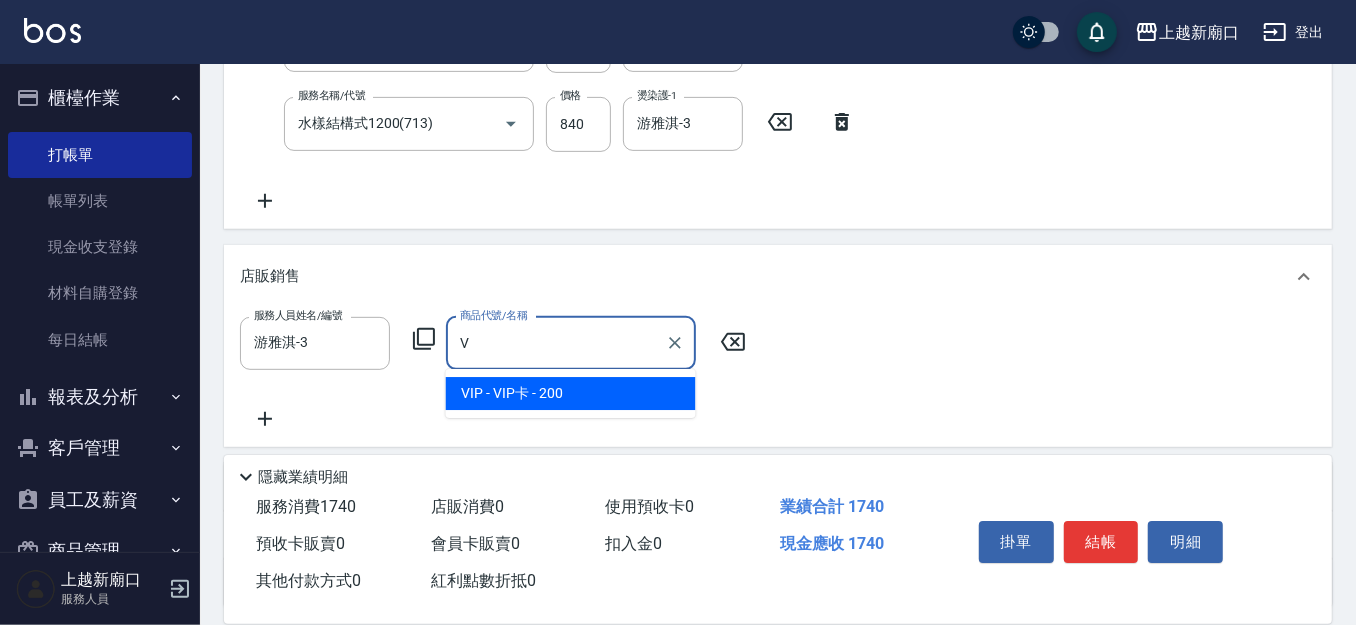 click on "VIP - VIP卡 - 200" at bounding box center (571, 393) 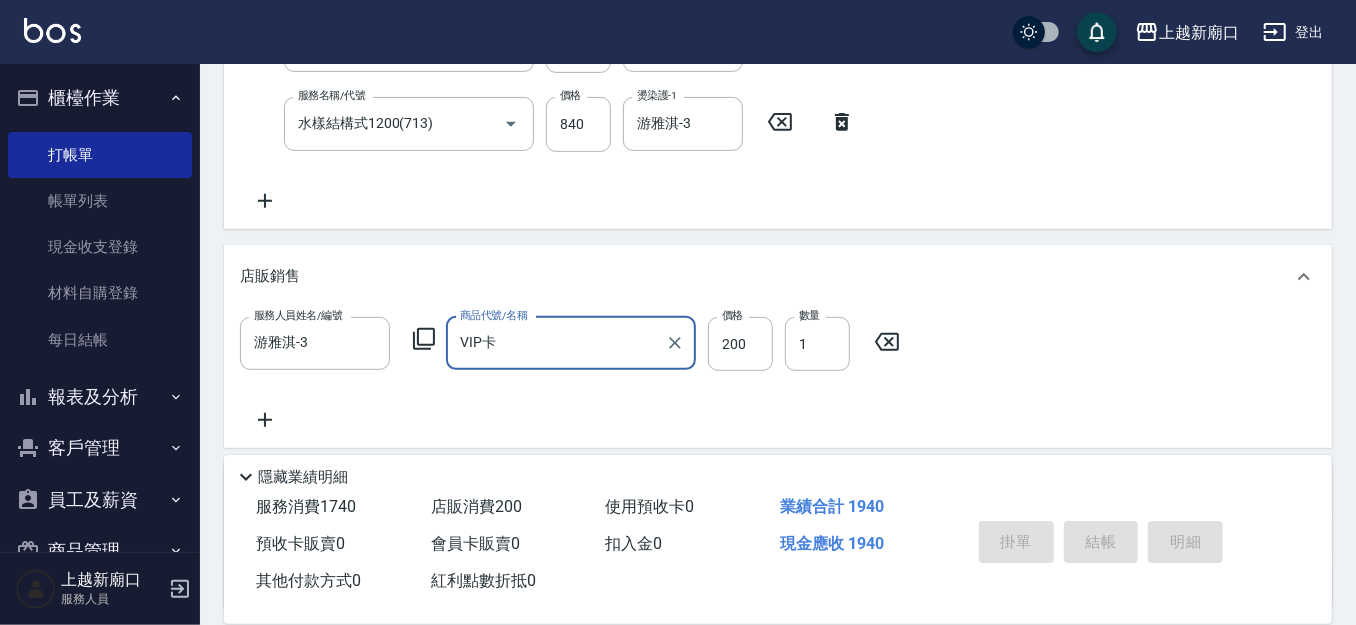 type on "VIP卡" 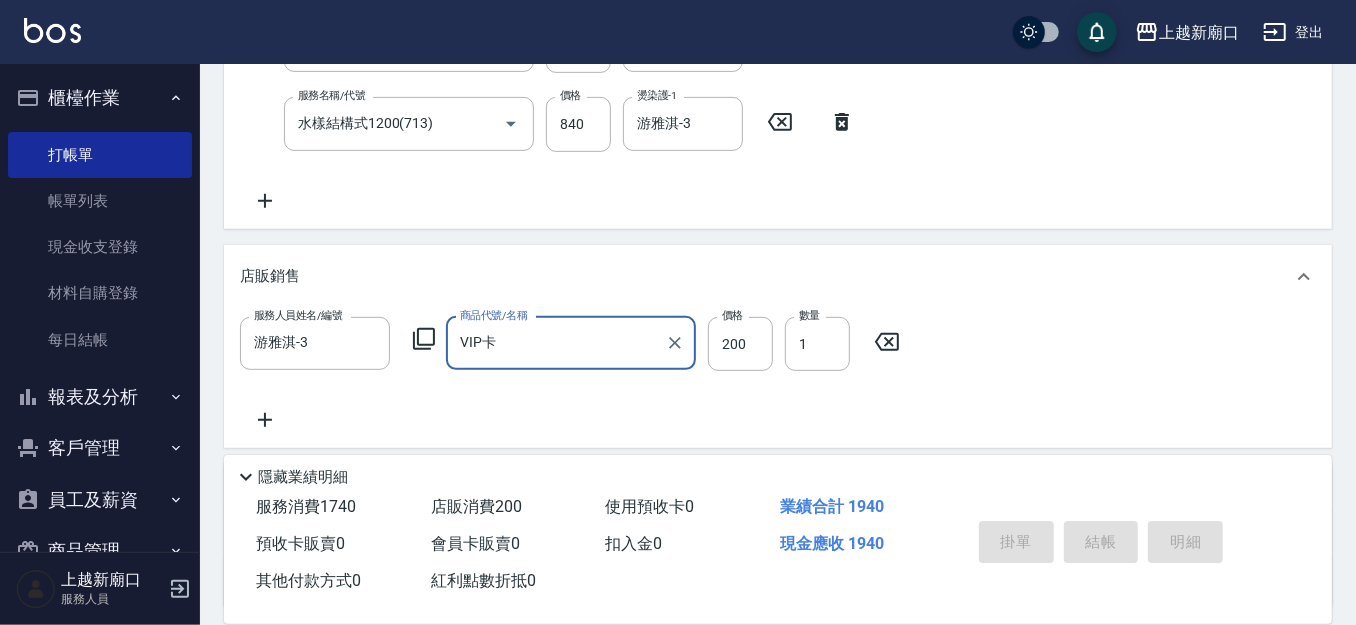 type on "2025/08/04 19:54" 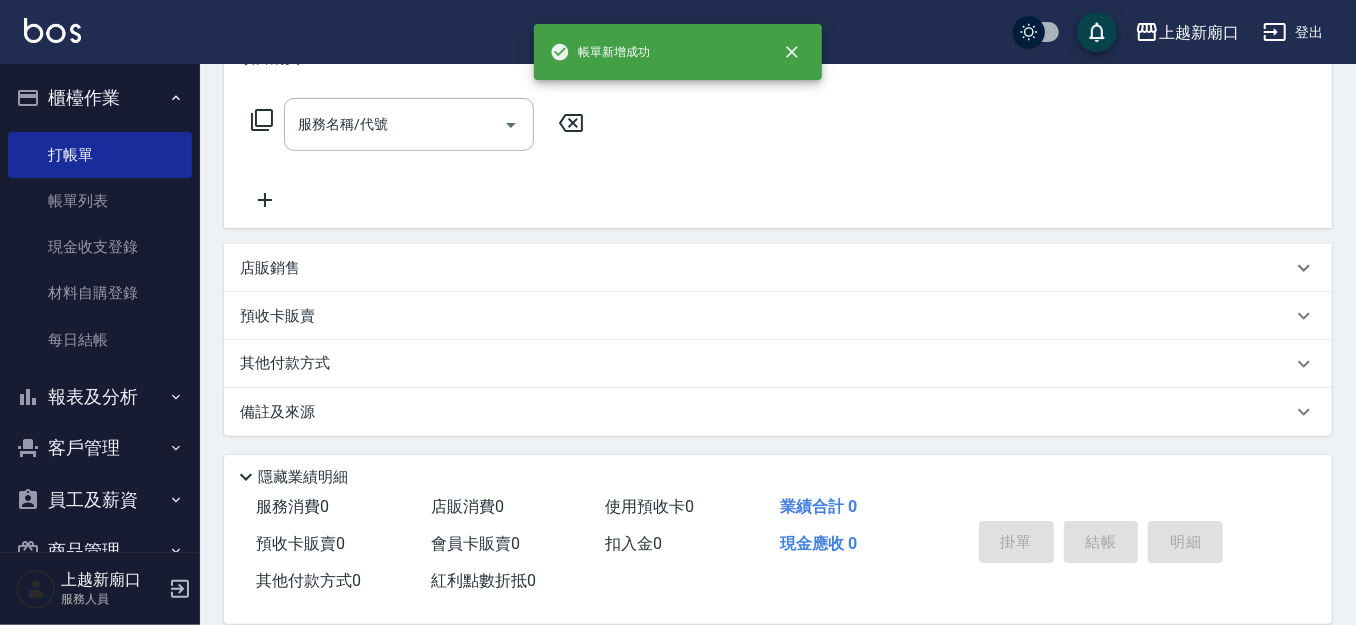 scroll, scrollTop: 0, scrollLeft: 0, axis: both 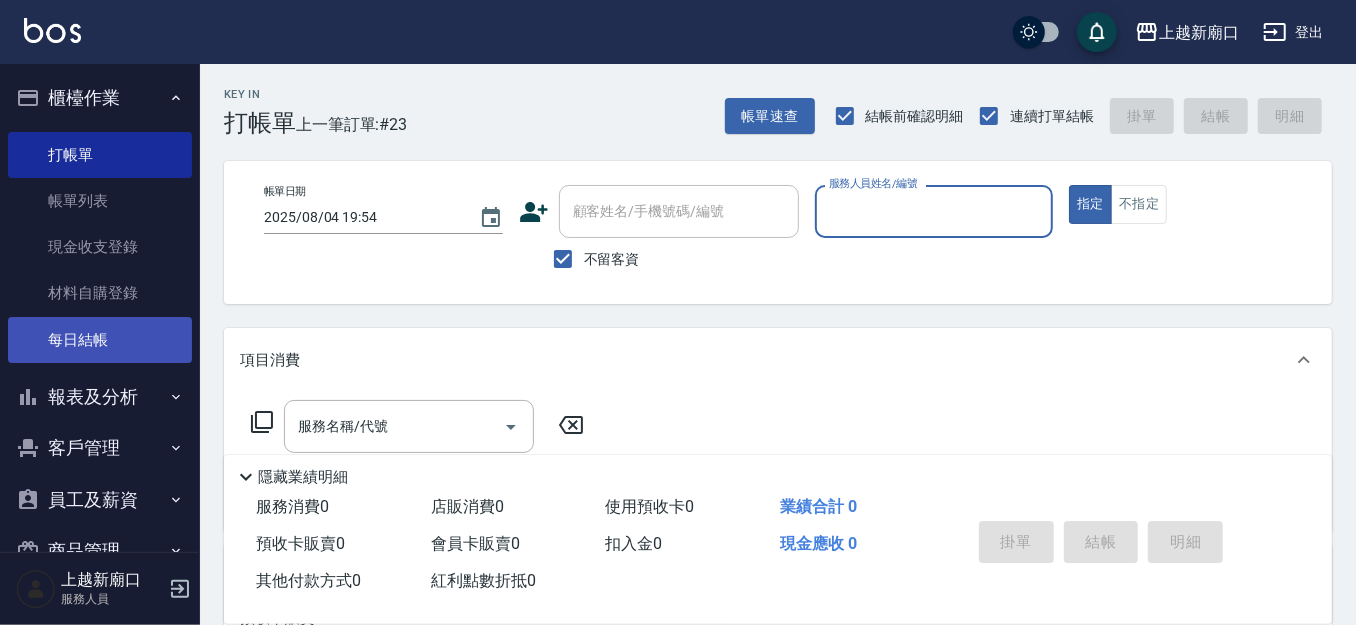 click on "每日結帳" at bounding box center (100, 340) 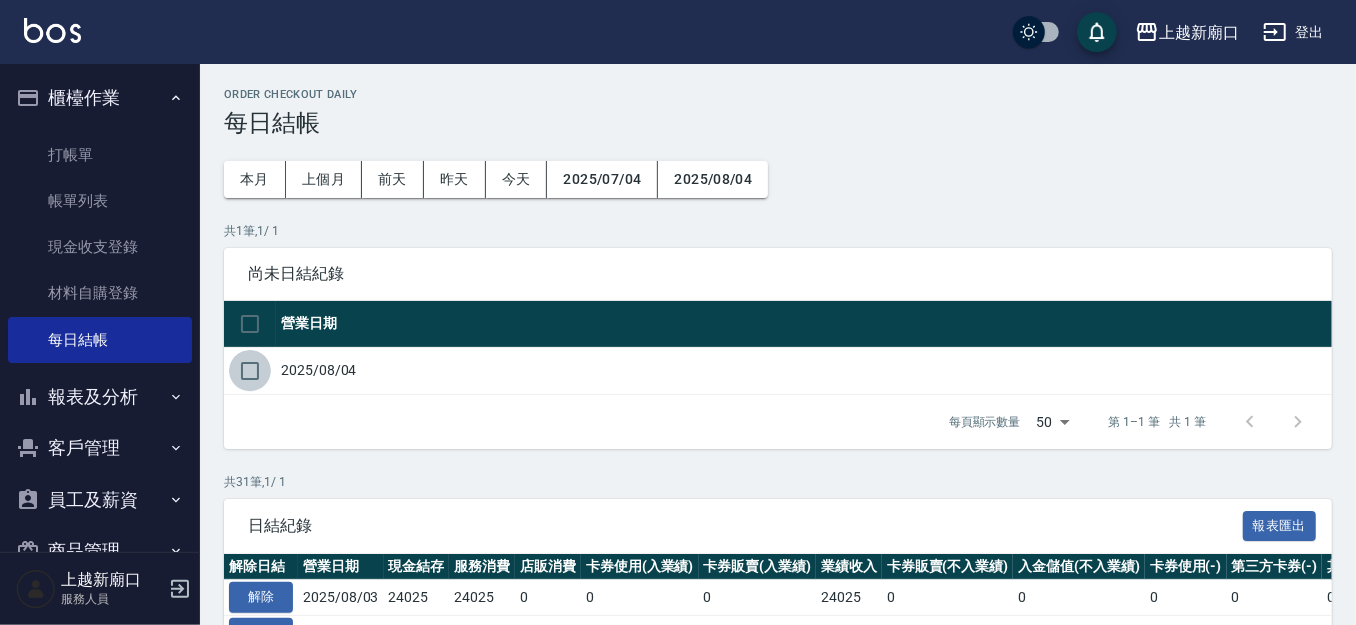 click at bounding box center [250, 371] 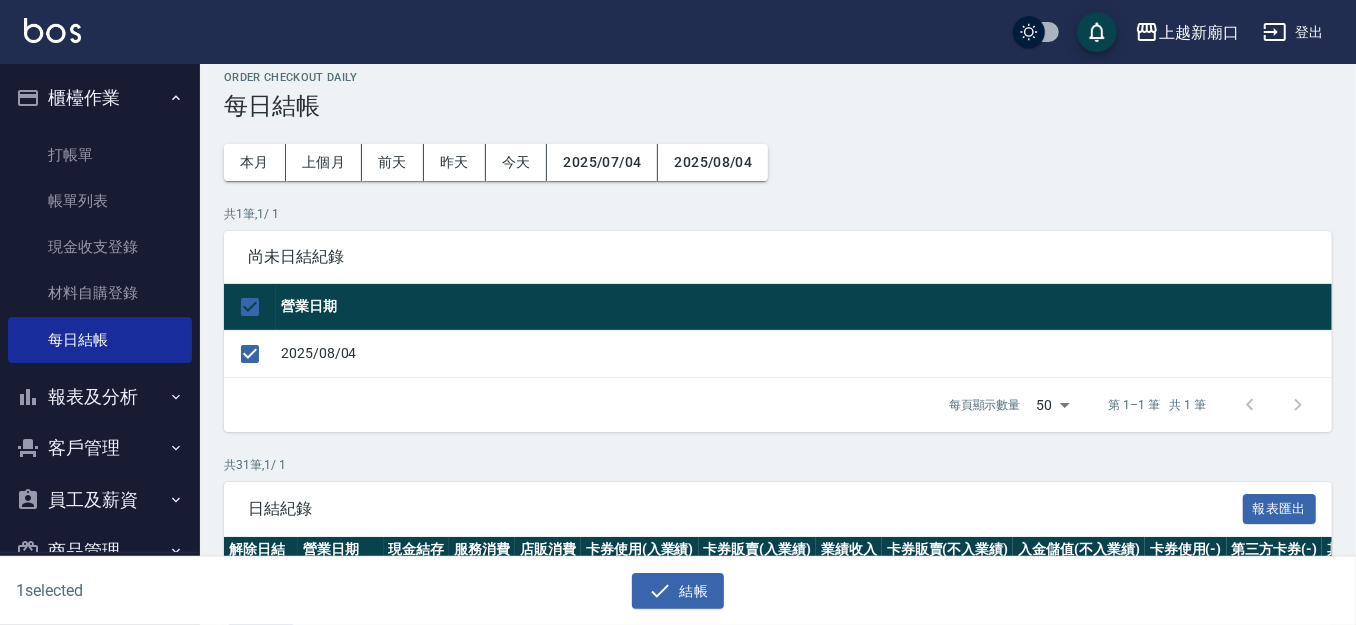 scroll, scrollTop: 0, scrollLeft: 0, axis: both 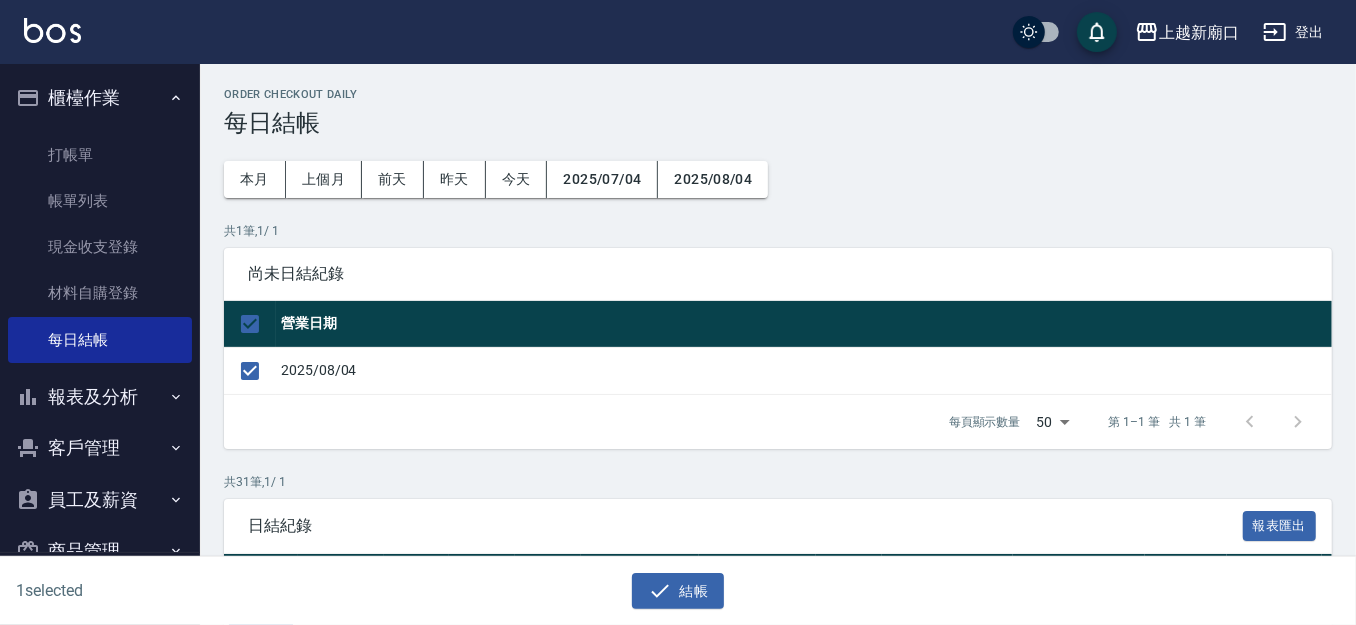 click on "2025/08/04" at bounding box center [804, 370] 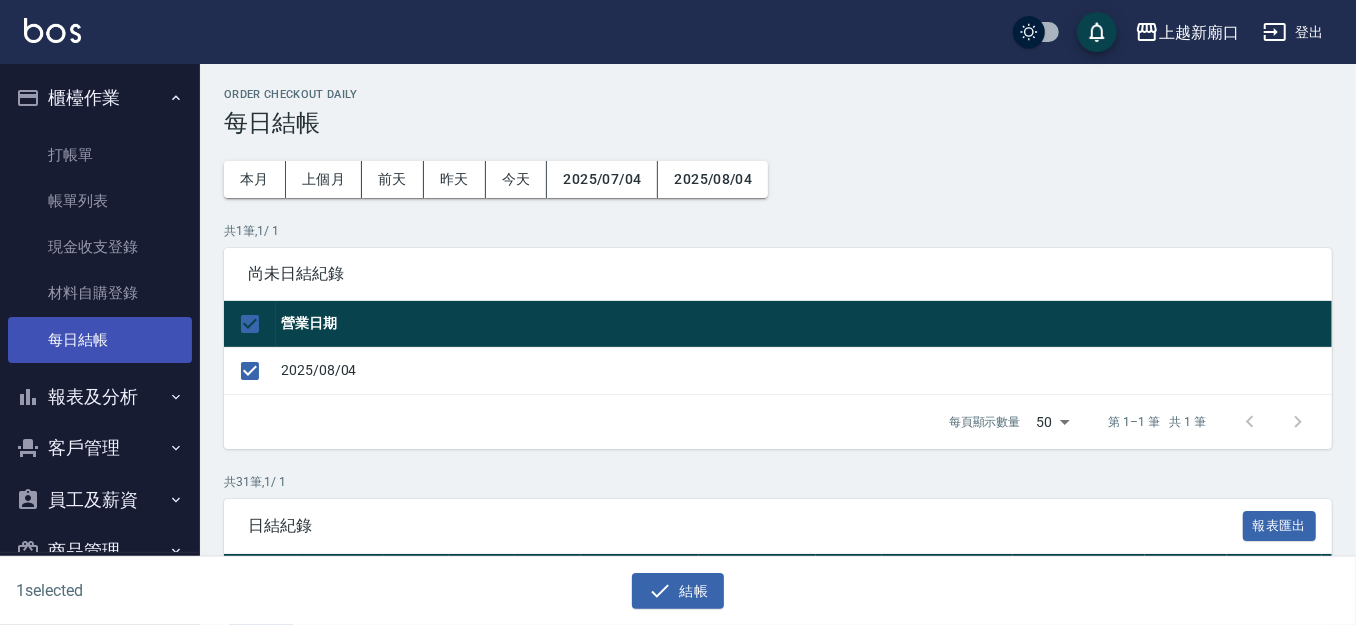 click on "每日結帳" at bounding box center [100, 340] 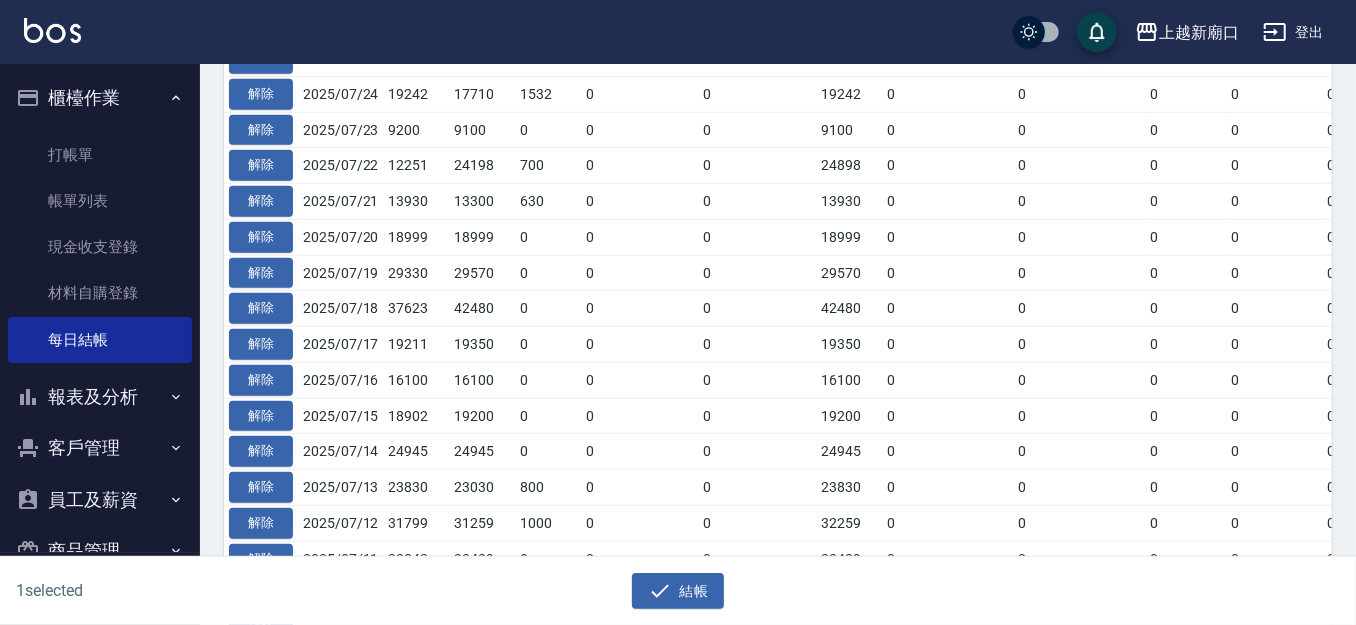 scroll, scrollTop: 1179, scrollLeft: 0, axis: vertical 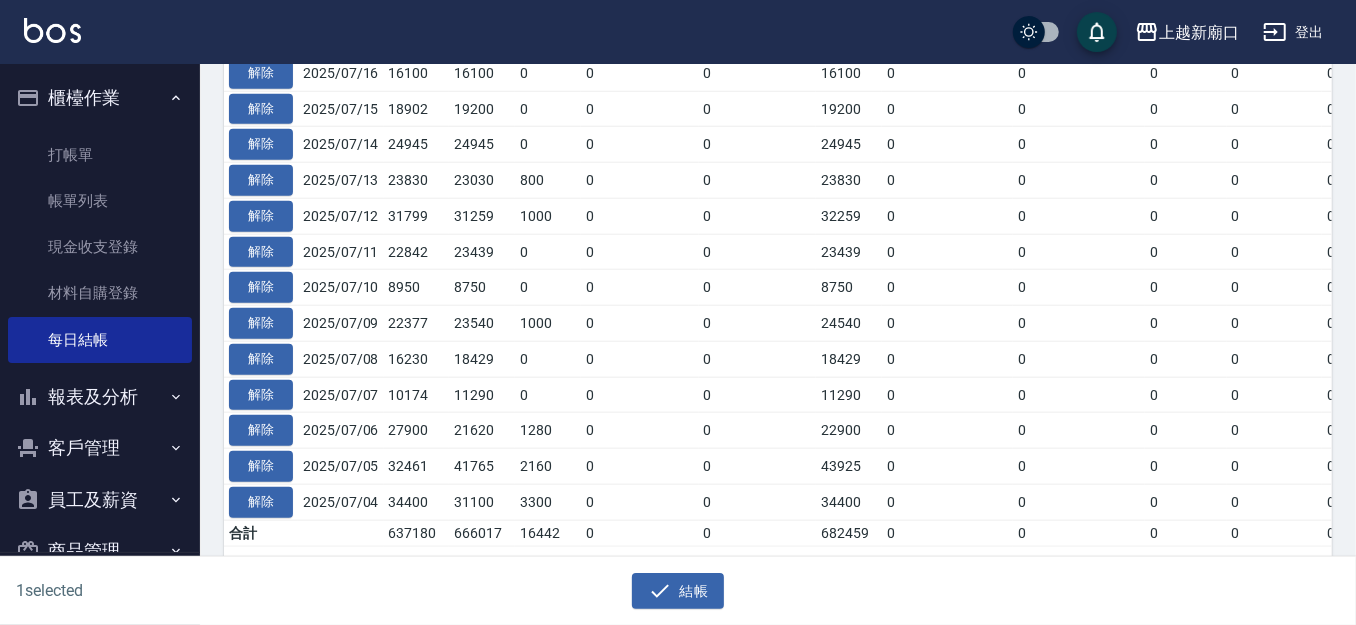 click on "結帳" at bounding box center (670, 583) 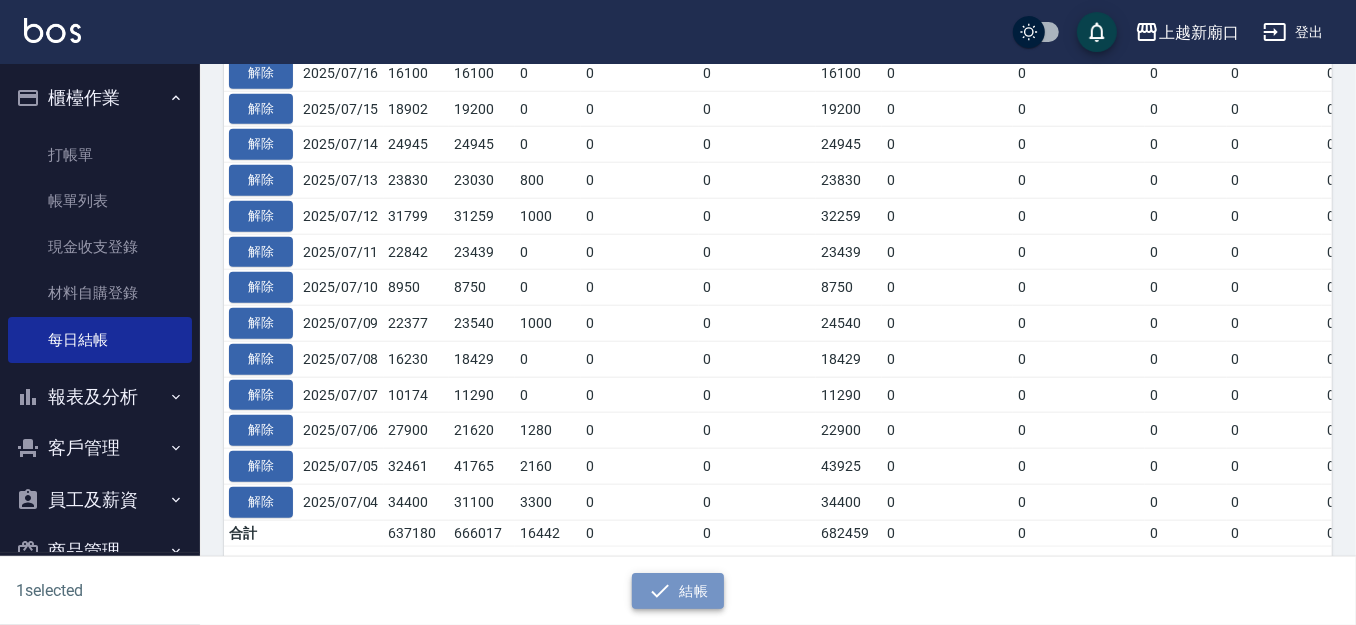 click on "結帳" at bounding box center (678, 591) 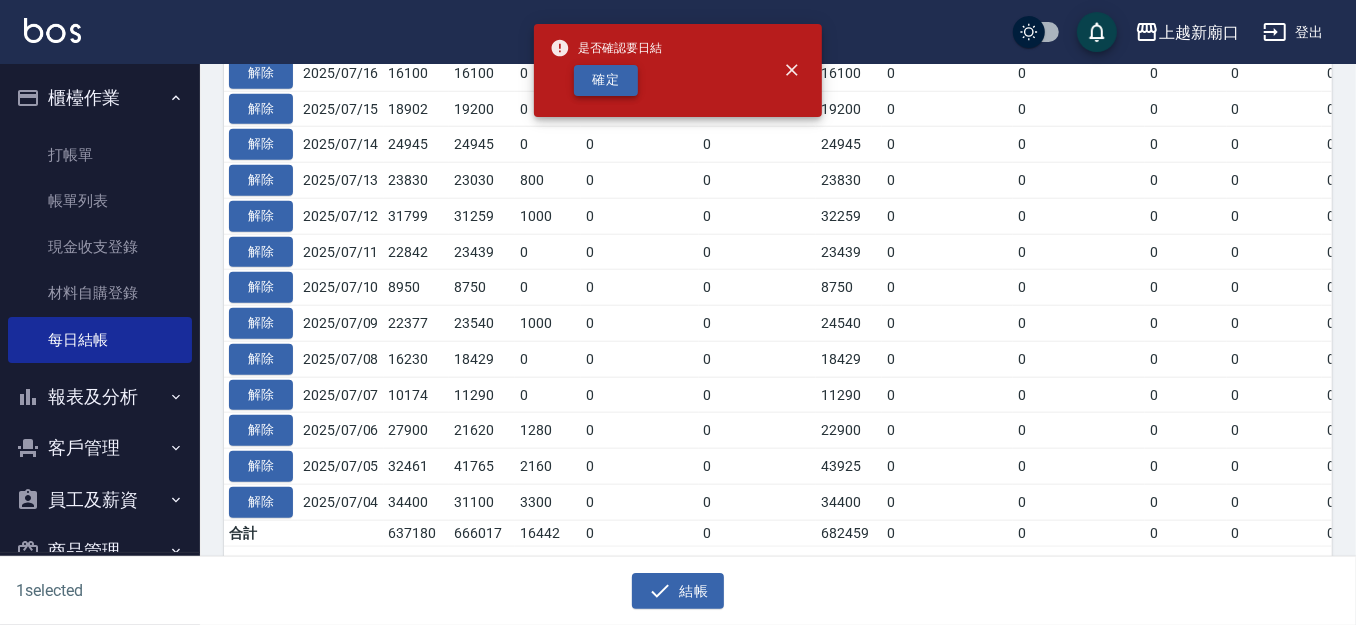 click on "確定" at bounding box center (606, 80) 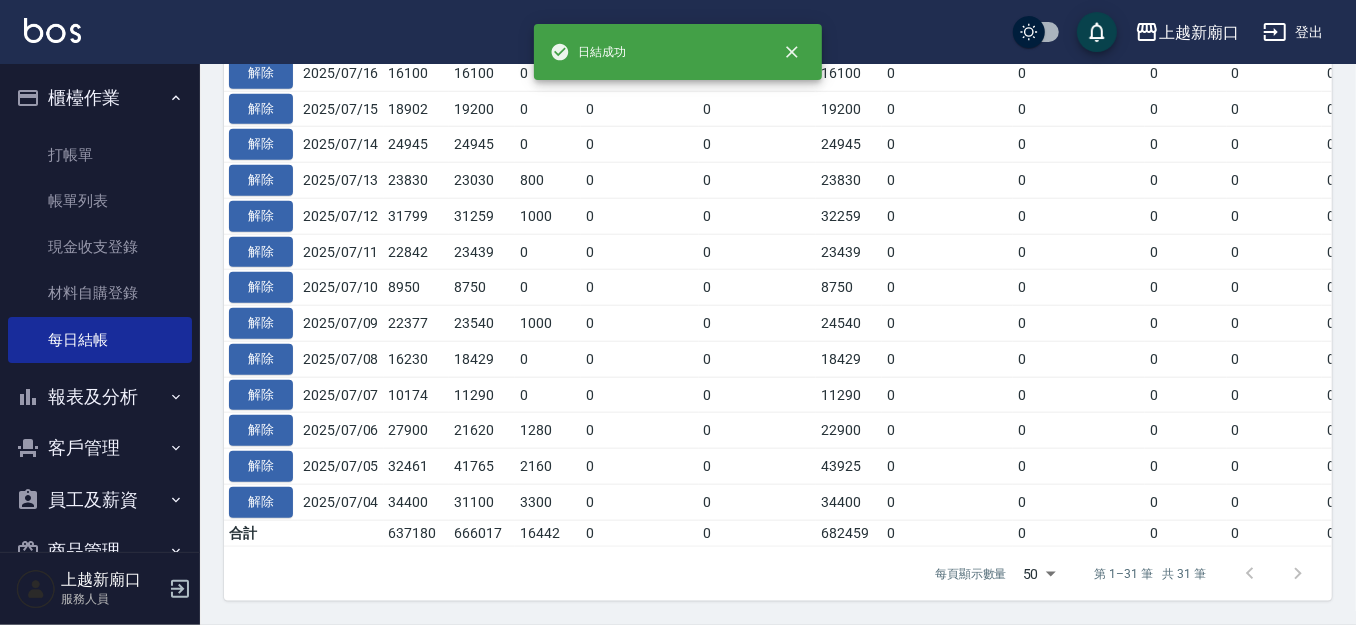 checkbox on "false" 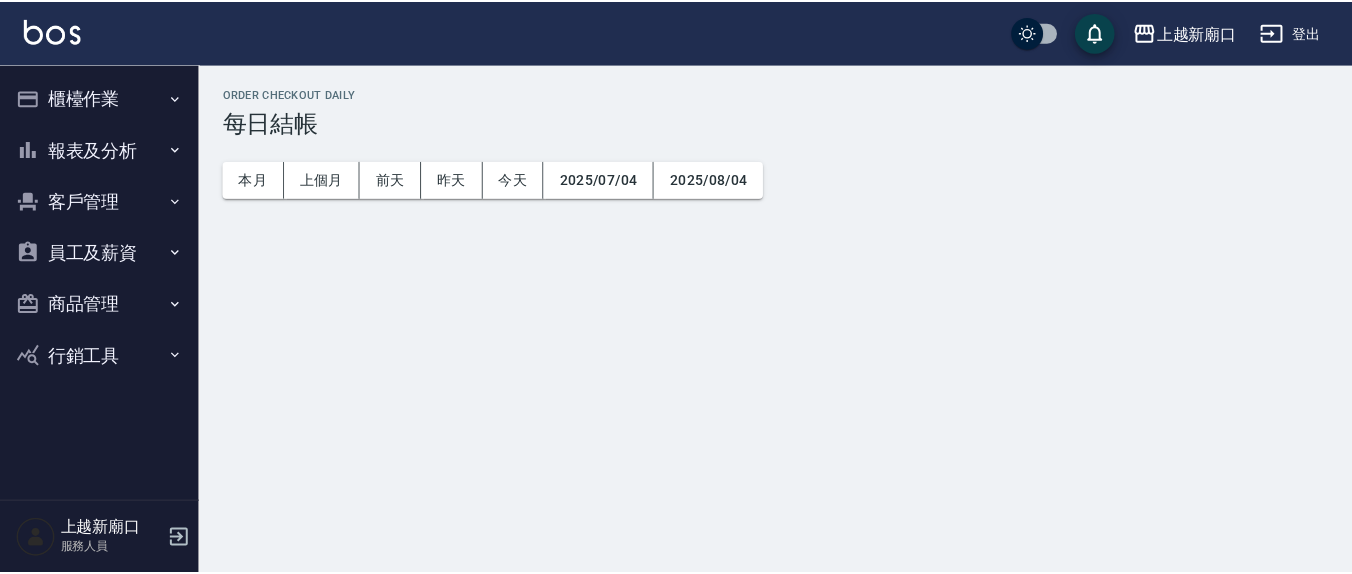 scroll, scrollTop: 0, scrollLeft: 0, axis: both 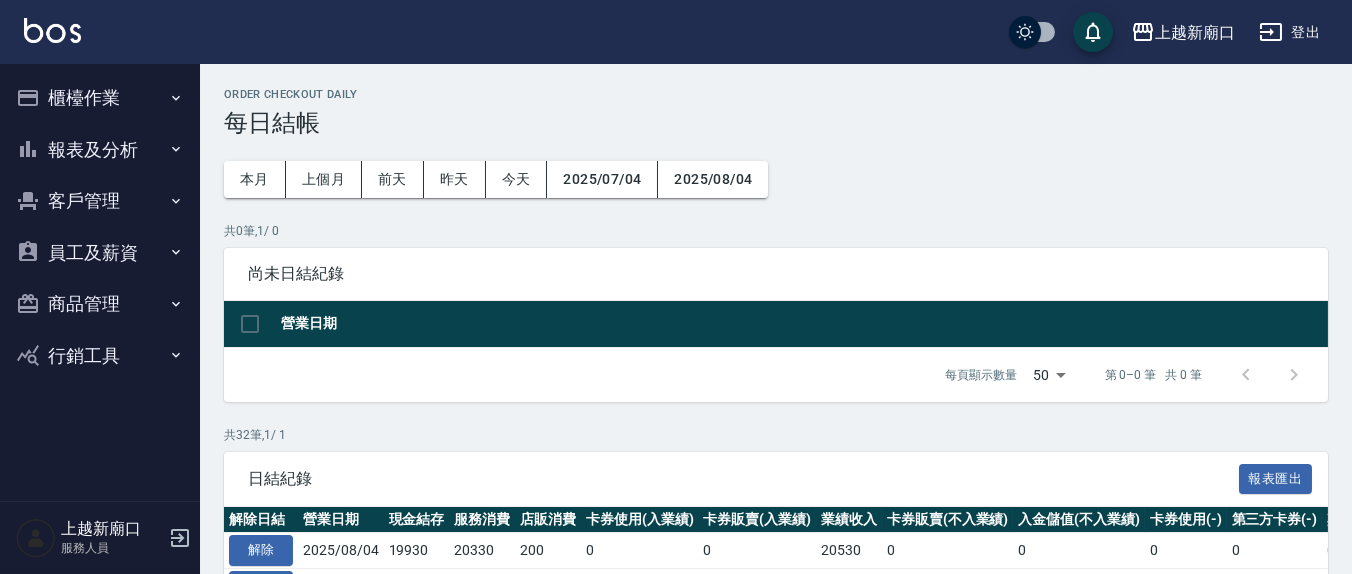 drag, startPoint x: 0, startPoint y: 0, endPoint x: 681, endPoint y: 257, distance: 727.8805 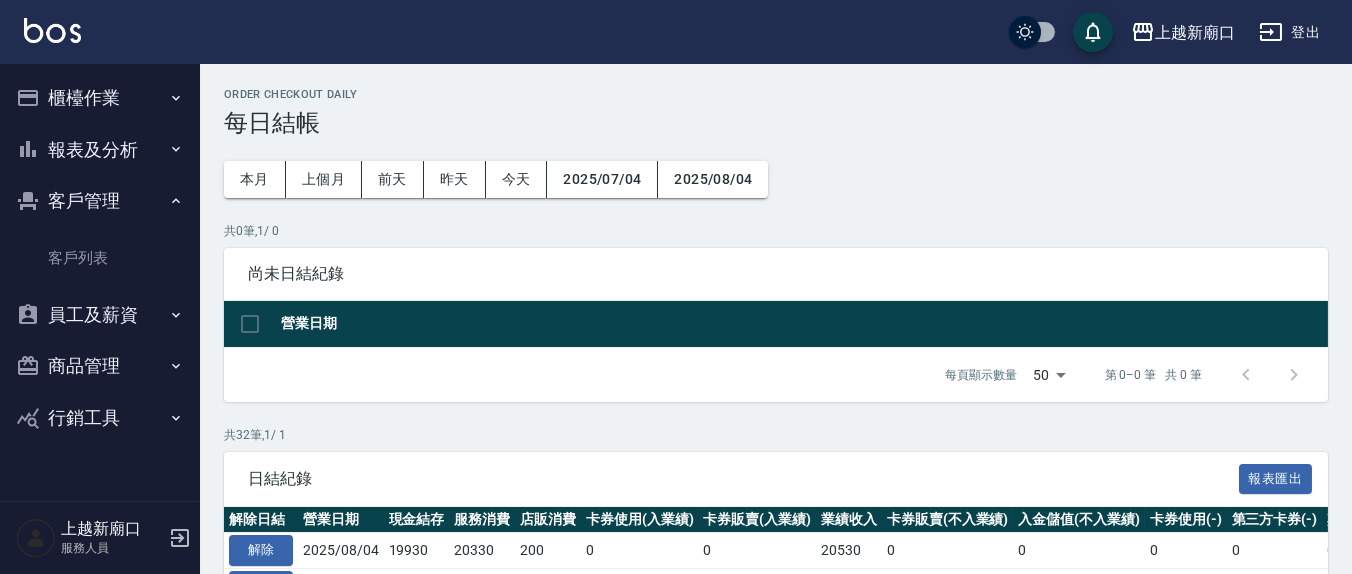 click on "報表及分析" at bounding box center [100, 150] 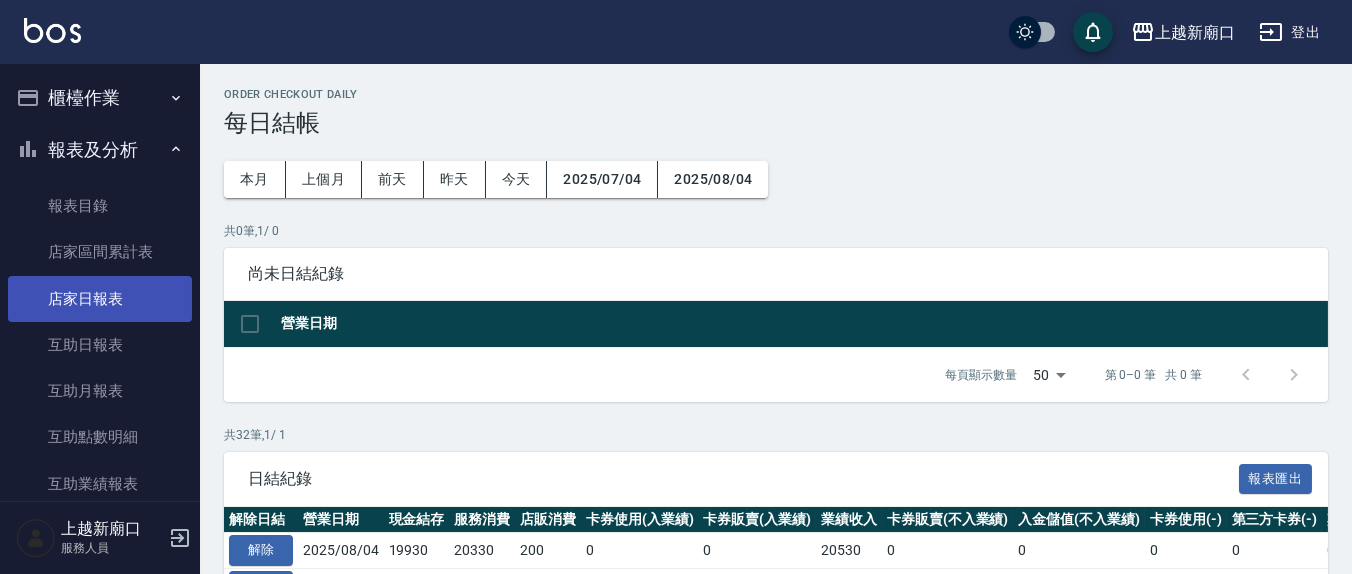 click on "店家日報表" at bounding box center [100, 299] 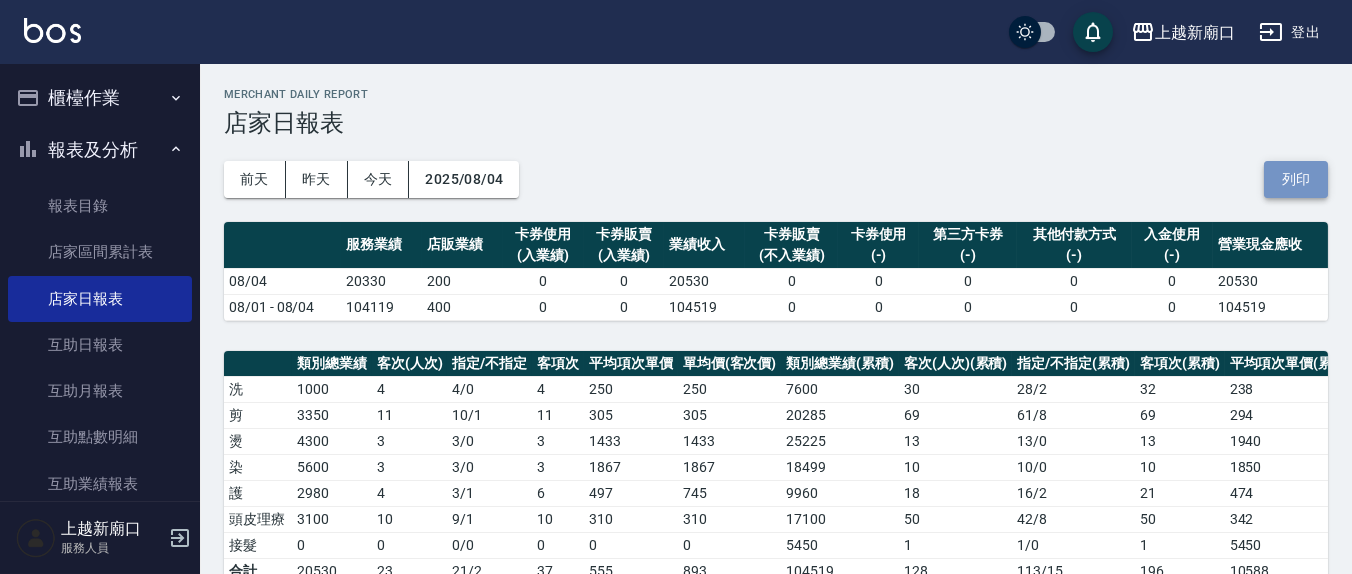 click on "列印" at bounding box center (1296, 179) 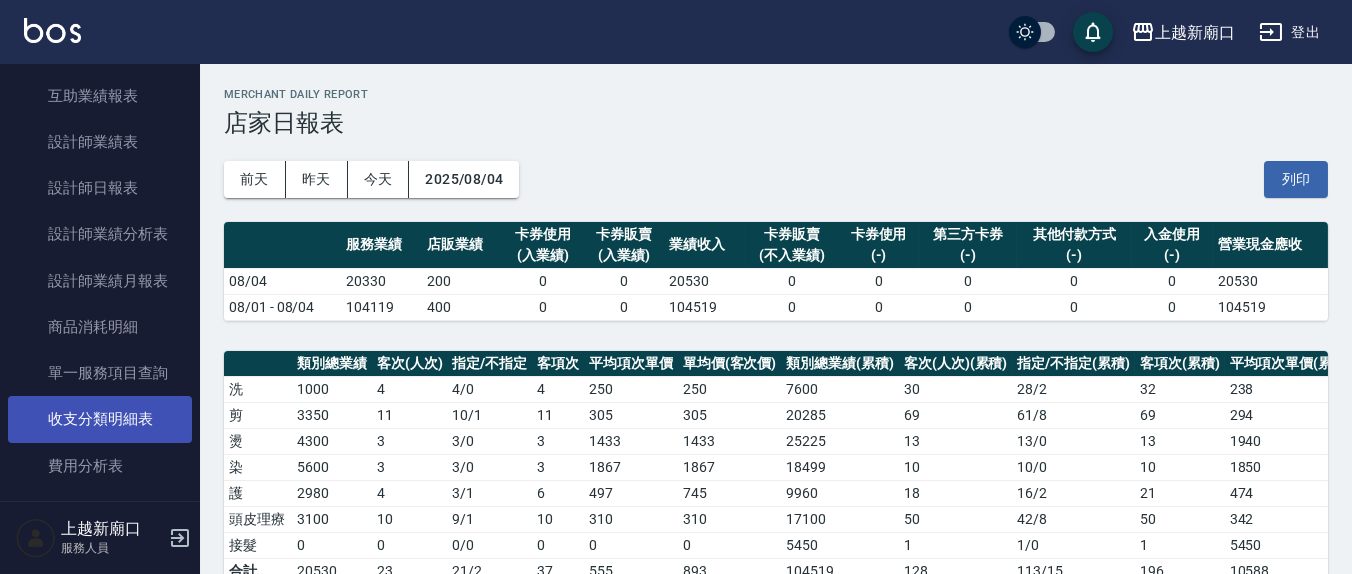 scroll, scrollTop: 416, scrollLeft: 0, axis: vertical 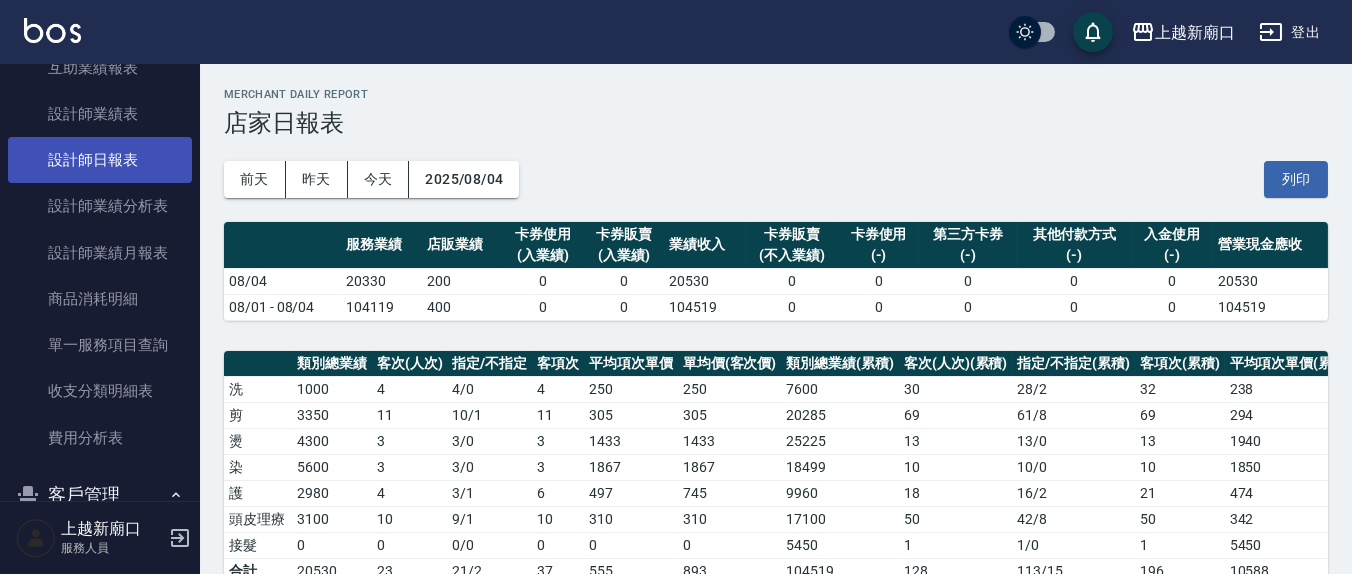 click on "設計師日報表" at bounding box center (100, 160) 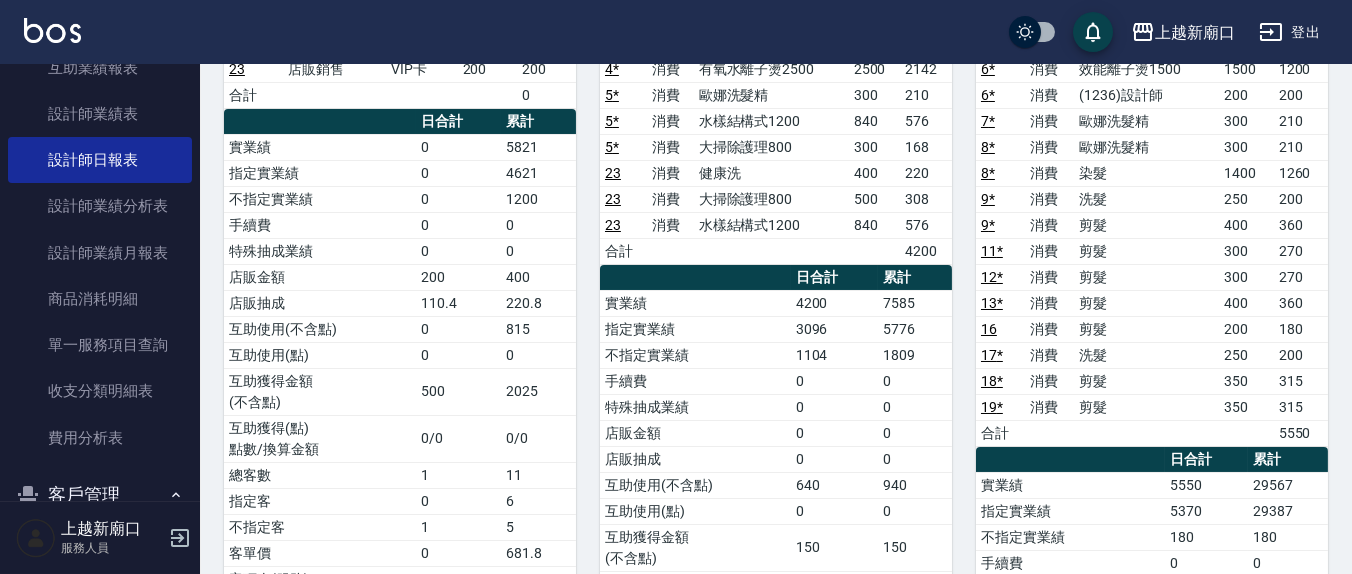 scroll, scrollTop: 208, scrollLeft: 0, axis: vertical 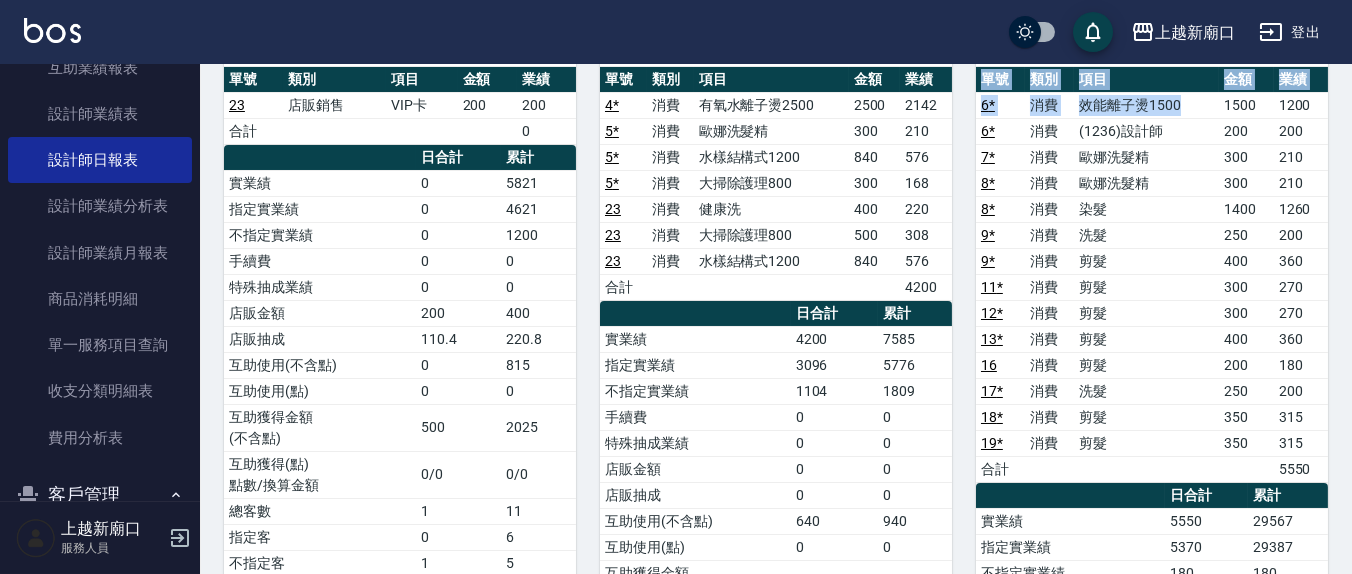 drag, startPoint x: 1250, startPoint y: 121, endPoint x: 1338, endPoint y: 240, distance: 148.00337 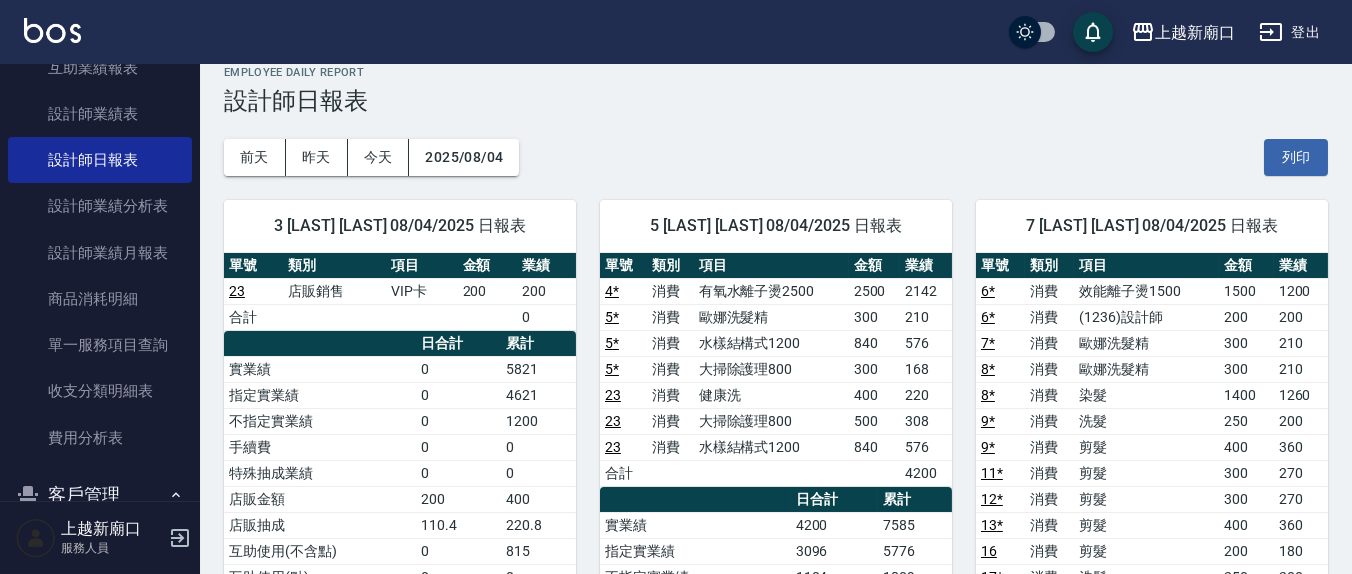 scroll, scrollTop: 0, scrollLeft: 0, axis: both 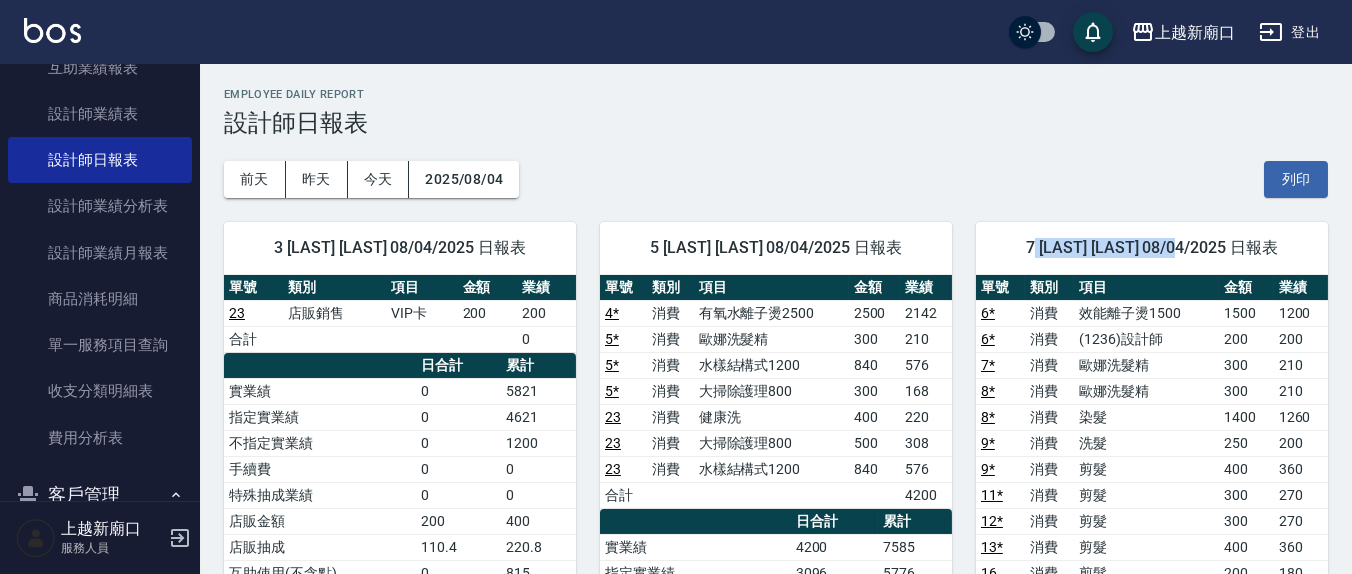 drag, startPoint x: 1032, startPoint y: 249, endPoint x: 1025, endPoint y: 294, distance: 45.54119 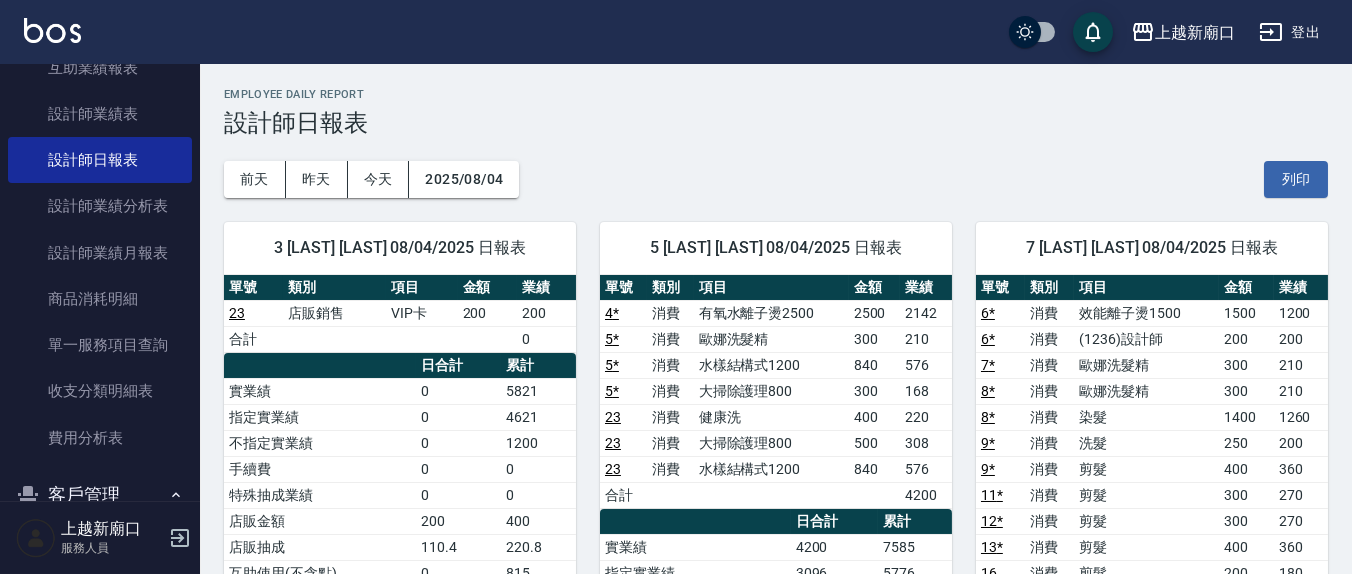 click on "項目" at bounding box center [771, 288] 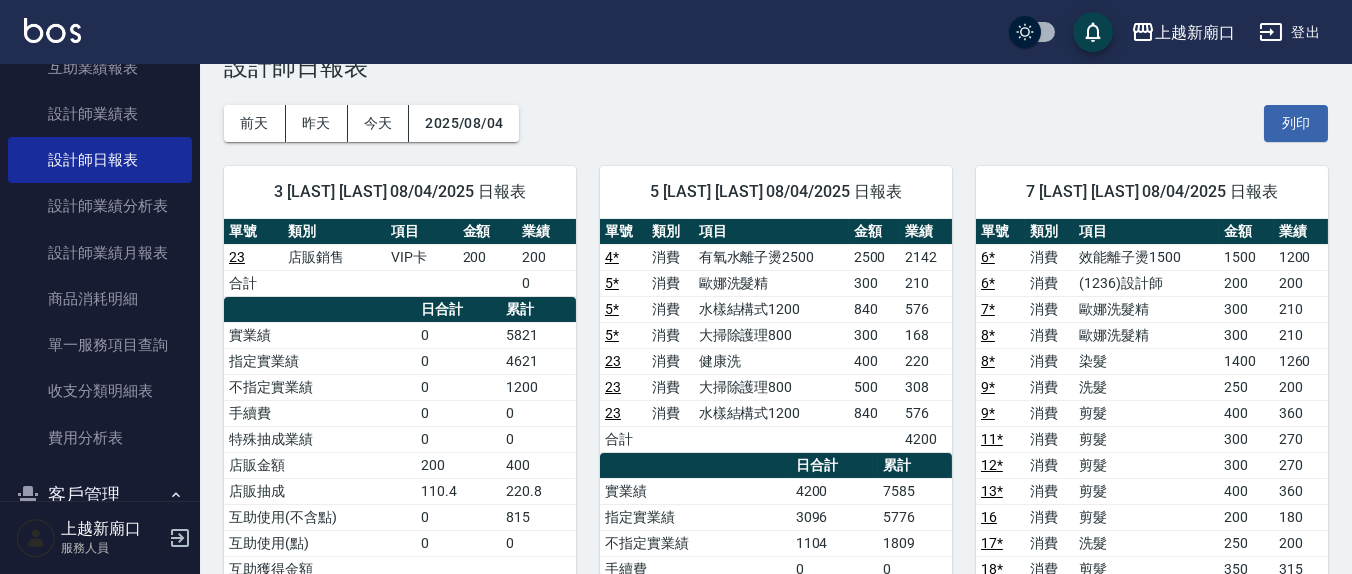 scroll, scrollTop: 0, scrollLeft: 0, axis: both 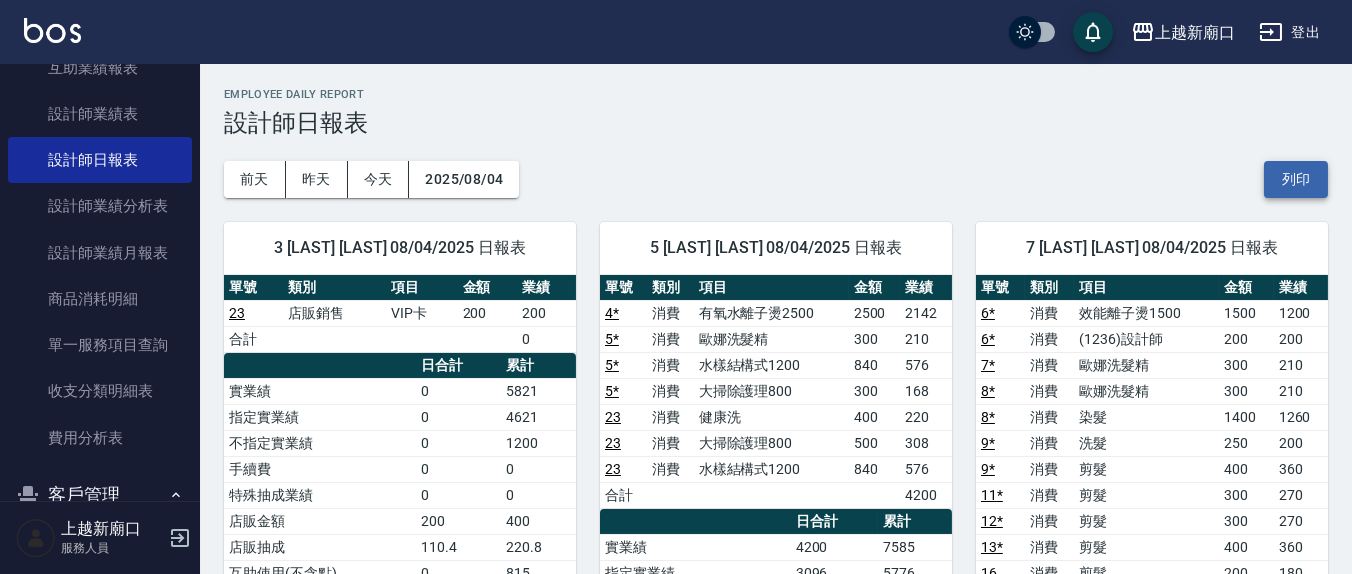 click on "列印" at bounding box center (1296, 179) 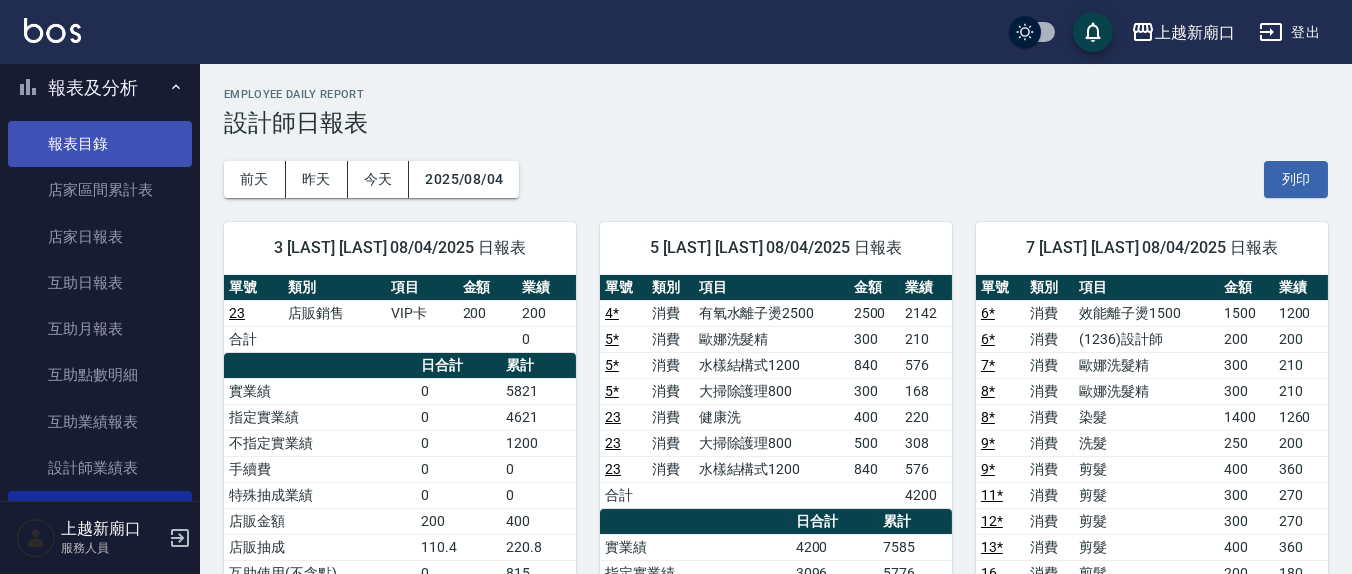scroll, scrollTop: 0, scrollLeft: 0, axis: both 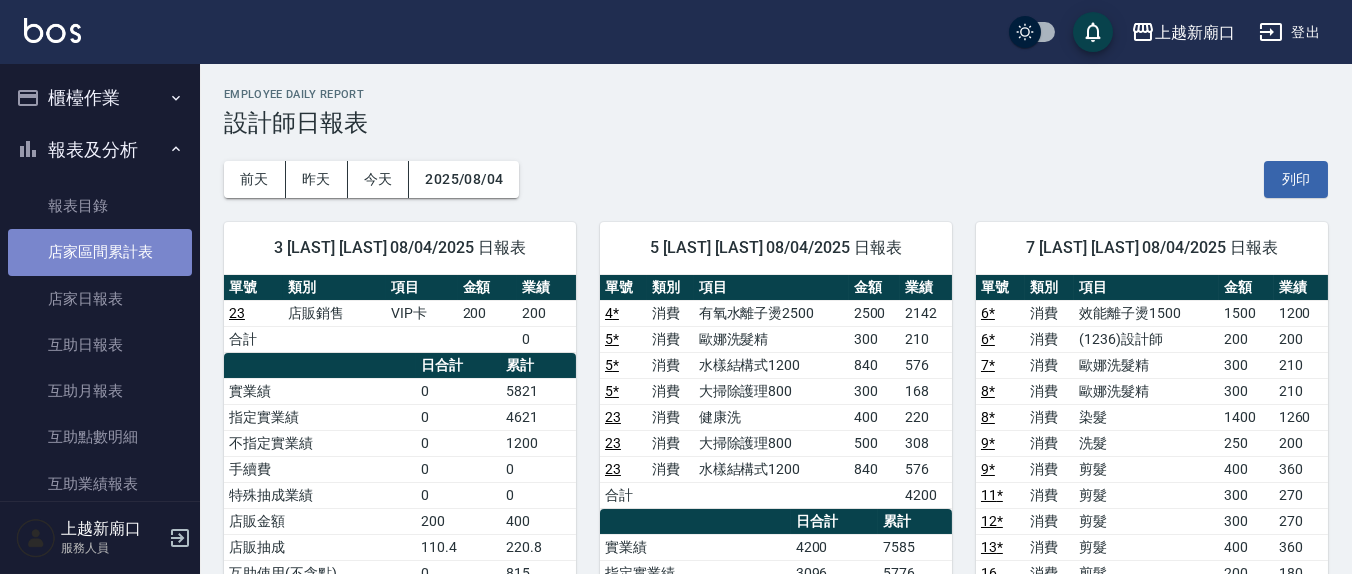 click on "店家區間累計表" at bounding box center (100, 252) 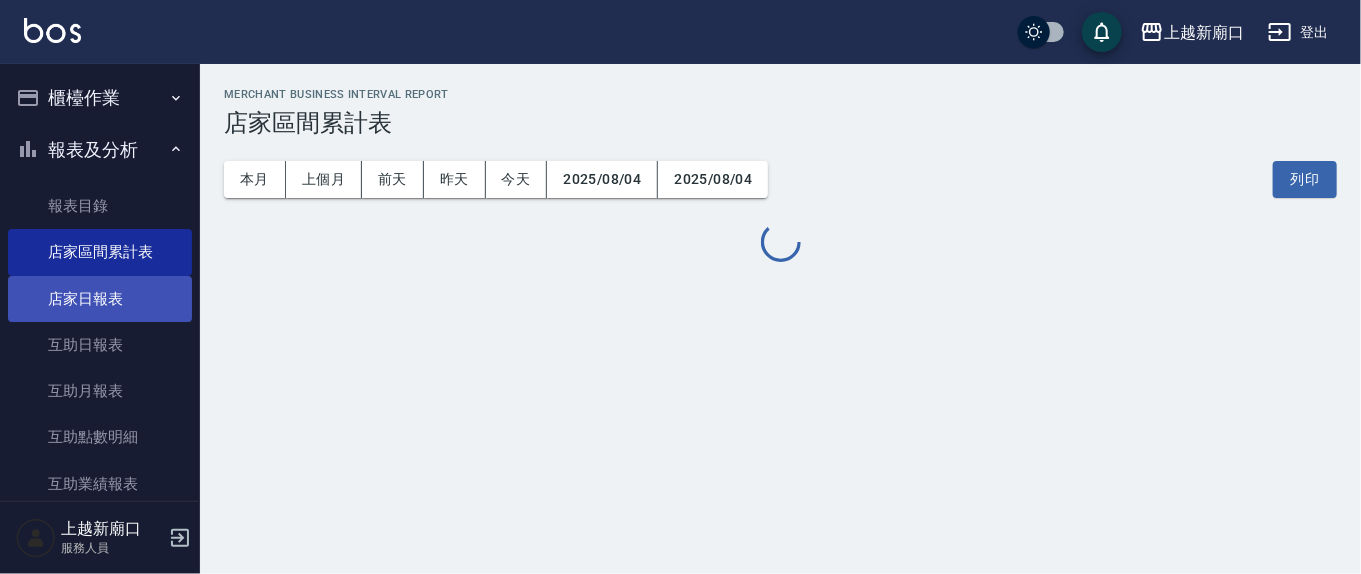 click on "店家日報表" at bounding box center [100, 299] 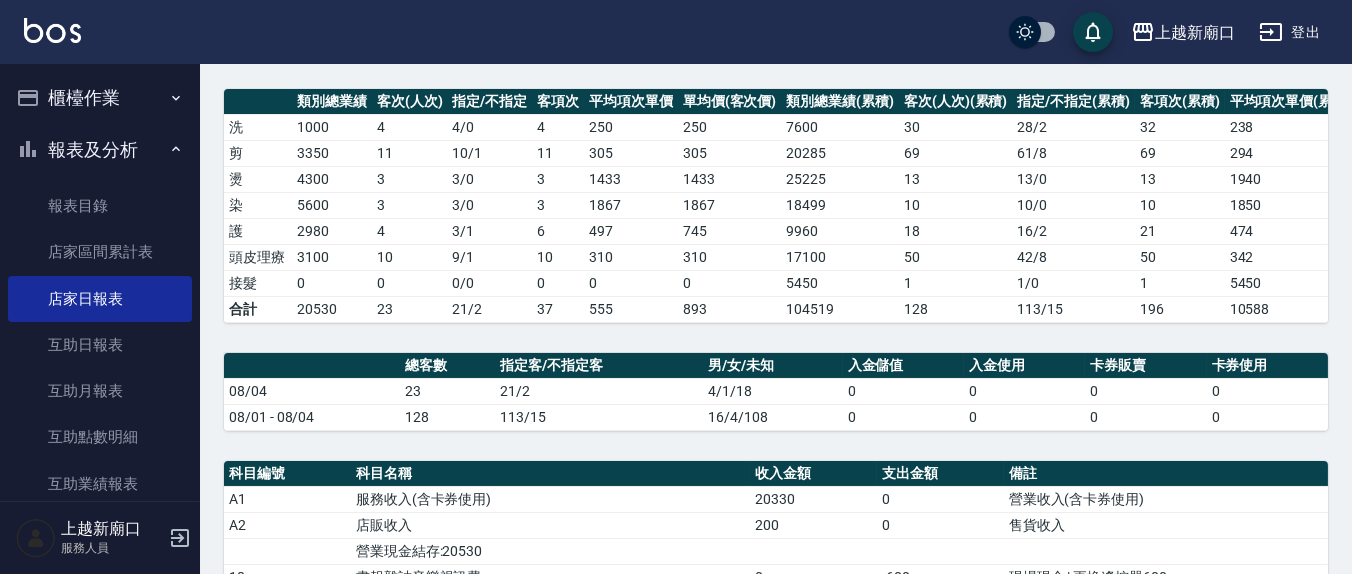 scroll, scrollTop: 0, scrollLeft: 0, axis: both 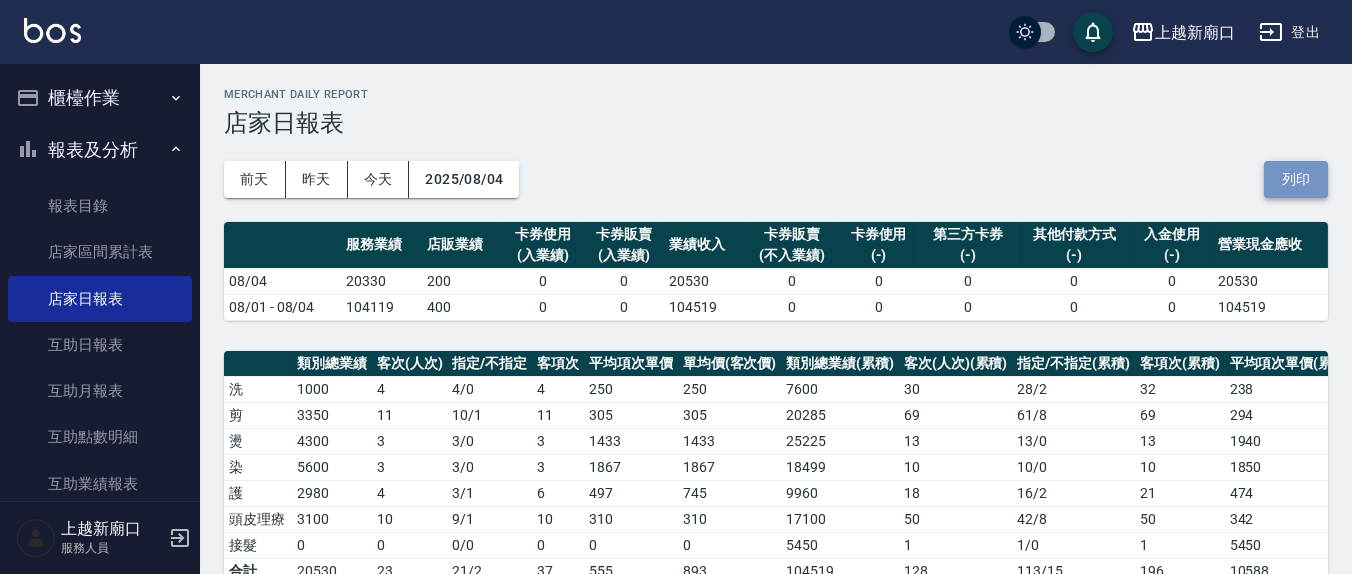 click on "列印" at bounding box center [1296, 179] 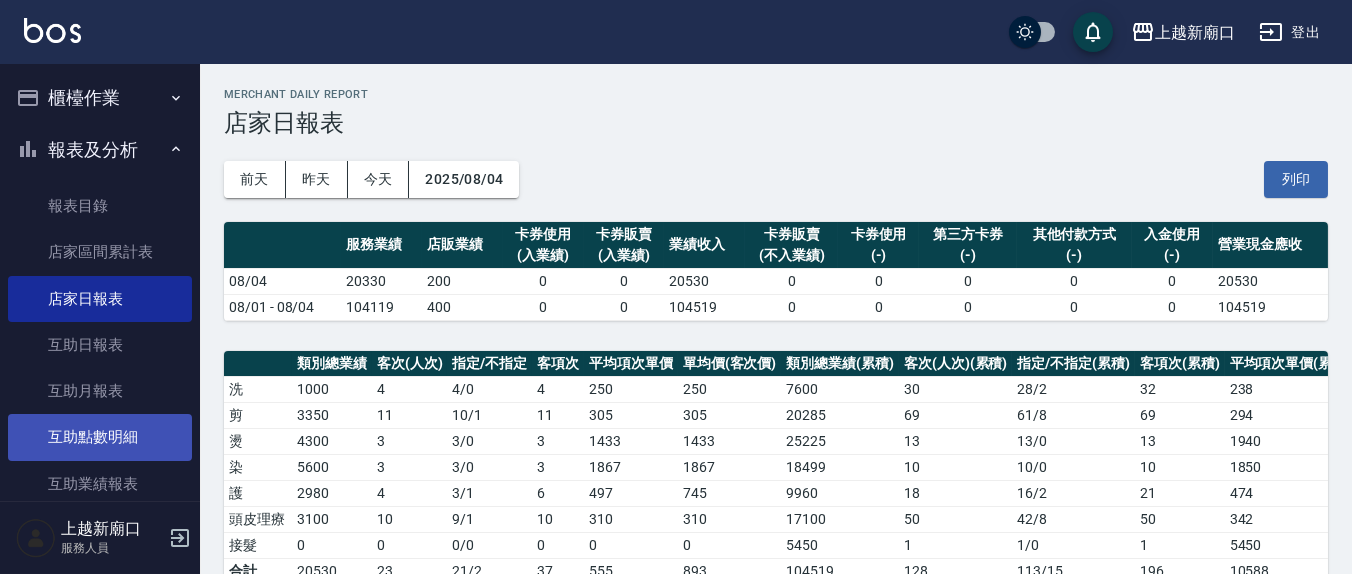scroll, scrollTop: 208, scrollLeft: 0, axis: vertical 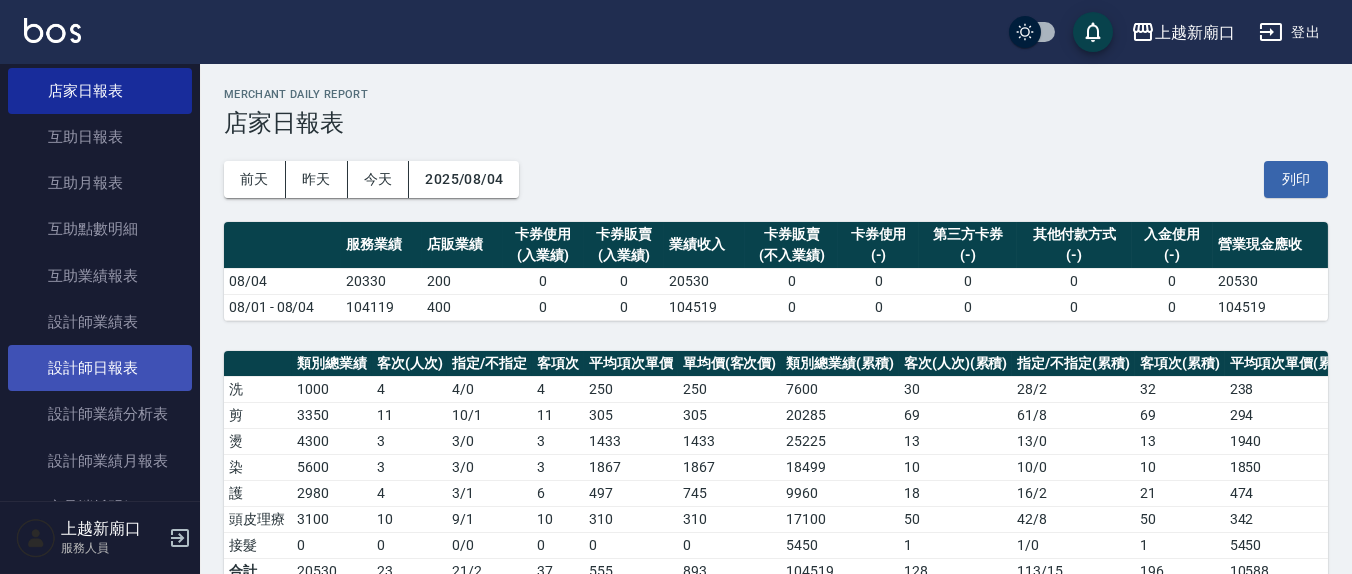 click on "設計師日報表" at bounding box center [100, 368] 